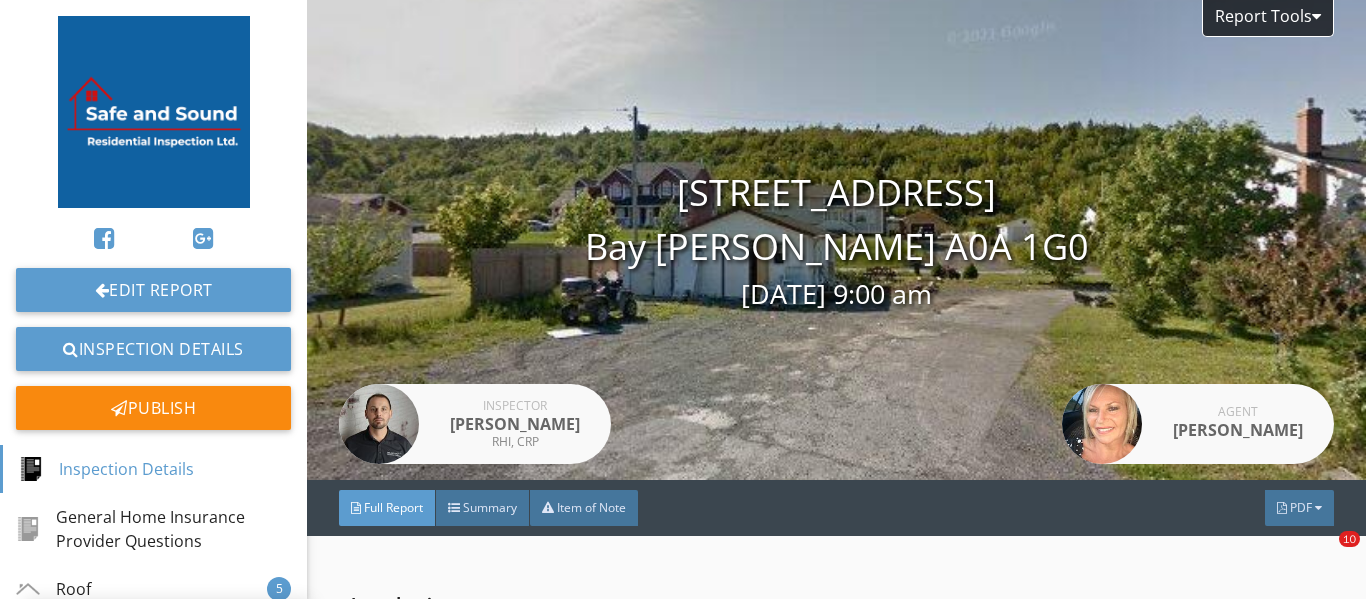 scroll, scrollTop: 0, scrollLeft: 0, axis: both 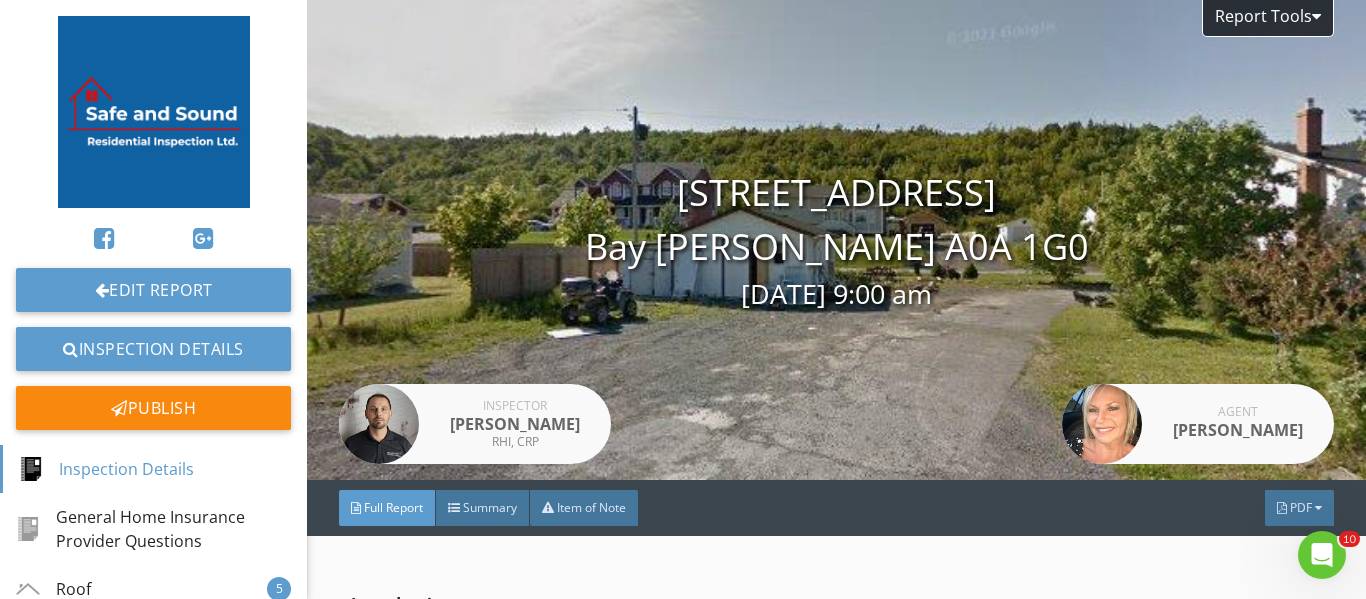 click at bounding box center (154, 112) 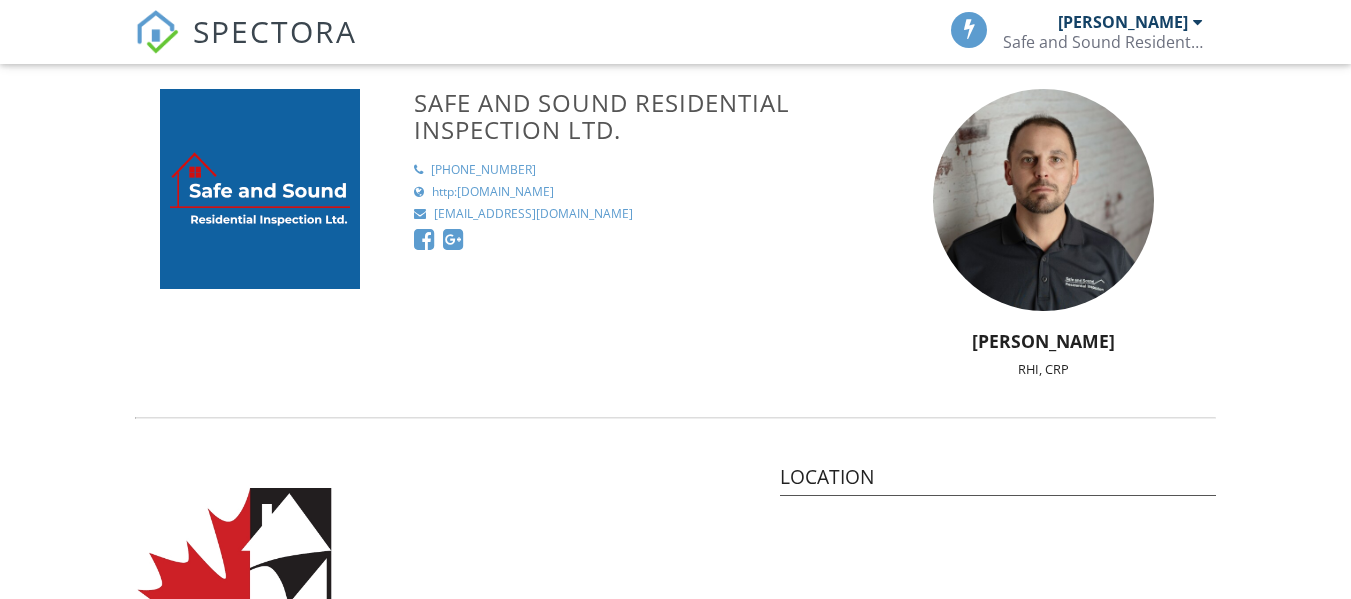 scroll, scrollTop: 0, scrollLeft: 0, axis: both 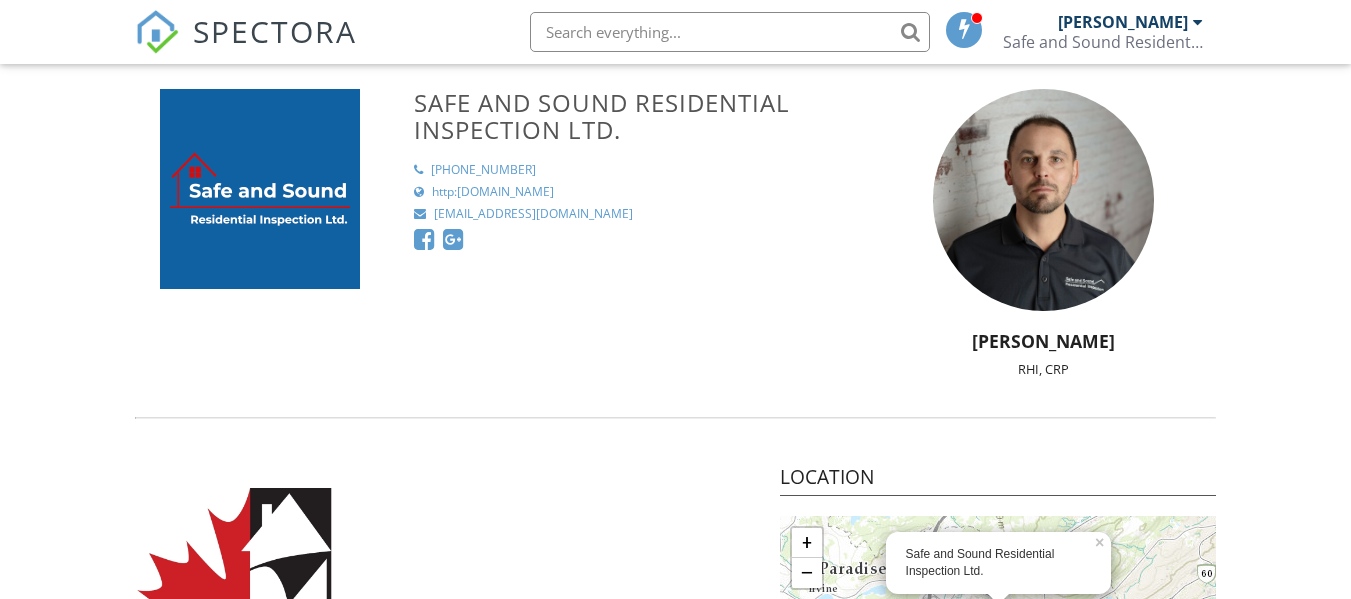 click on "SPECTORA" at bounding box center [275, 31] 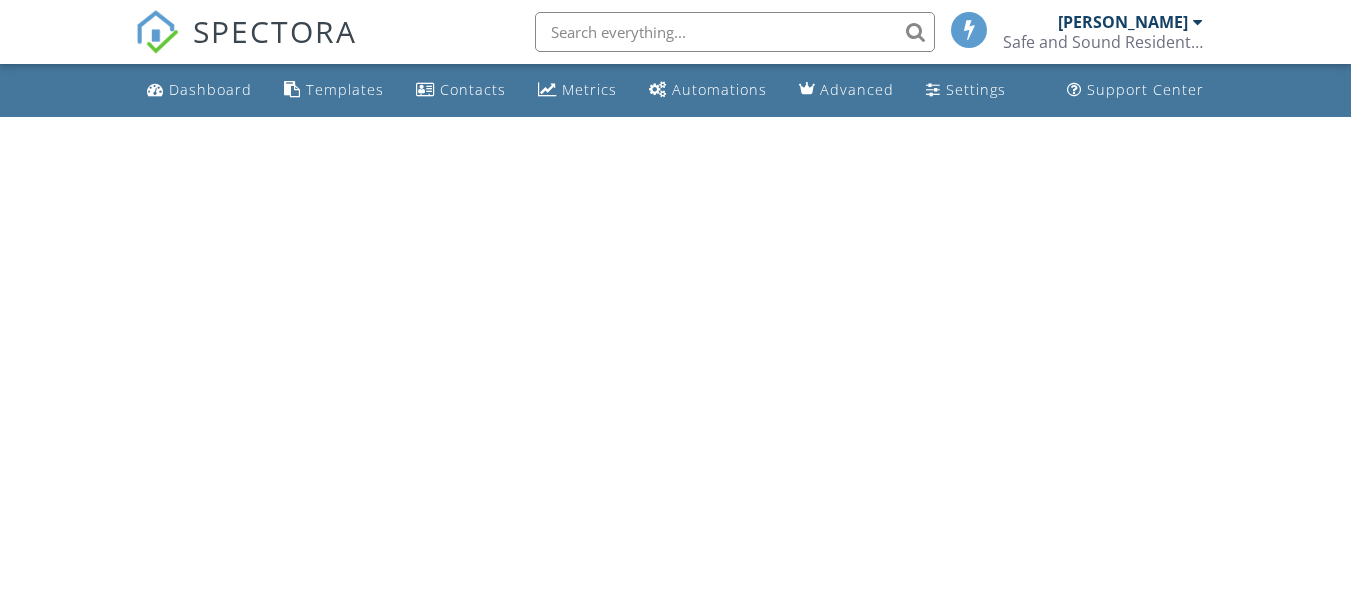 scroll, scrollTop: 0, scrollLeft: 0, axis: both 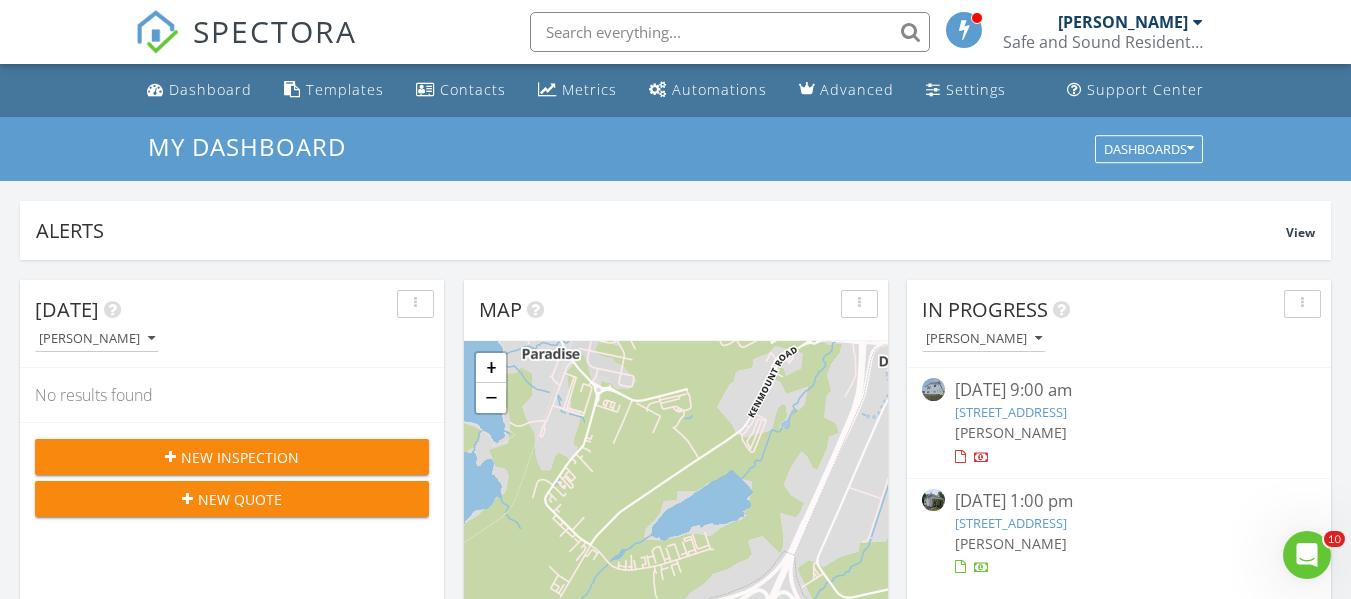 click on "51 Cherry Ln, Conception Bay South, NL A1W 3B4" at bounding box center [1011, 523] 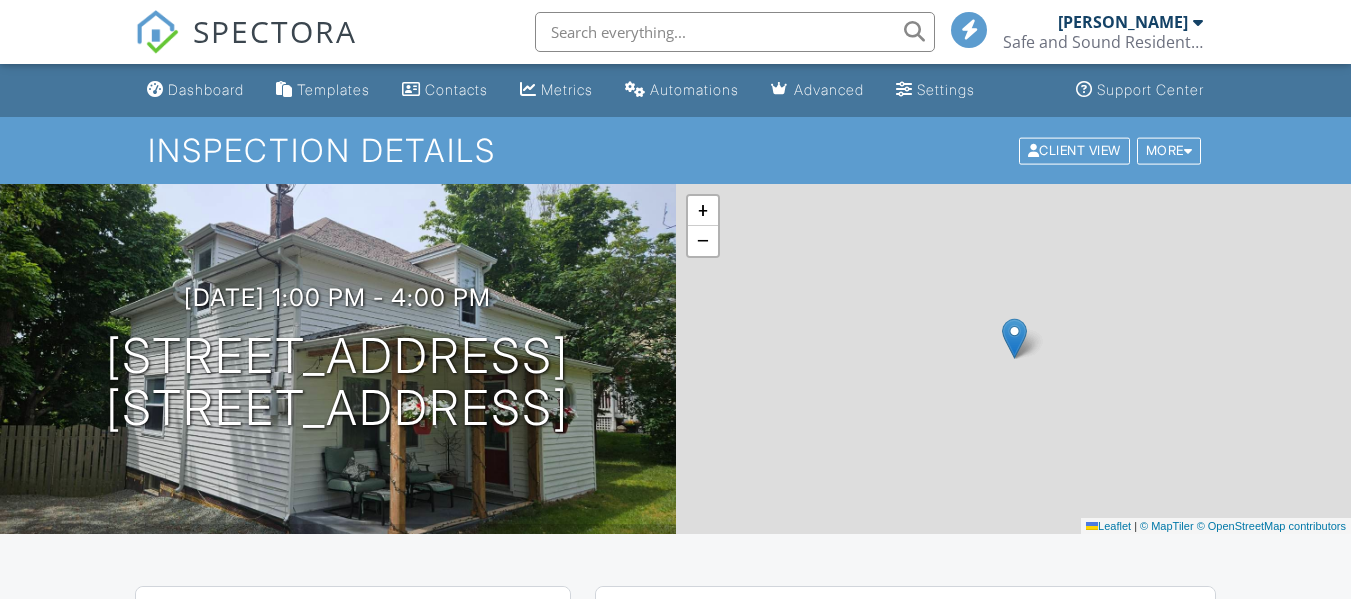 scroll, scrollTop: 0, scrollLeft: 0, axis: both 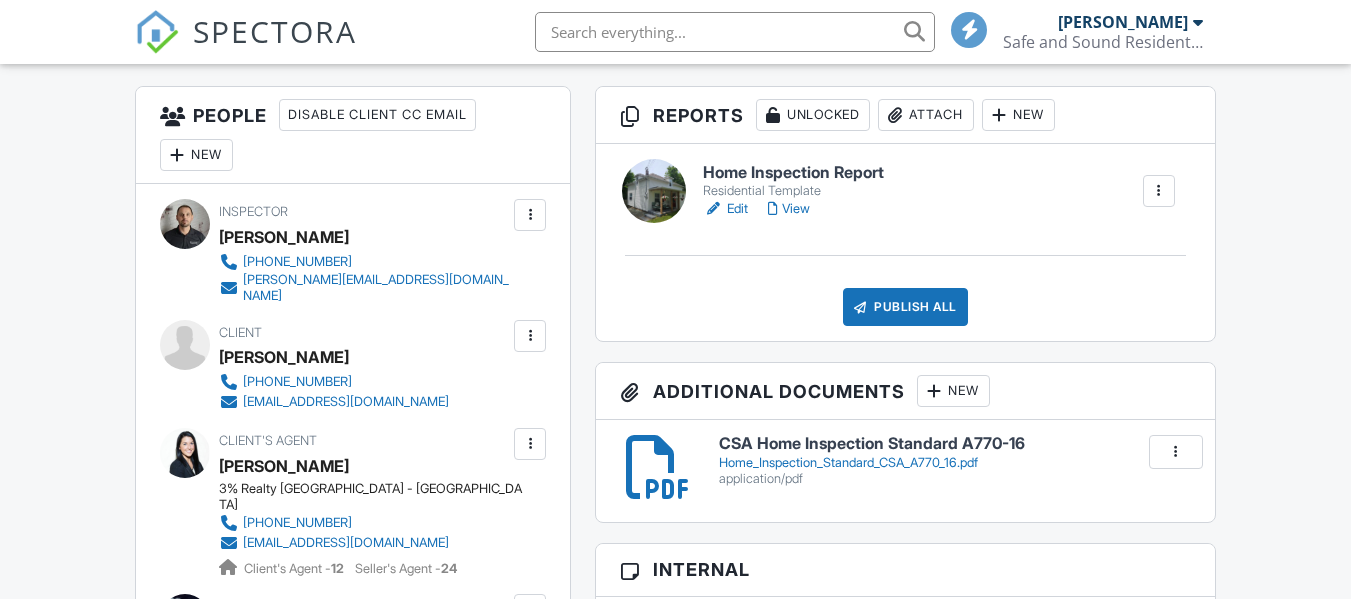 click on "Edit" at bounding box center (725, 209) 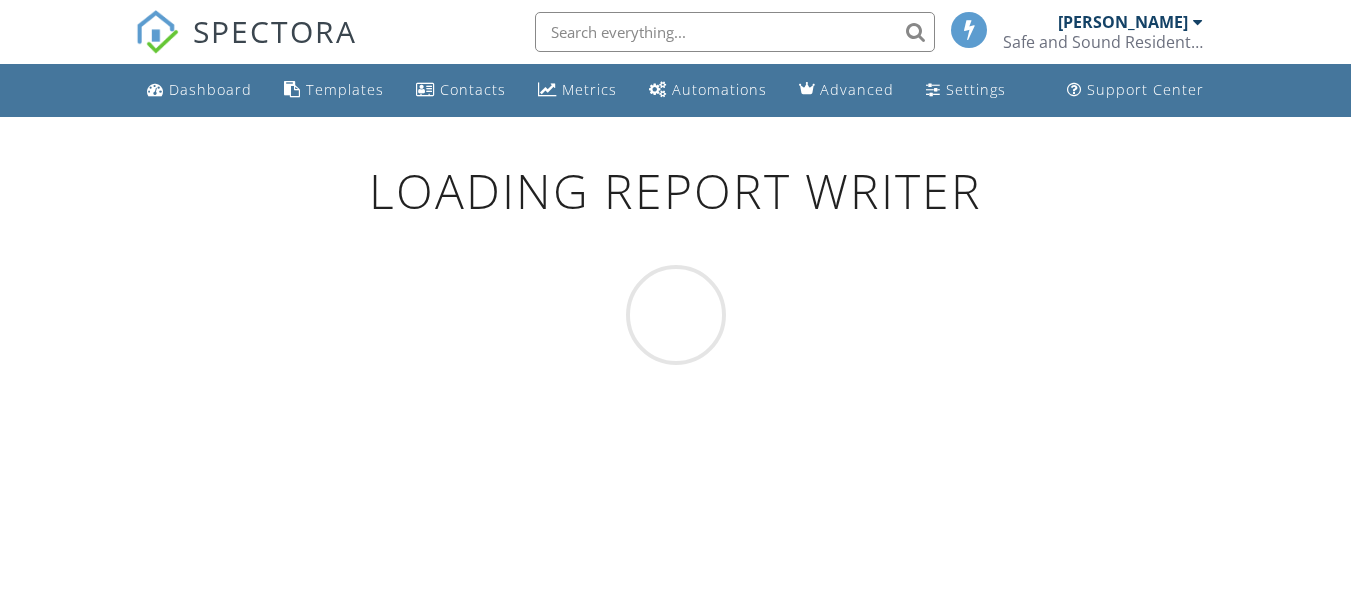 scroll, scrollTop: 0, scrollLeft: 0, axis: both 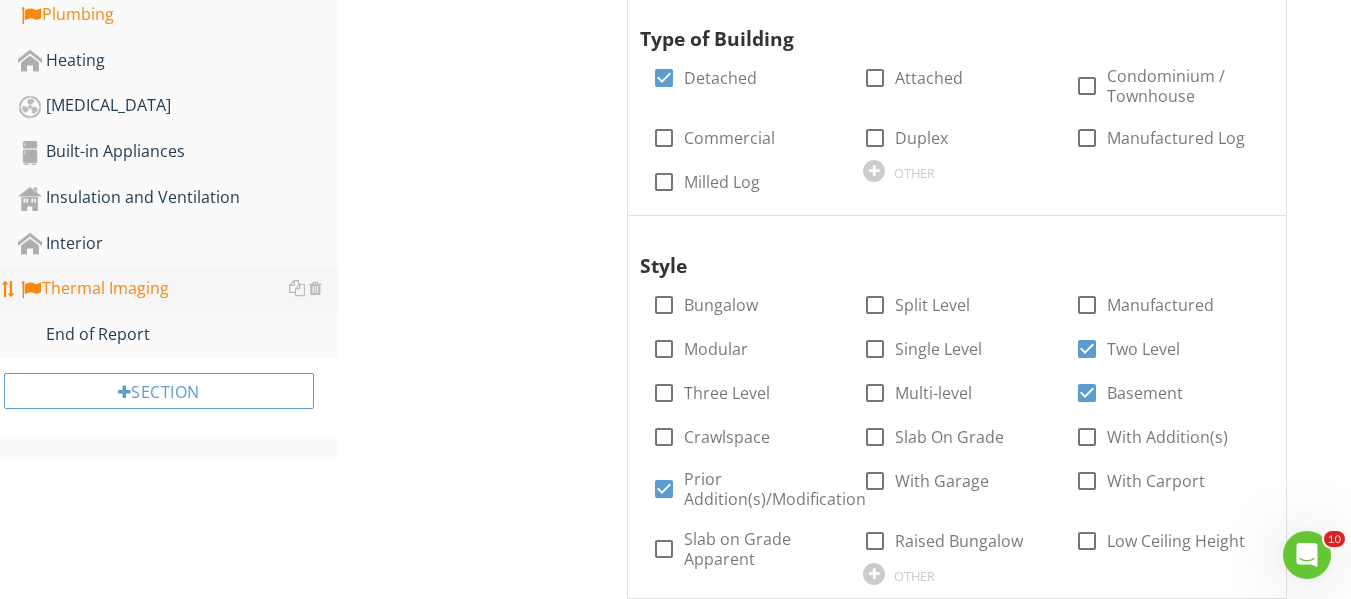 click on "Thermal Imaging" at bounding box center [178, 289] 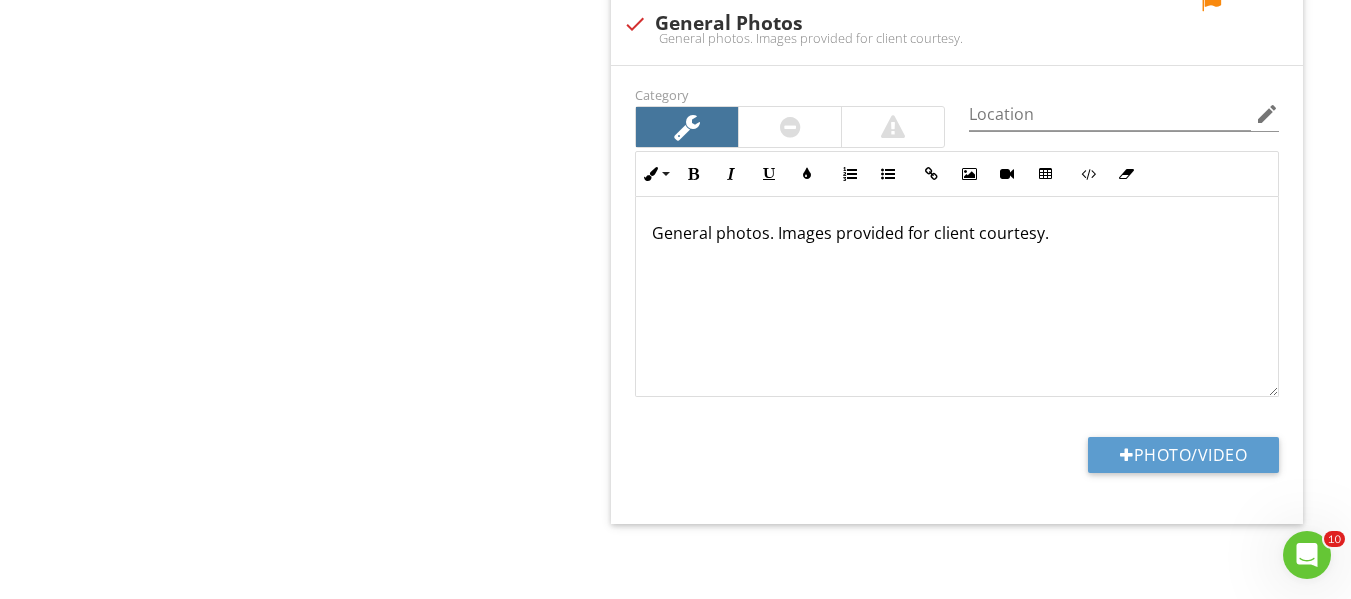 scroll, scrollTop: 3170, scrollLeft: 0, axis: vertical 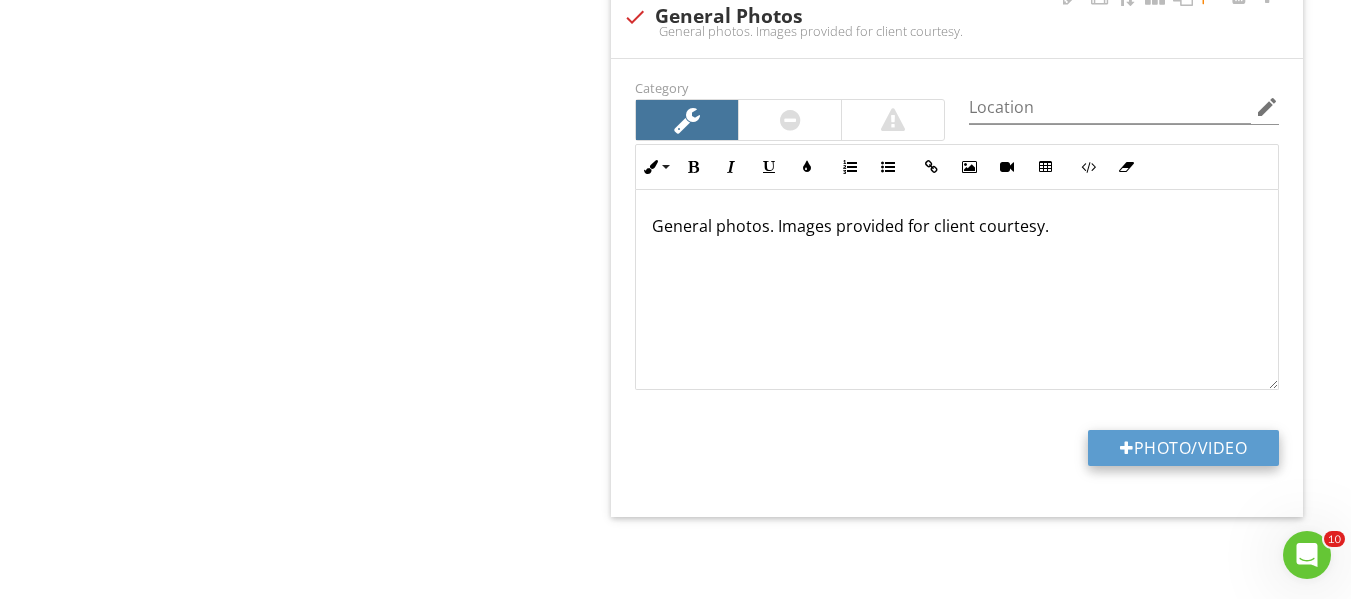 click on "Photo/Video" at bounding box center (1183, 448) 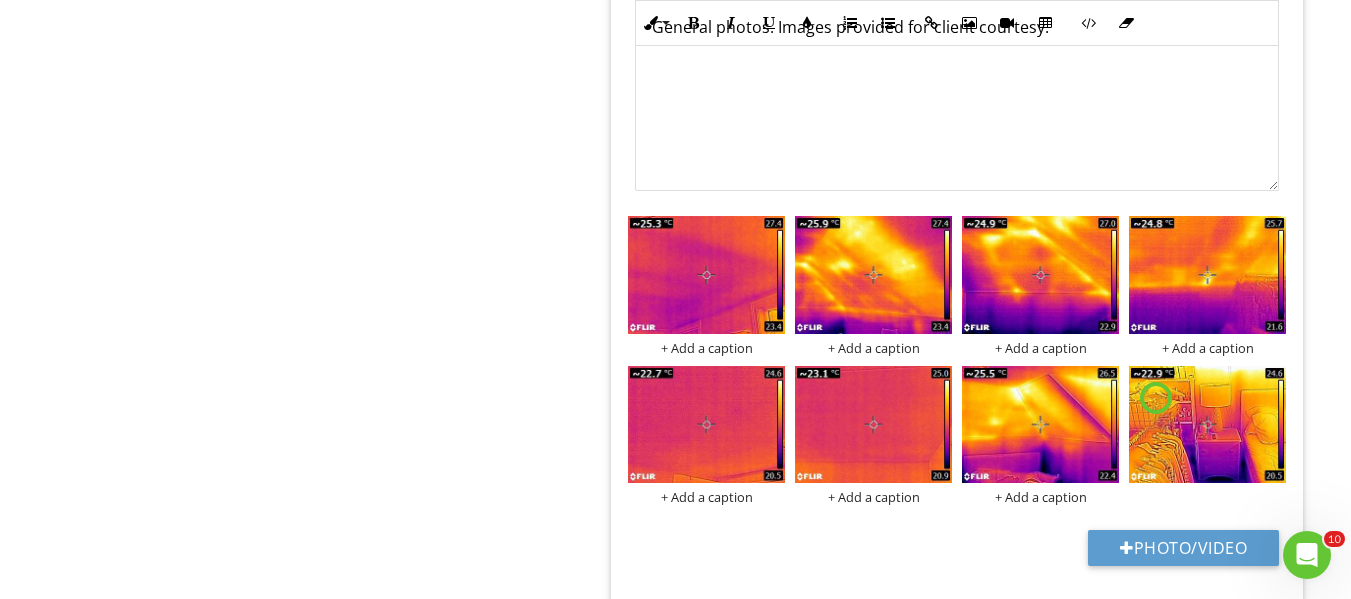 scroll, scrollTop: 3370, scrollLeft: 0, axis: vertical 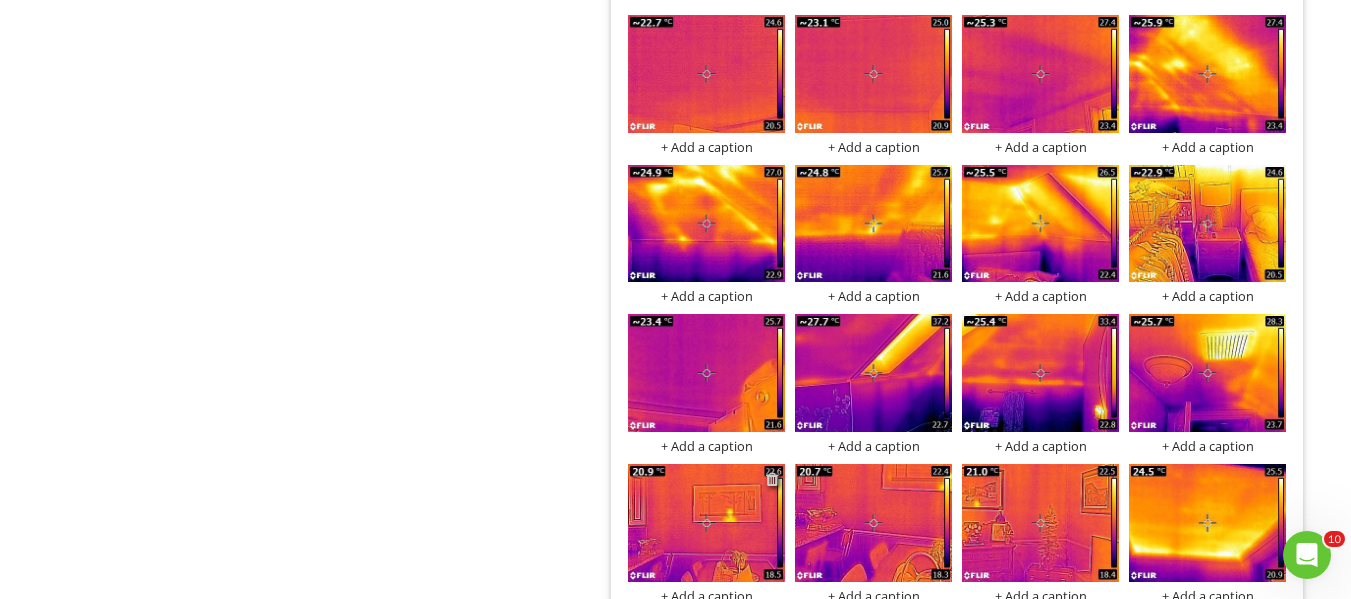 click at bounding box center (772, 479) 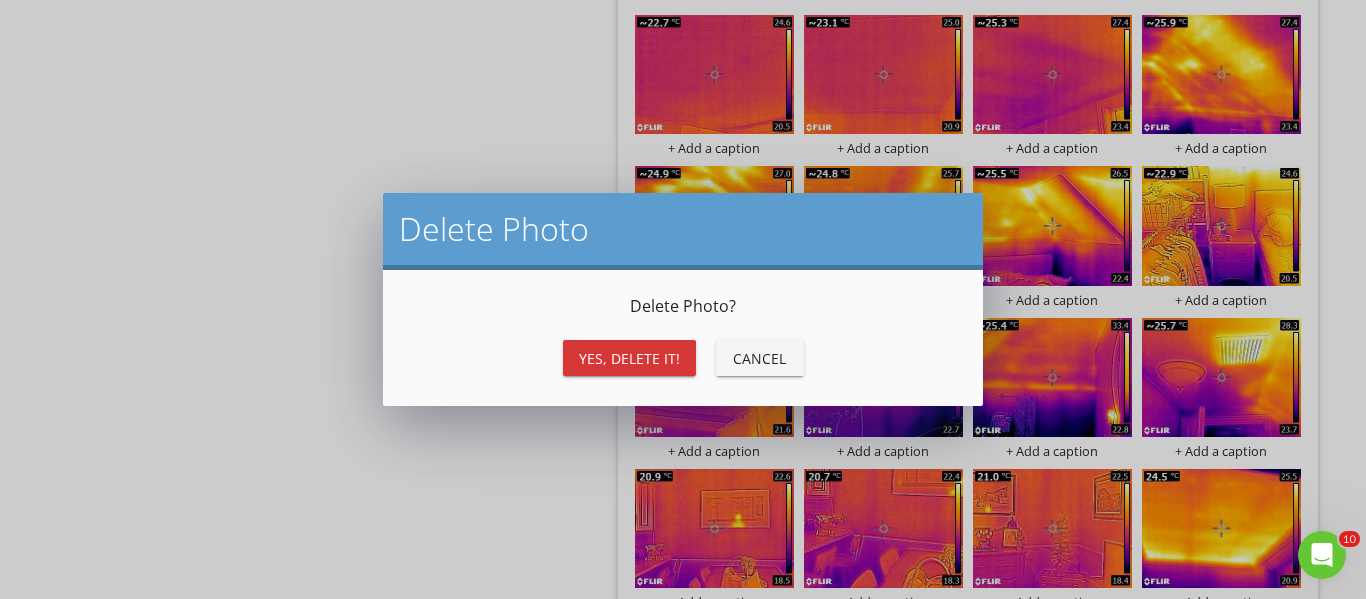 click on "Yes, Delete it!" at bounding box center (629, 358) 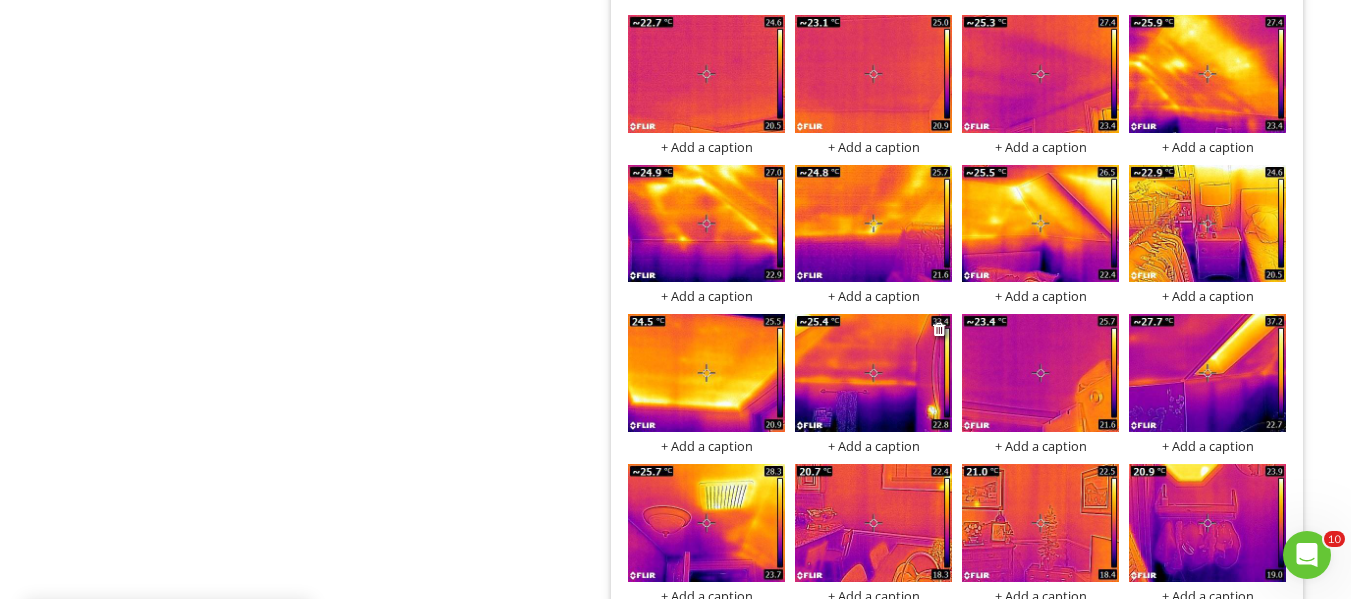 scroll, scrollTop: 3670, scrollLeft: 0, axis: vertical 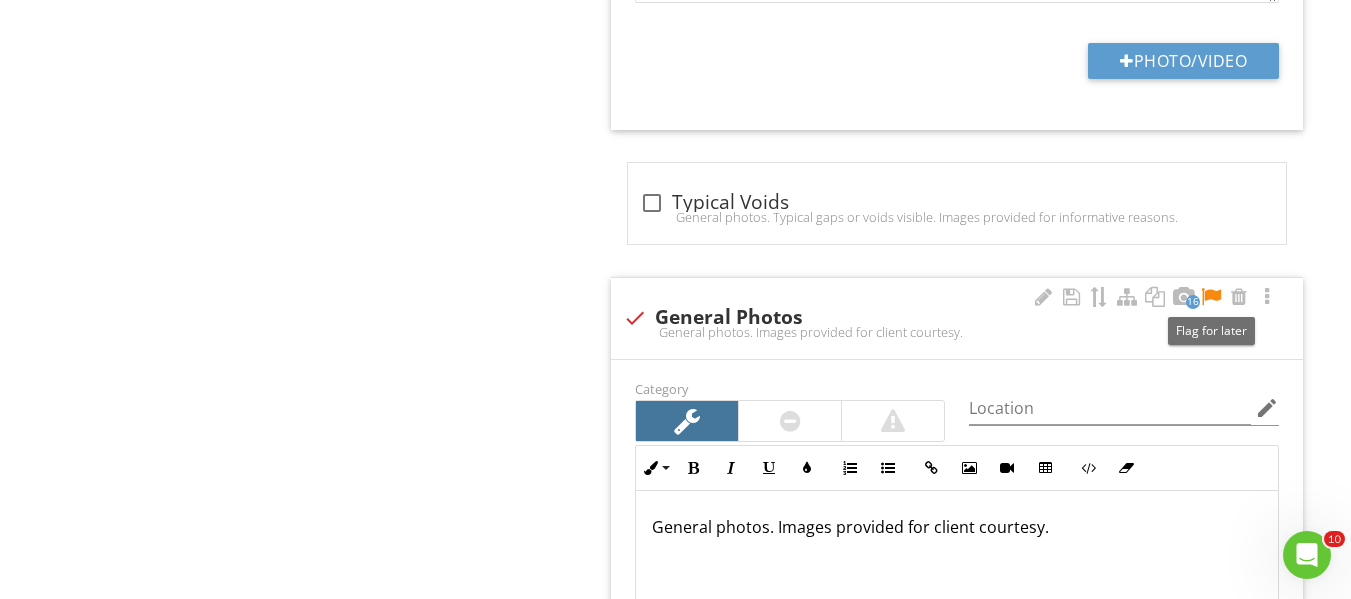 click at bounding box center (1211, 297) 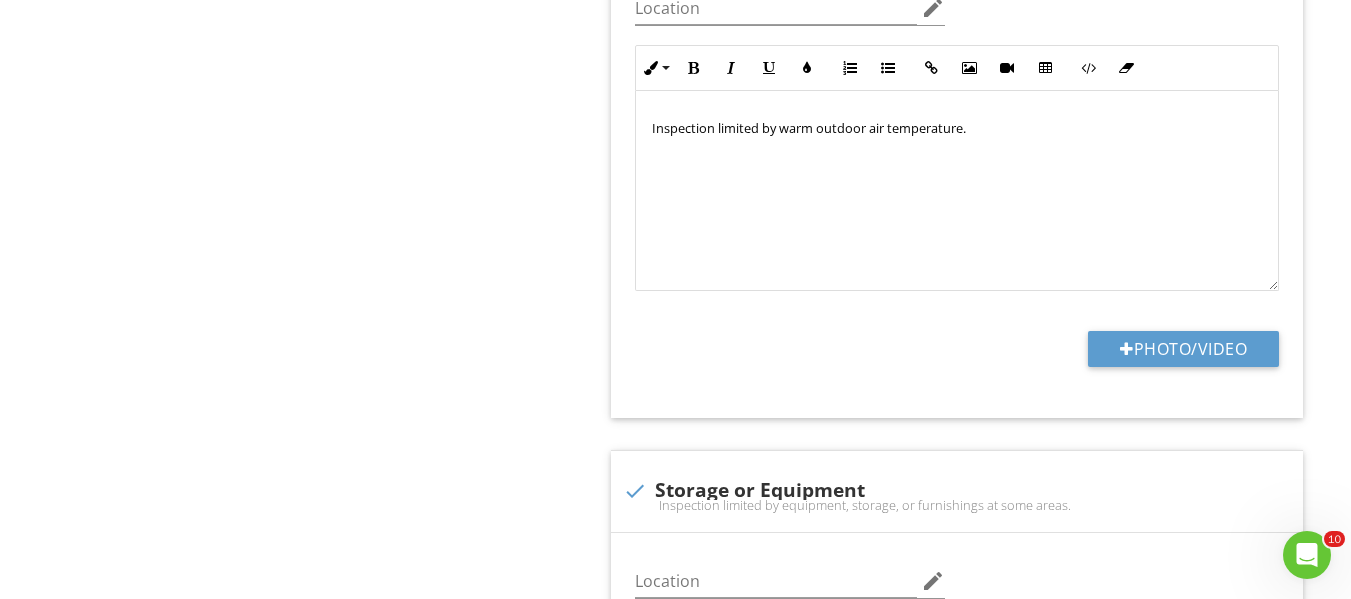 scroll, scrollTop: 569, scrollLeft: 0, axis: vertical 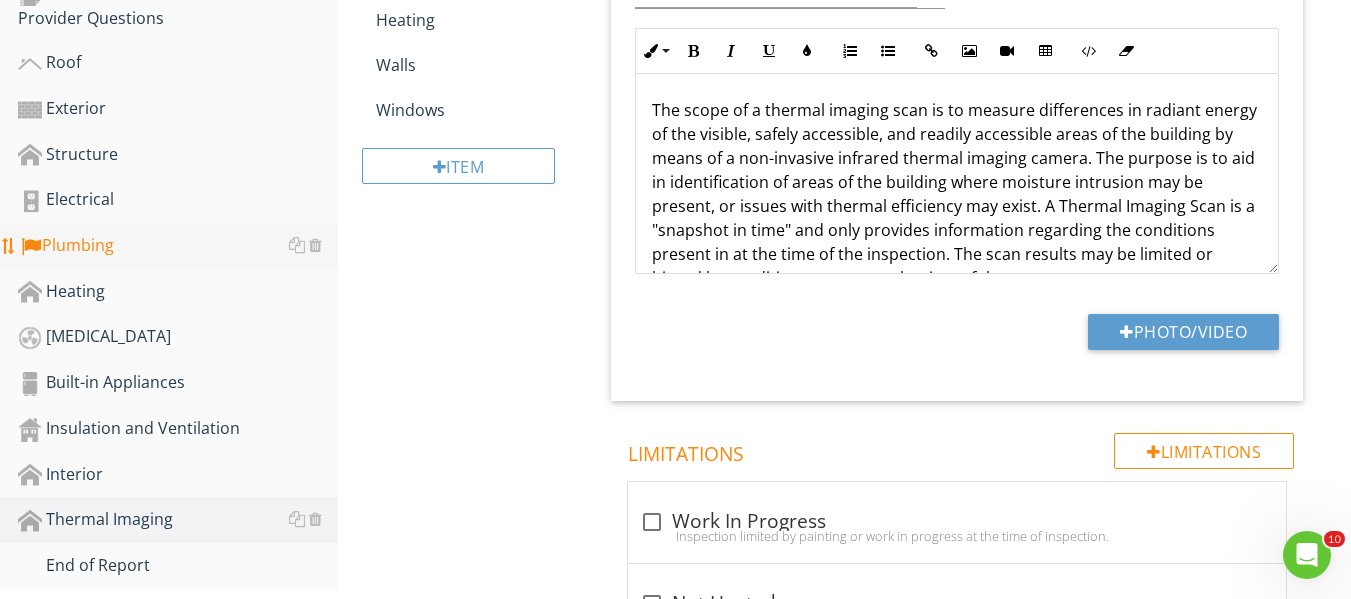 click on "Plumbing" at bounding box center [178, 246] 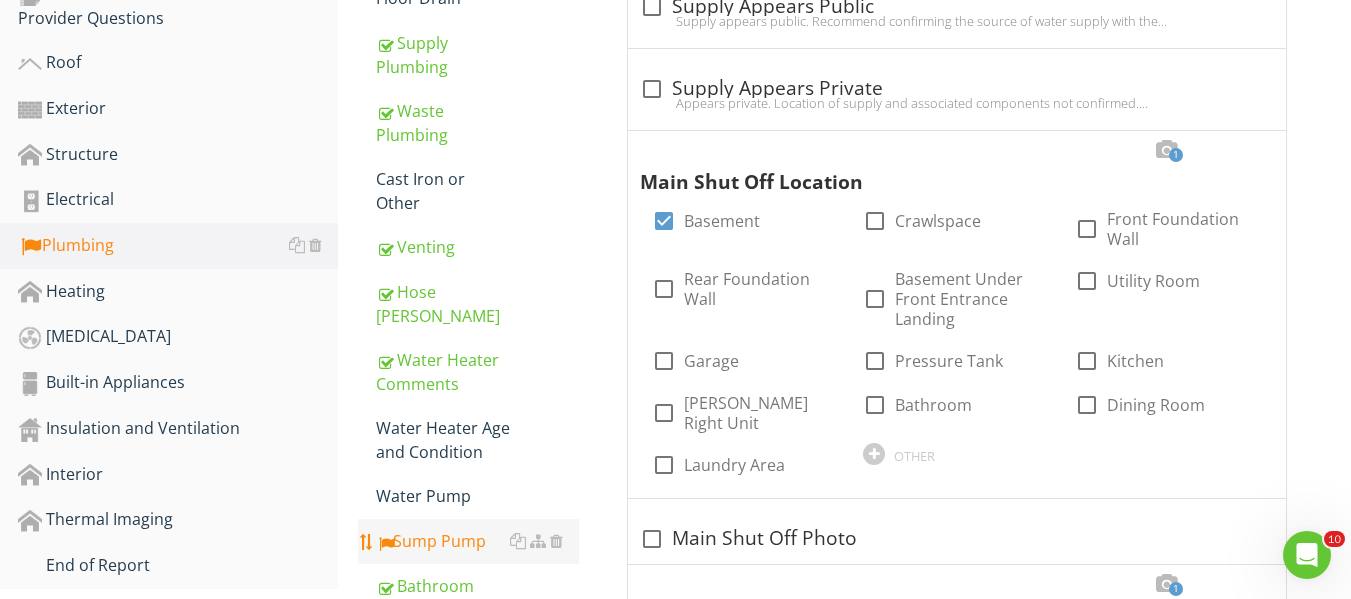 click on "Sump Pump" at bounding box center (477, 541) 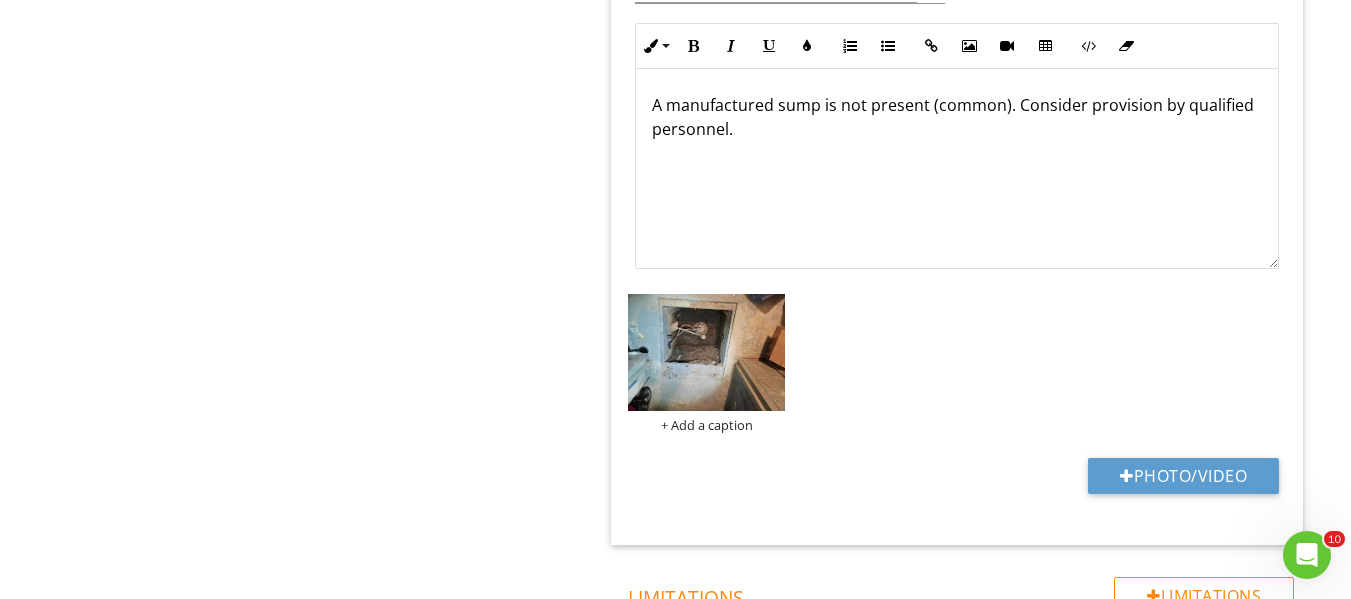 scroll, scrollTop: 2100, scrollLeft: 0, axis: vertical 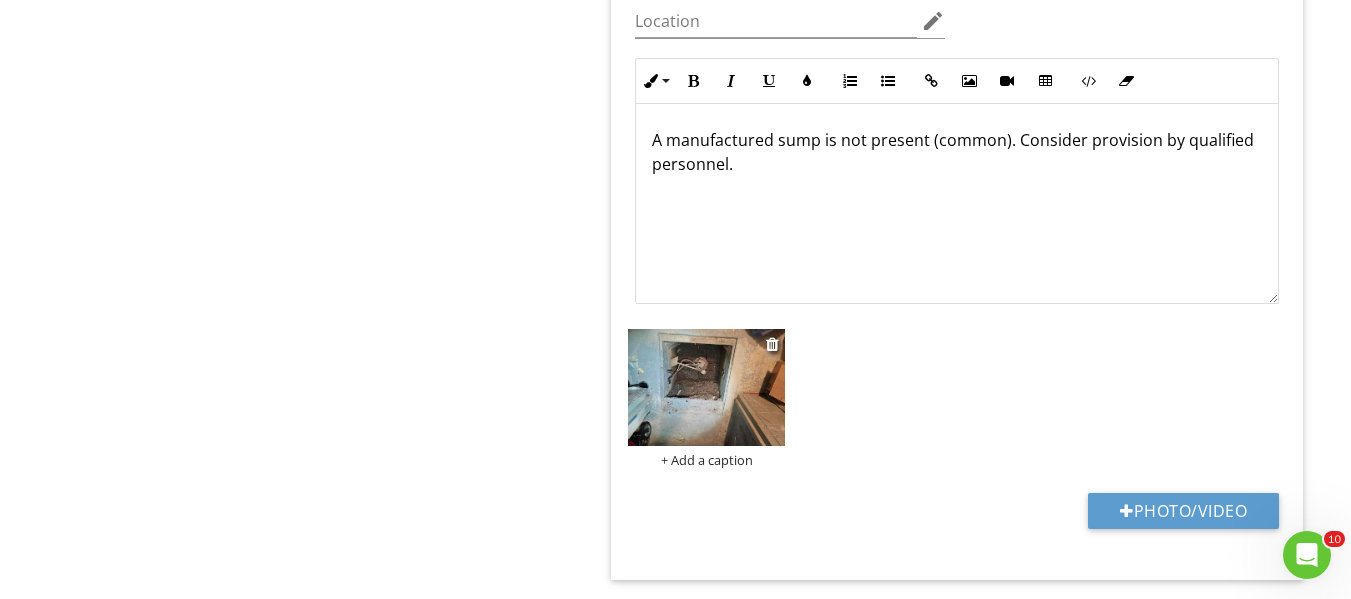 click at bounding box center (706, 388) 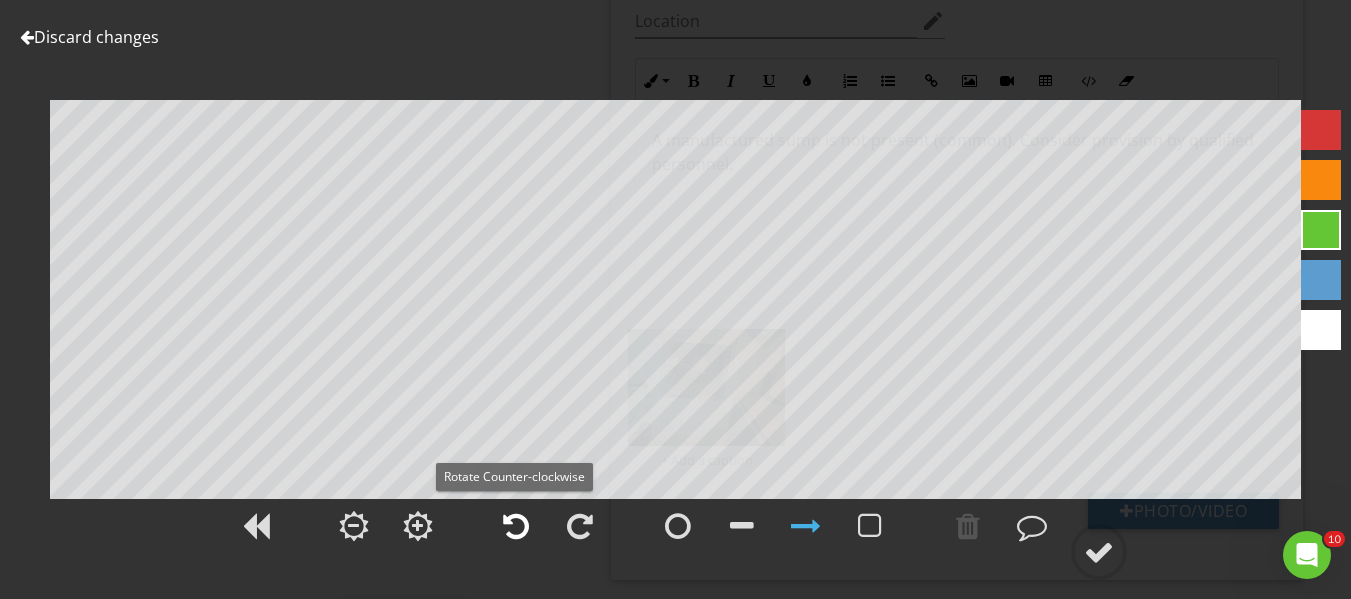 click at bounding box center [516, 526] 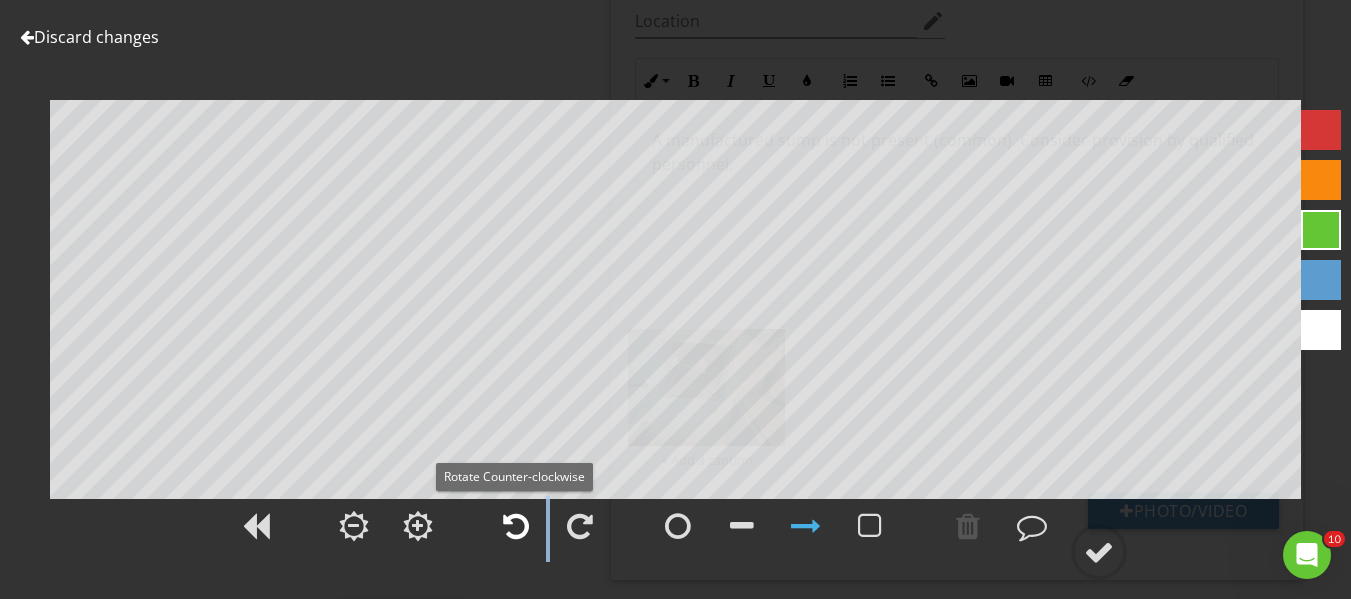 click at bounding box center [516, 526] 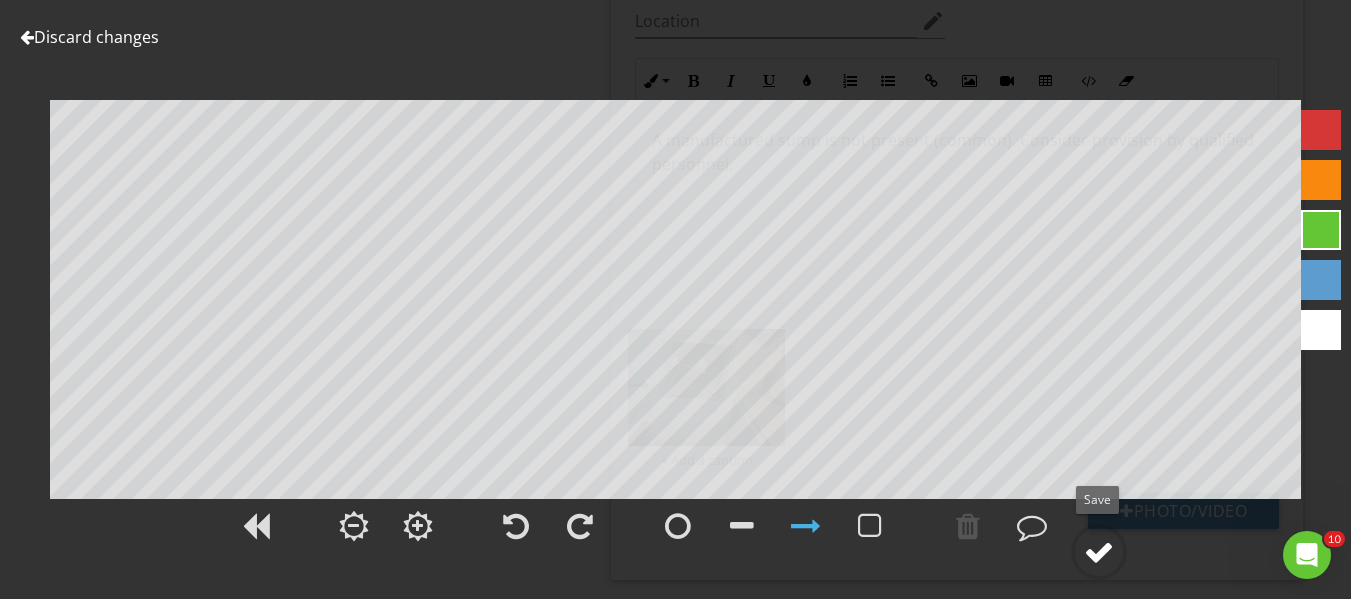click at bounding box center (1099, 552) 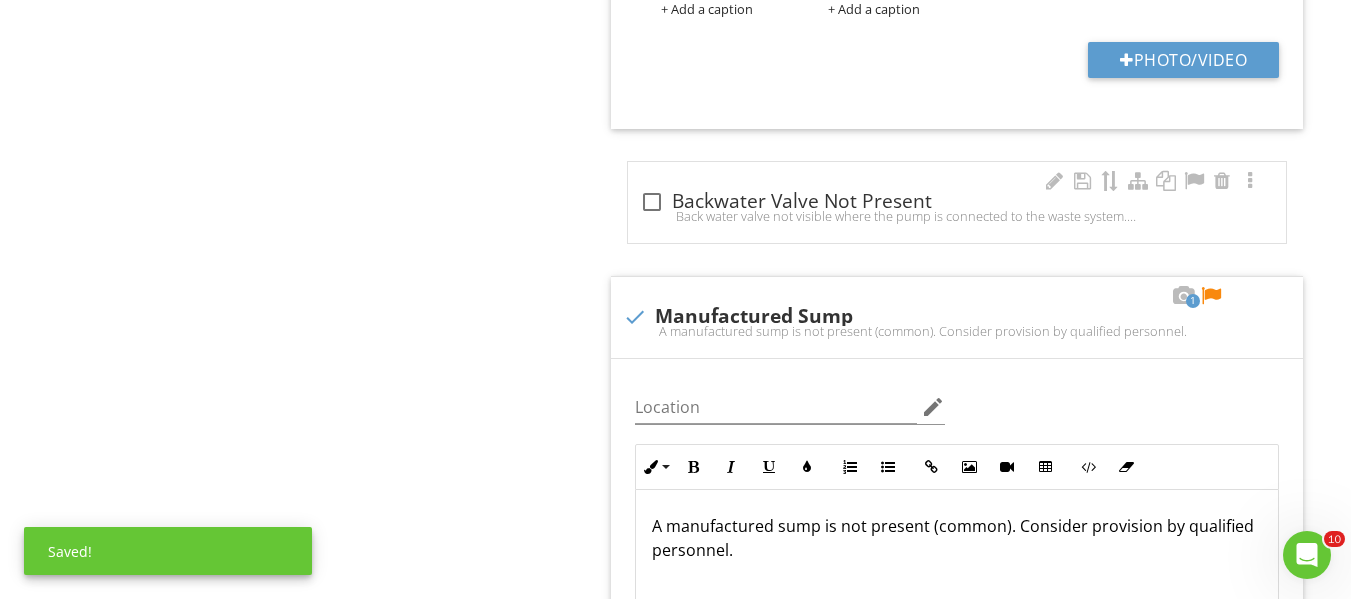 scroll, scrollTop: 1700, scrollLeft: 0, axis: vertical 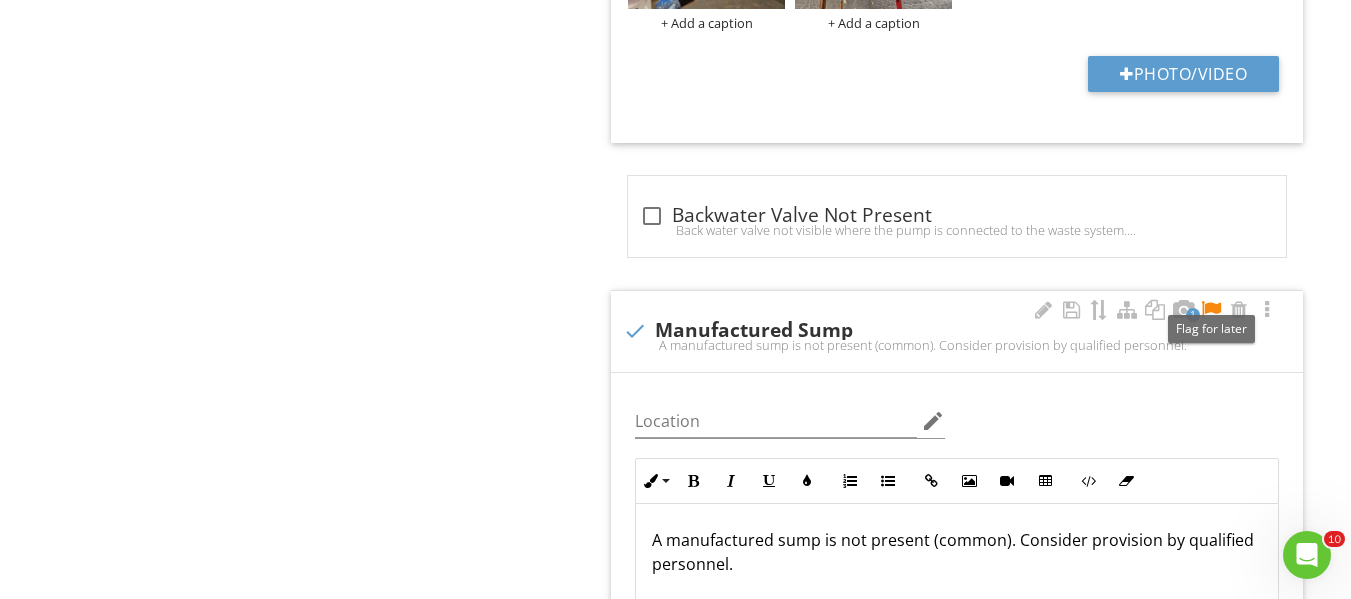 click at bounding box center (1211, 310) 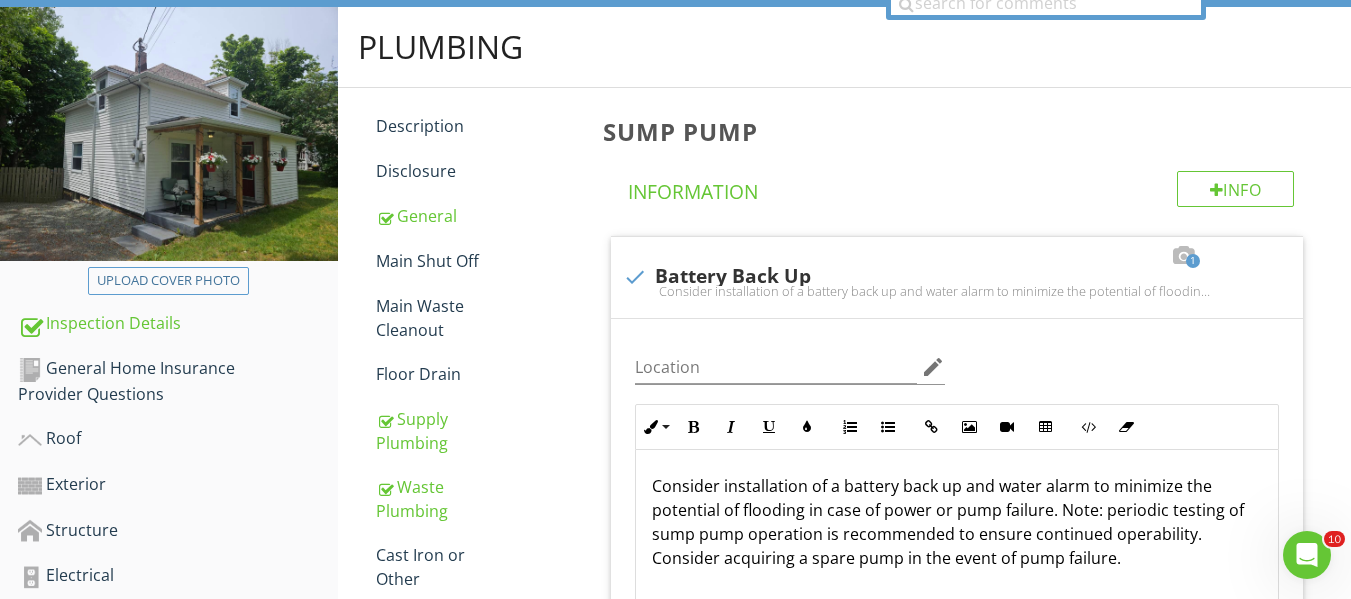 scroll, scrollTop: 0, scrollLeft: 0, axis: both 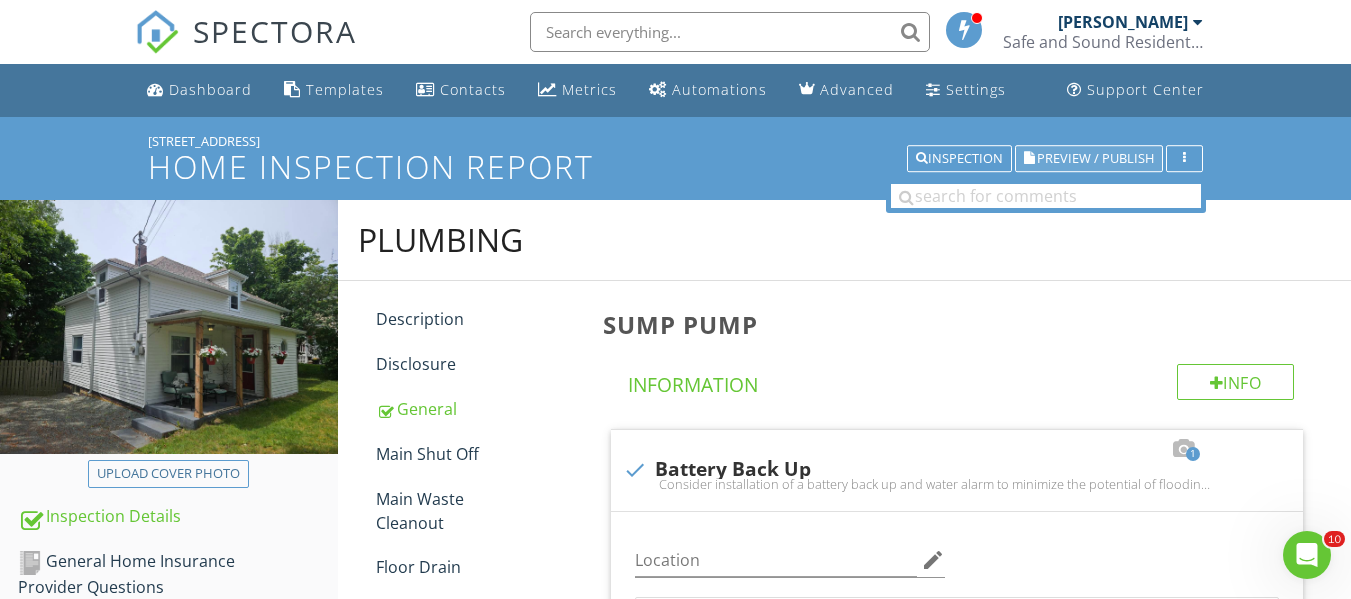 click on "Preview / Publish" at bounding box center [1095, 158] 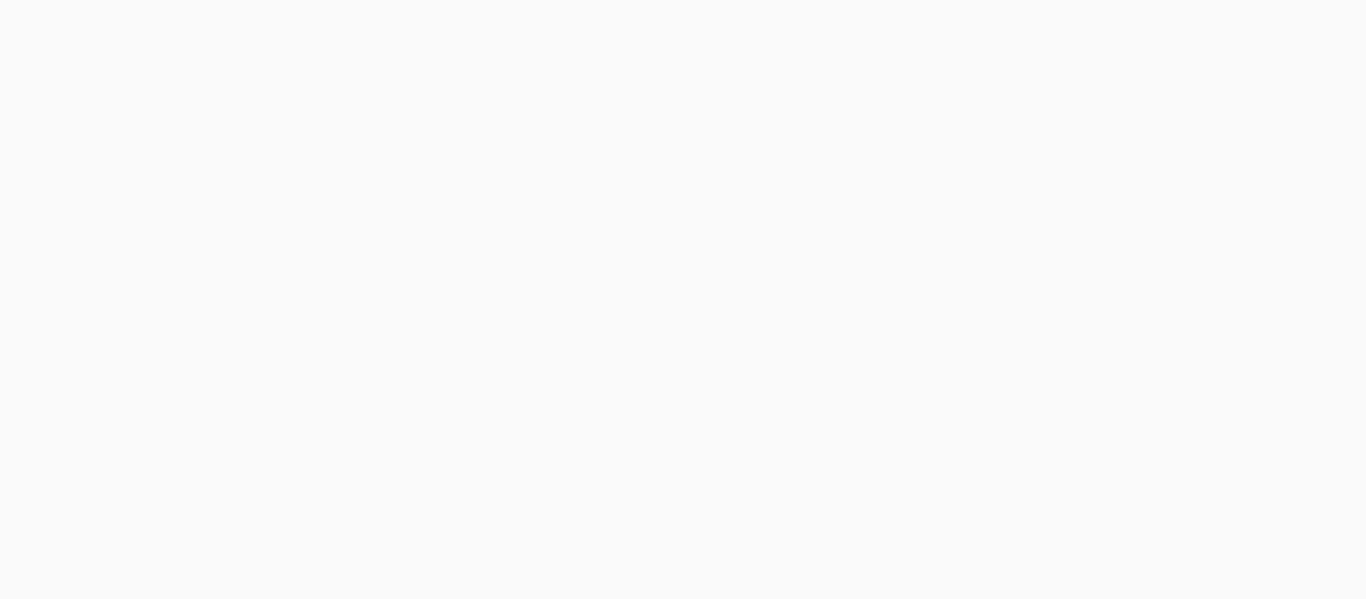 scroll, scrollTop: 0, scrollLeft: 0, axis: both 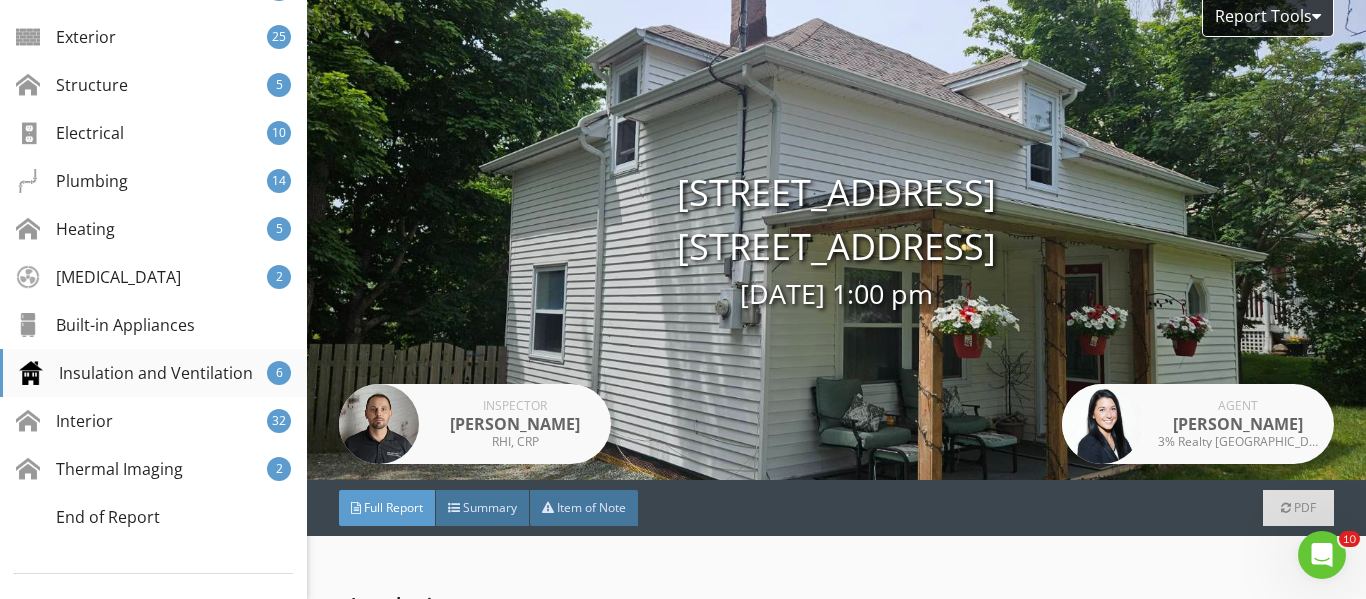 click on "Insulation and Ventilation" at bounding box center [136, 373] 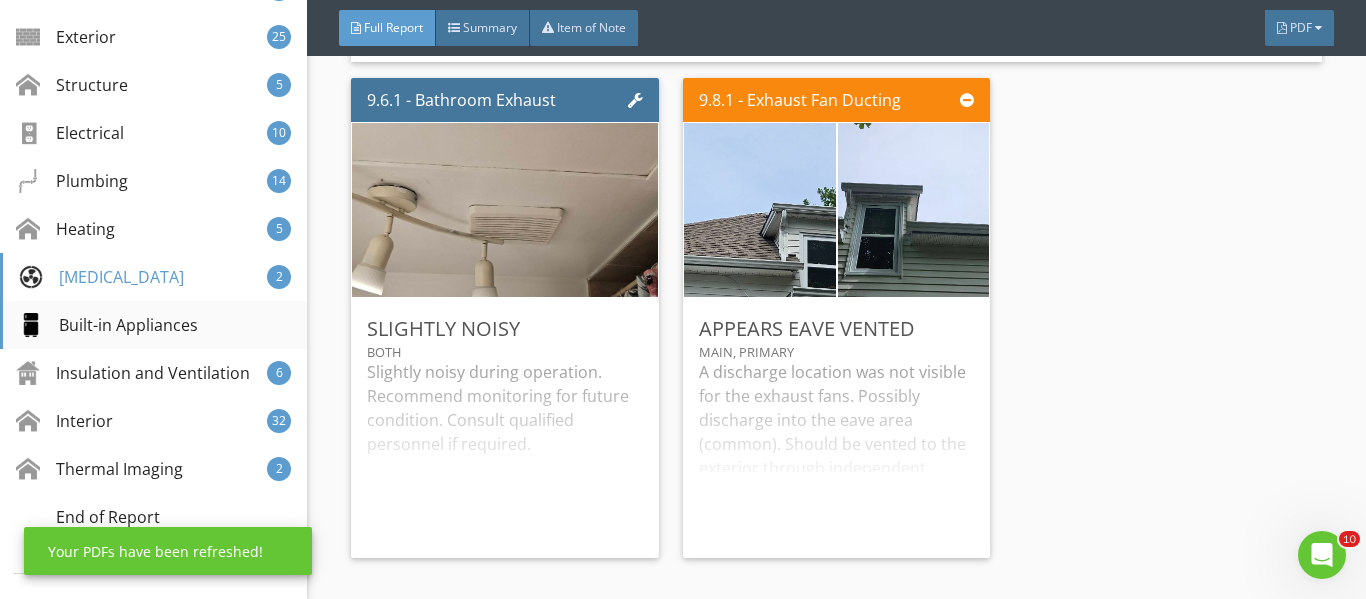 scroll, scrollTop: 25285, scrollLeft: 0, axis: vertical 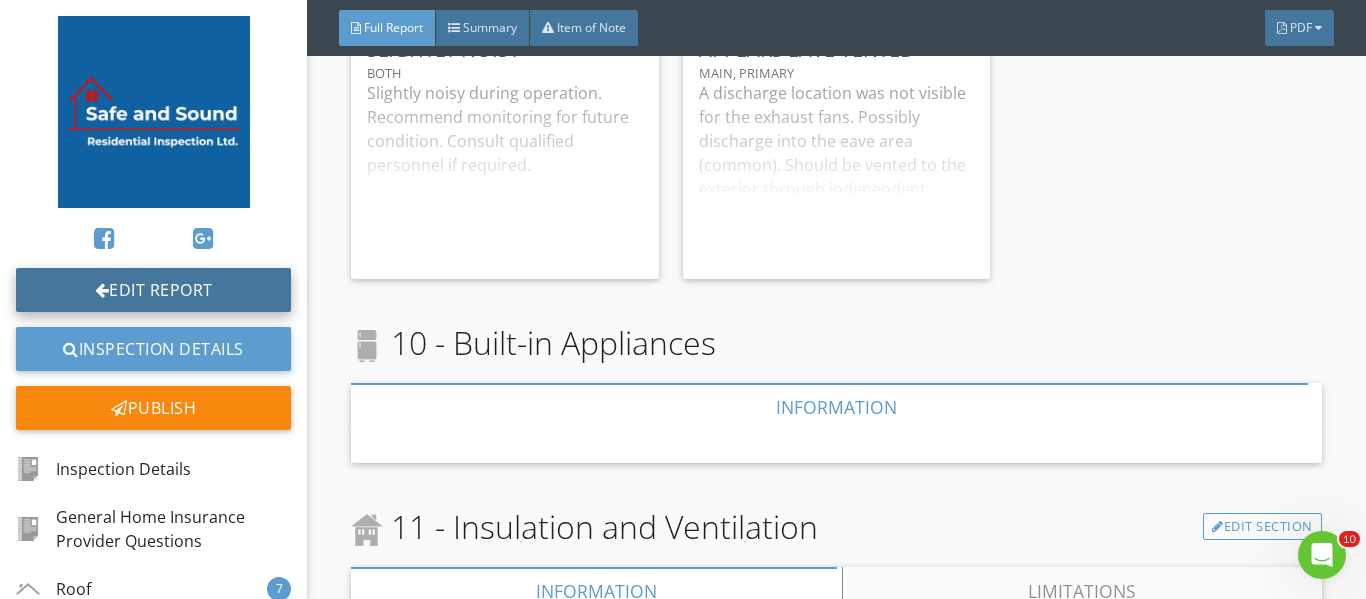 click on "Edit Report" at bounding box center [153, 290] 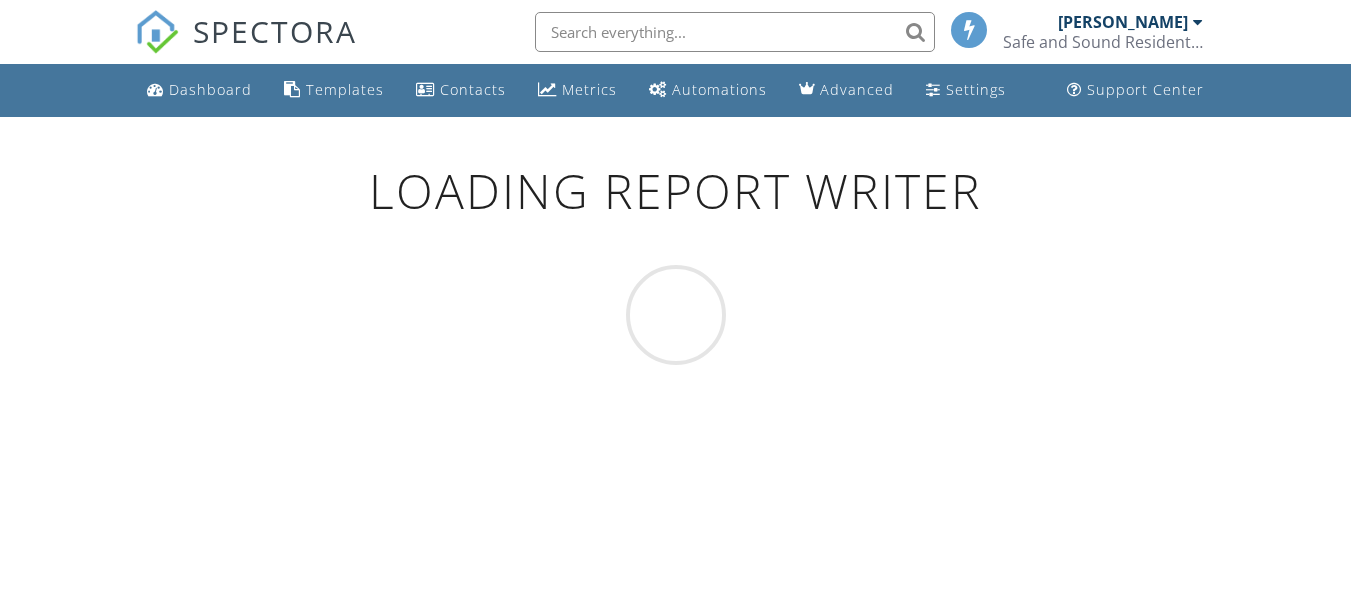 scroll, scrollTop: 0, scrollLeft: 0, axis: both 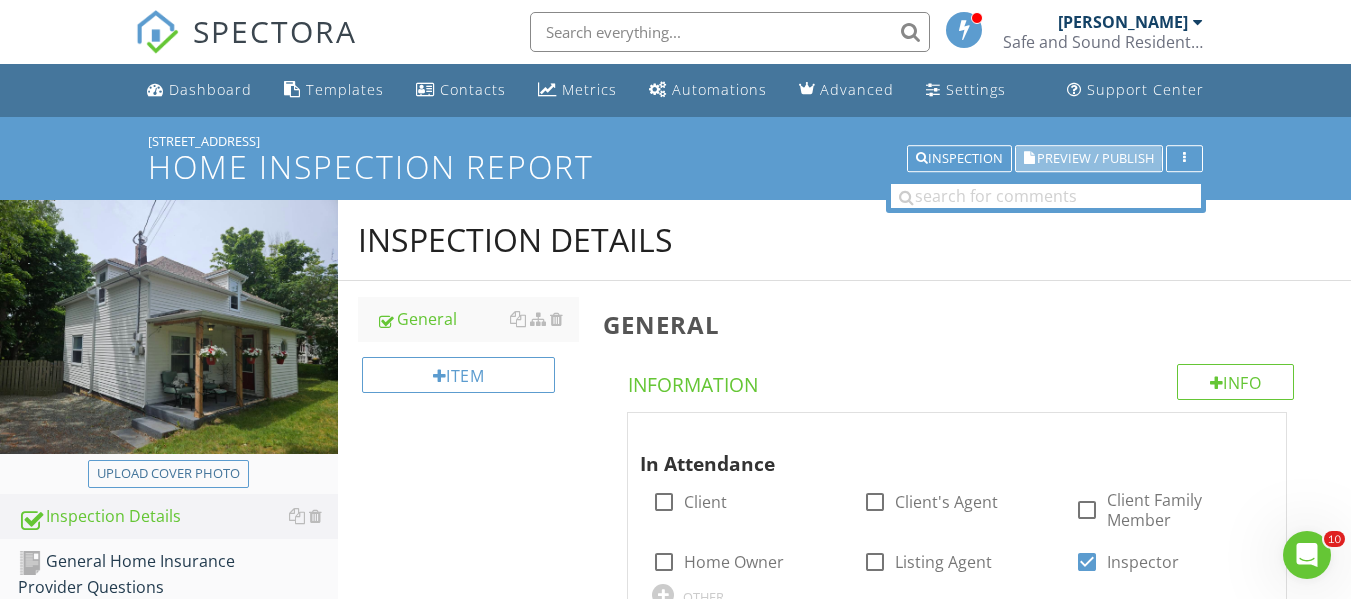 click on "Preview / Publish" at bounding box center (1095, 158) 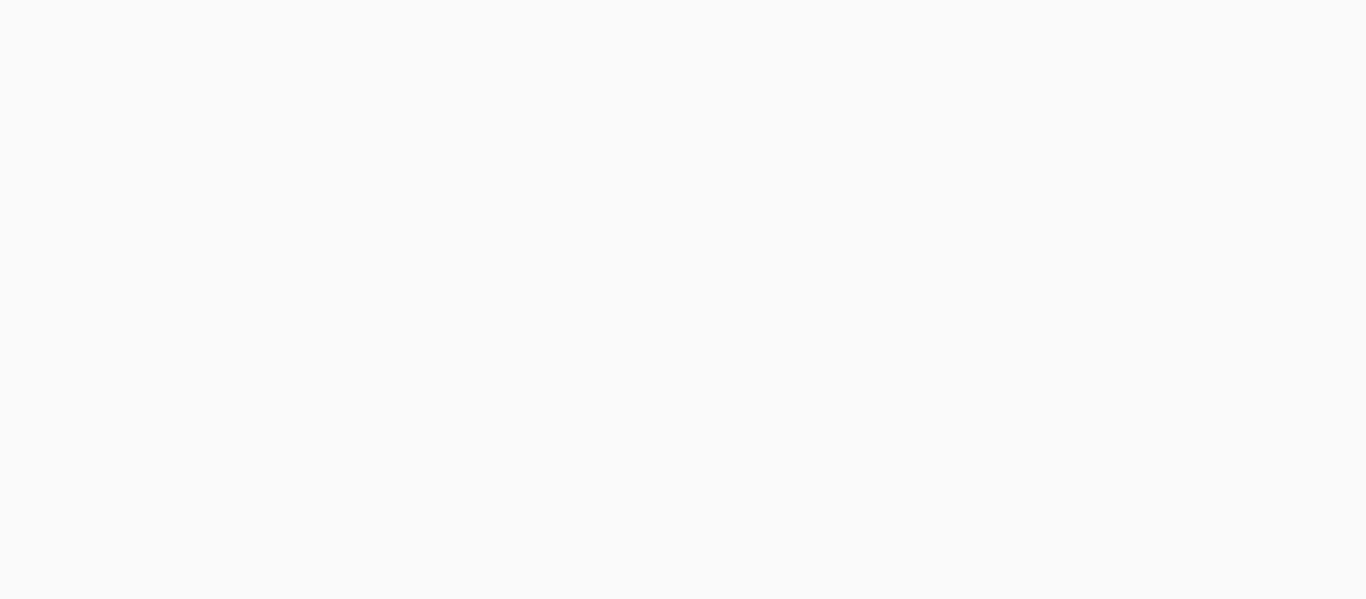 scroll, scrollTop: 0, scrollLeft: 0, axis: both 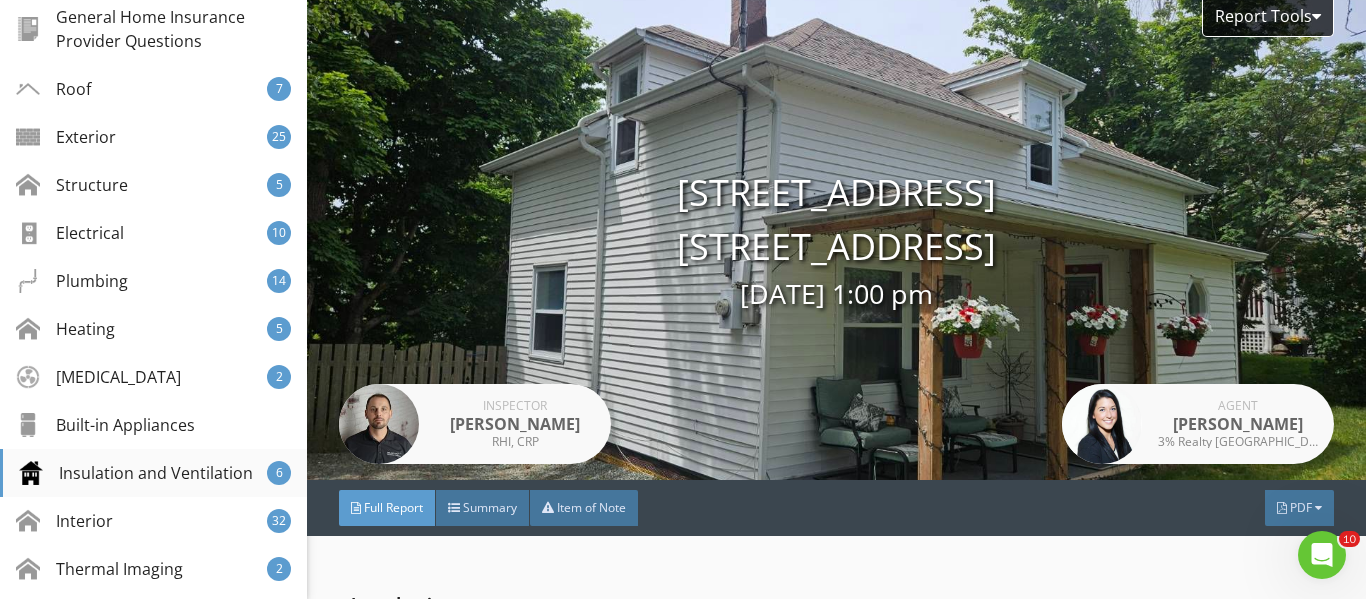click on "Insulation and Ventilation" at bounding box center [136, 473] 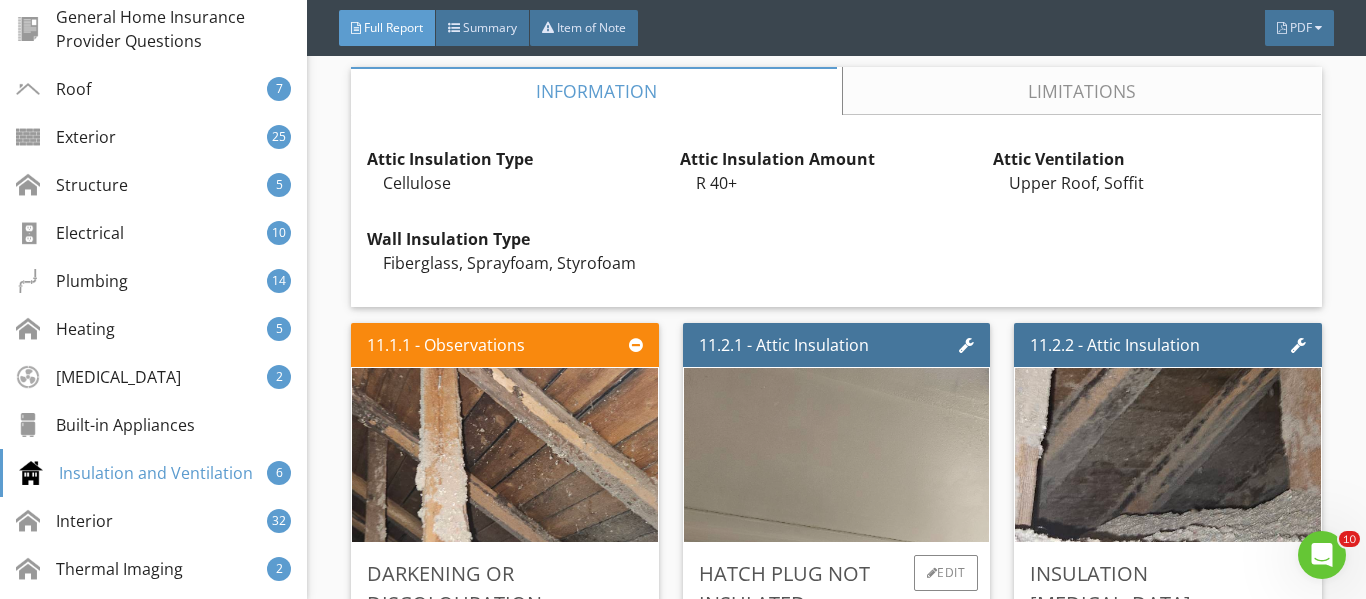 scroll, scrollTop: 25885, scrollLeft: 0, axis: vertical 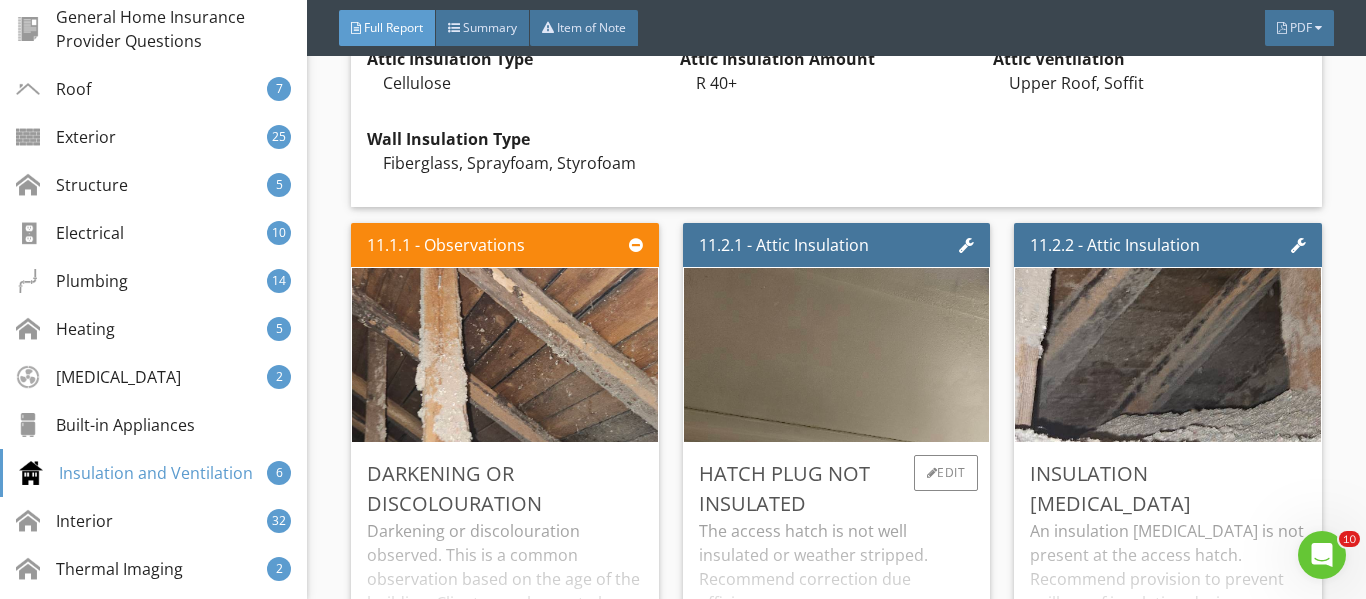 click on "The access hatch is not well insulated or weather stripped. Recommend correction due efficiency." at bounding box center [836, 603] 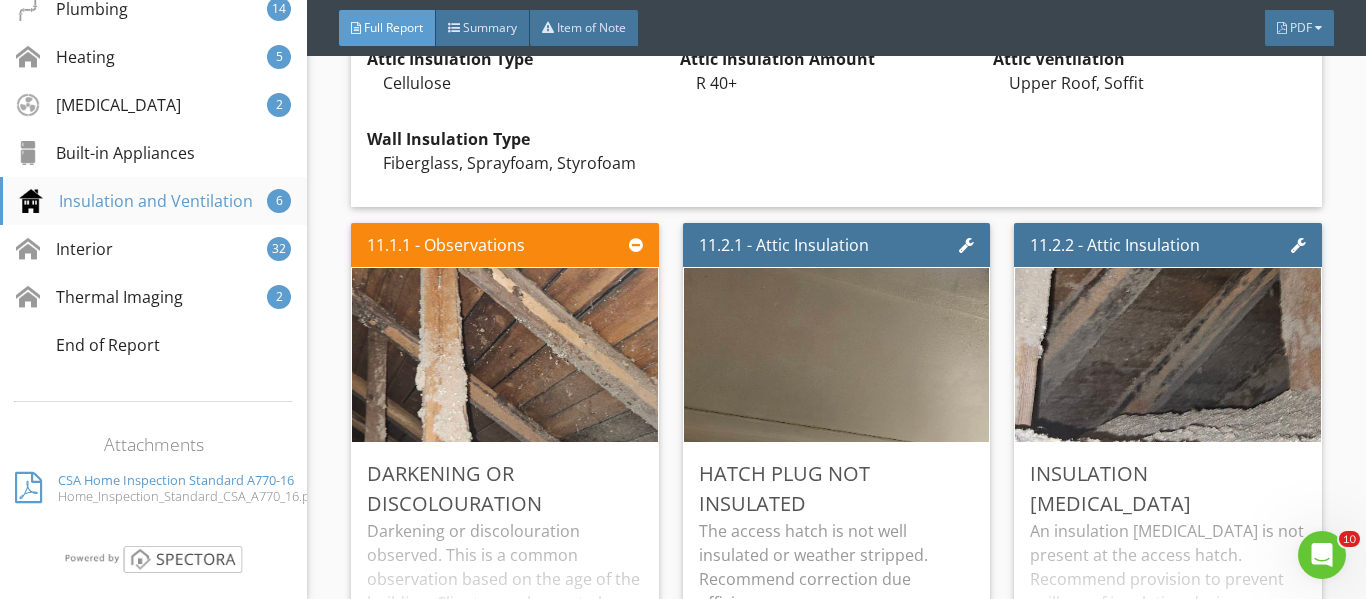 scroll, scrollTop: 800, scrollLeft: 0, axis: vertical 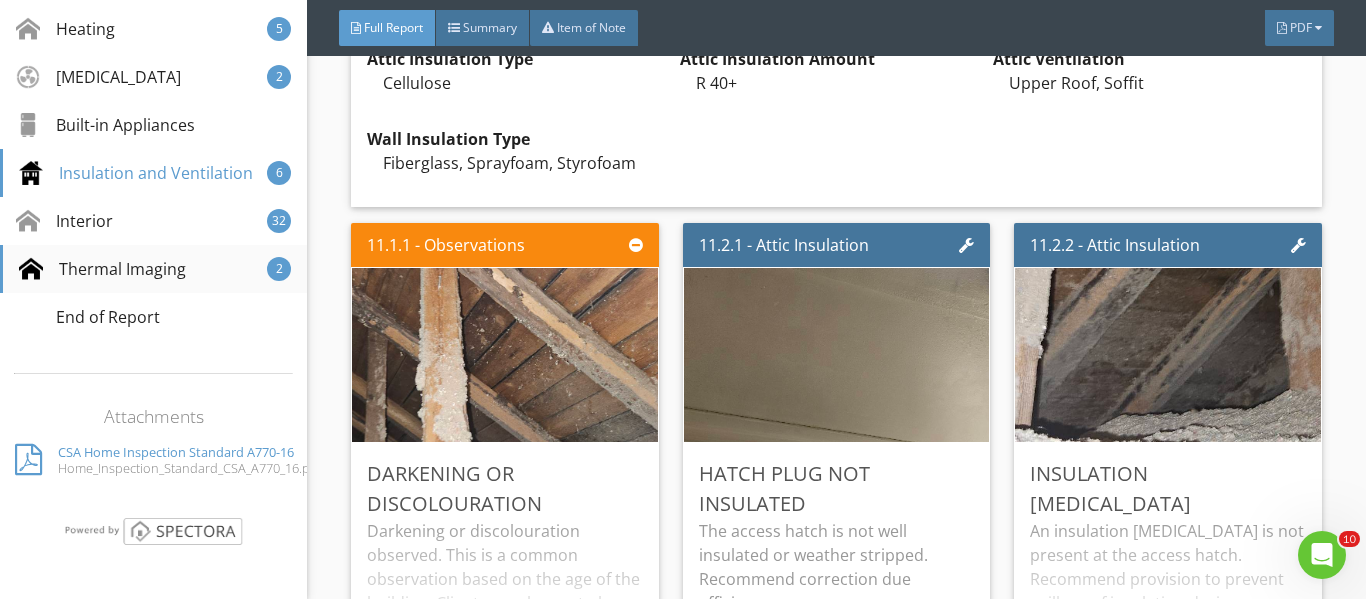 click on "Thermal Imaging" at bounding box center (102, 269) 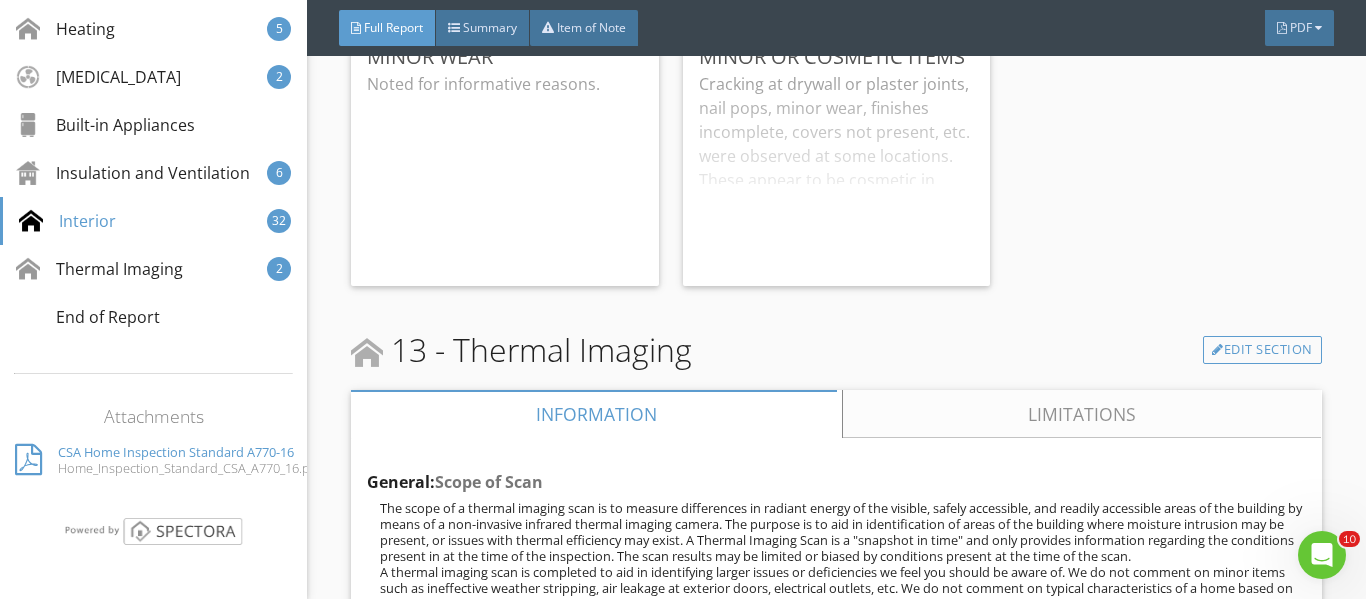 scroll, scrollTop: 33367, scrollLeft: 0, axis: vertical 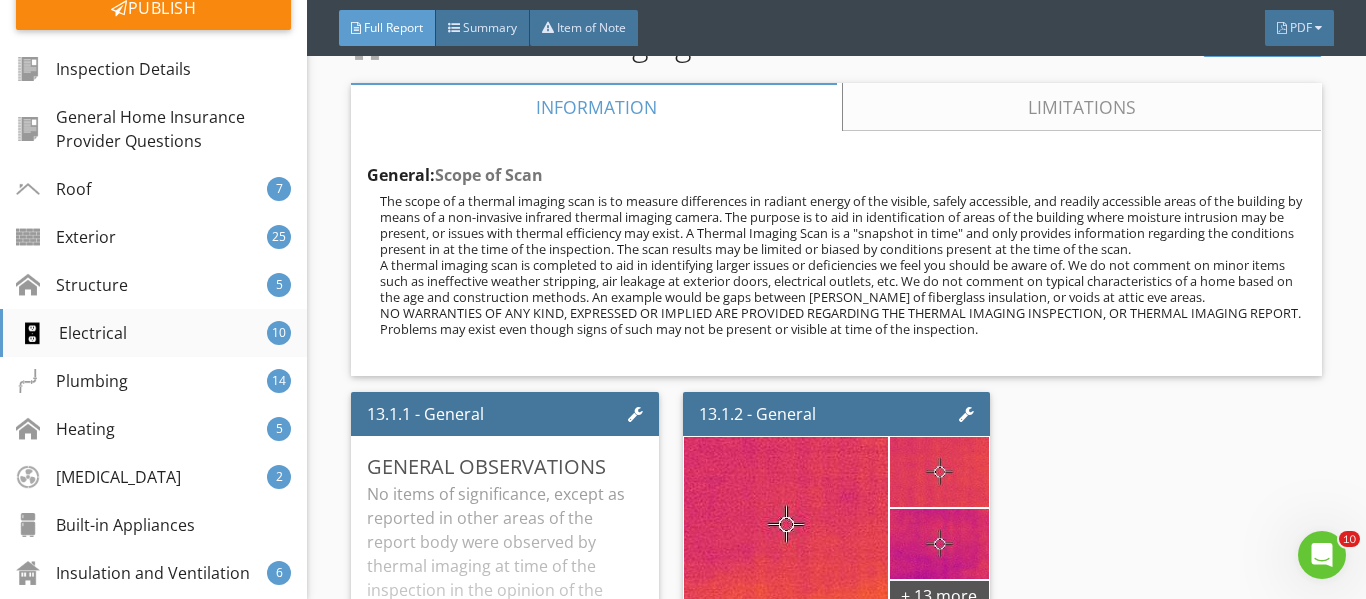 click on "Electrical" at bounding box center (73, 333) 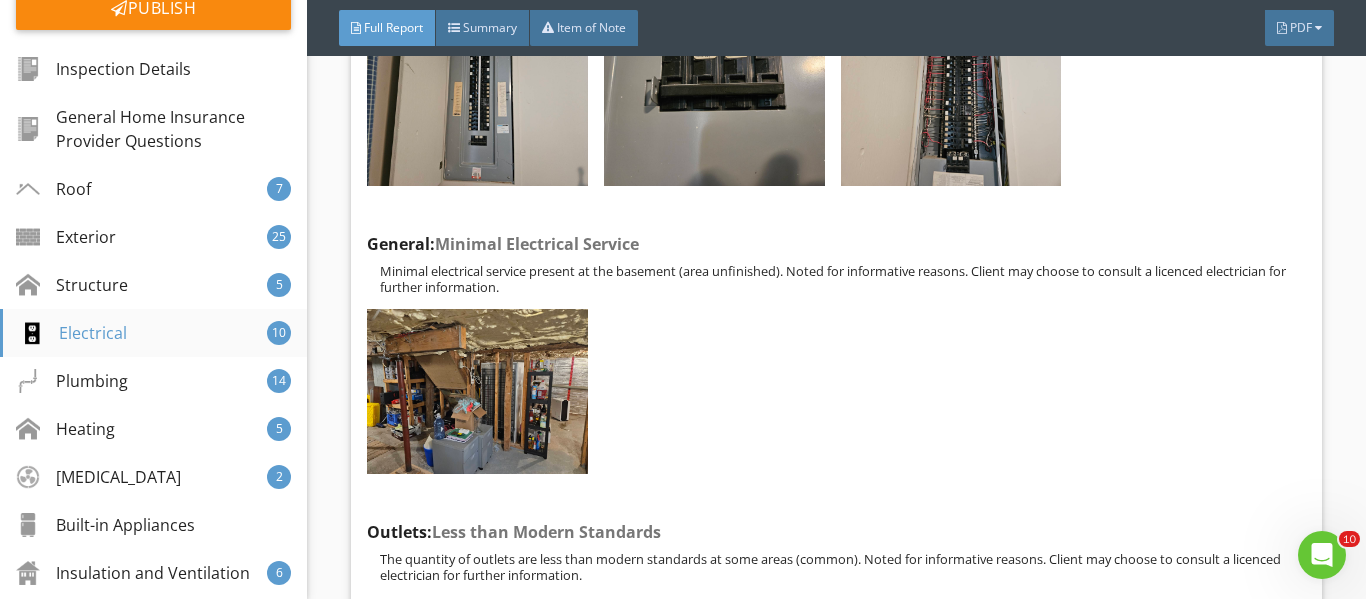 scroll, scrollTop: 13791, scrollLeft: 0, axis: vertical 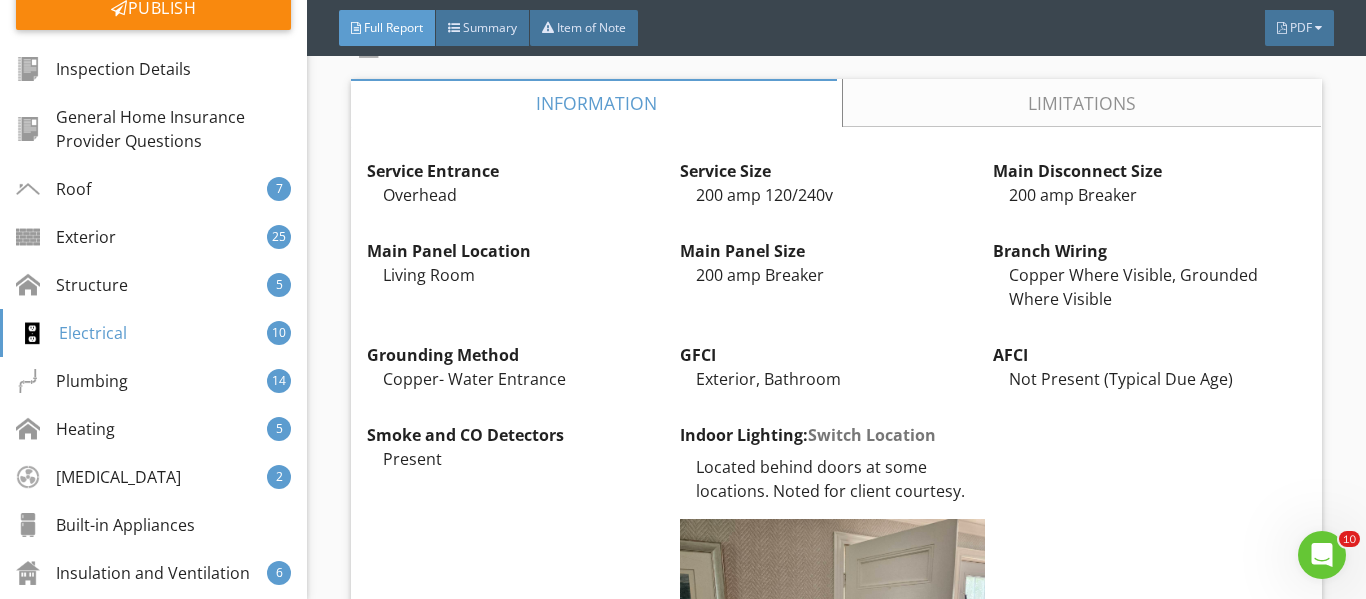 click on "Limitations" at bounding box center [1083, 103] 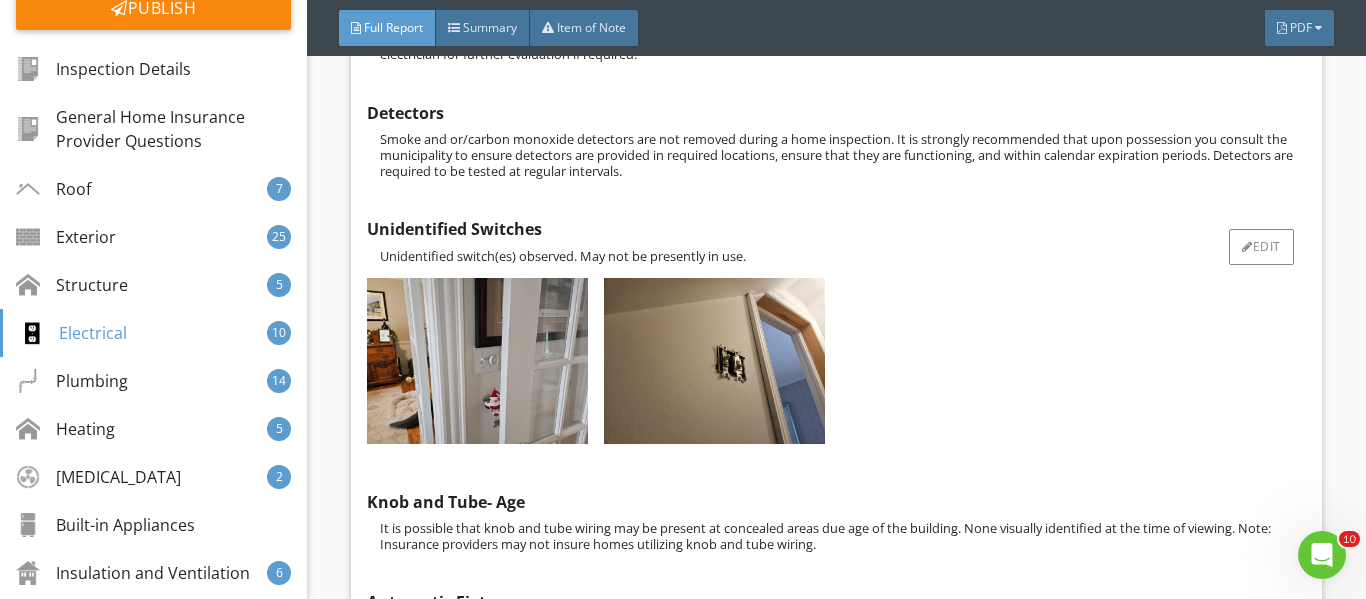 scroll, scrollTop: 14291, scrollLeft: 0, axis: vertical 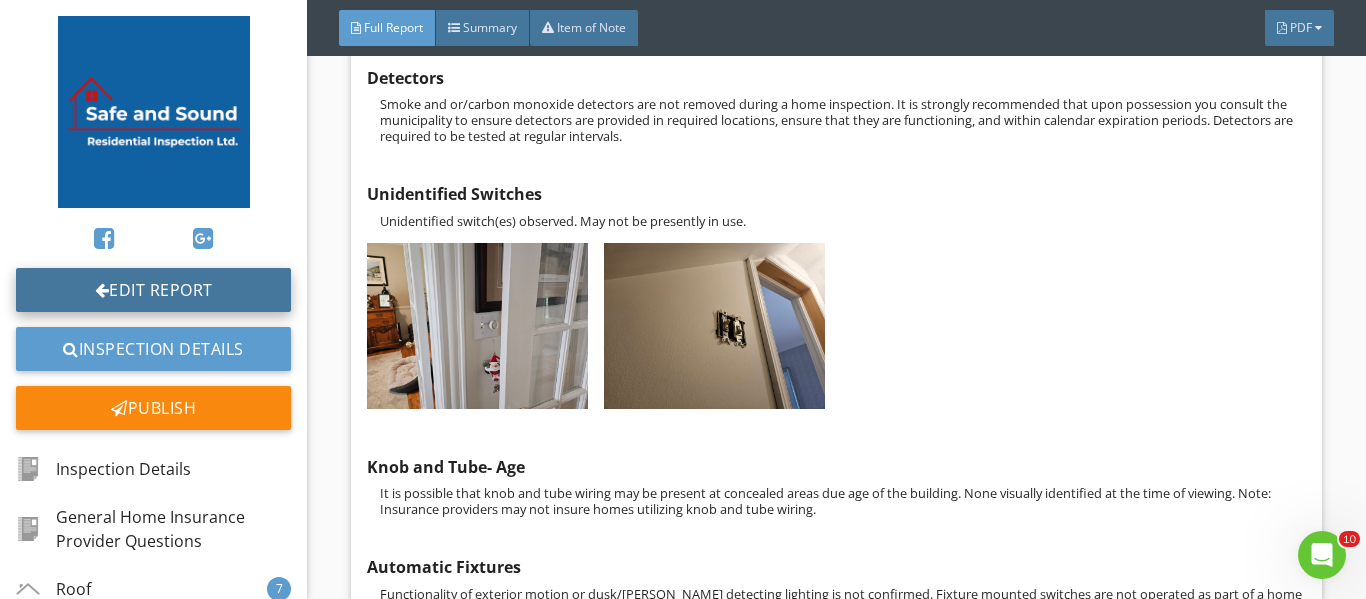 click on "Edit Report" at bounding box center [153, 290] 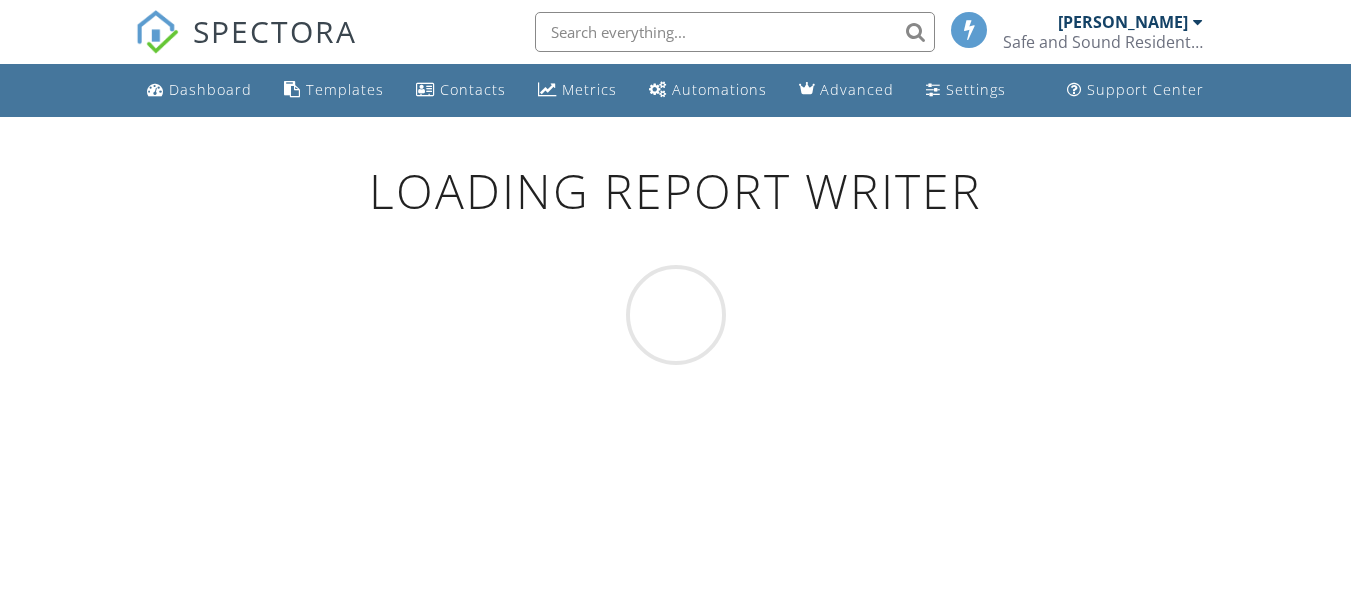scroll, scrollTop: 0, scrollLeft: 0, axis: both 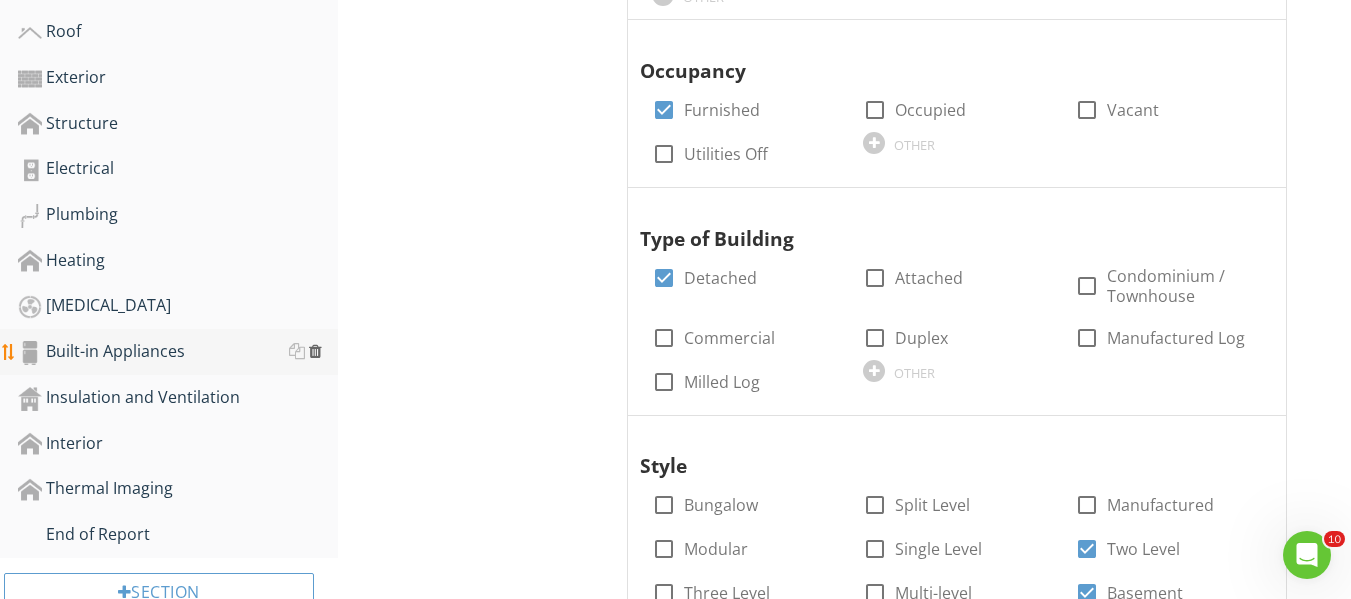 click at bounding box center [315, 351] 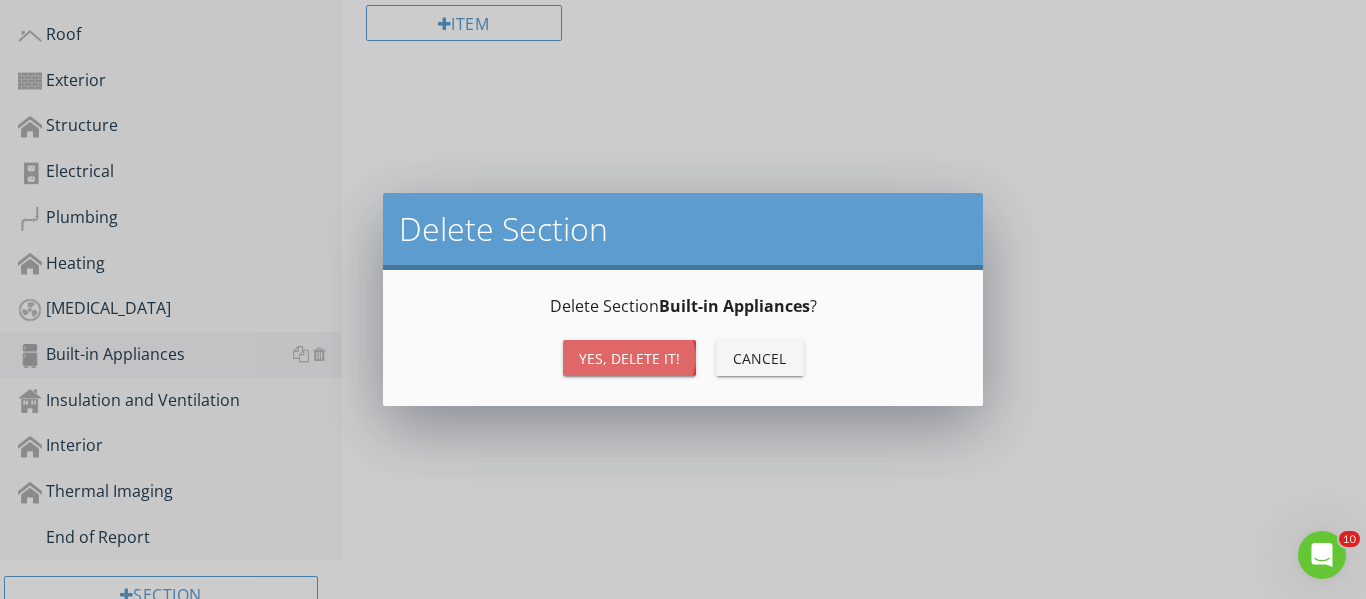 click on "Yes, Delete it!" at bounding box center [629, 358] 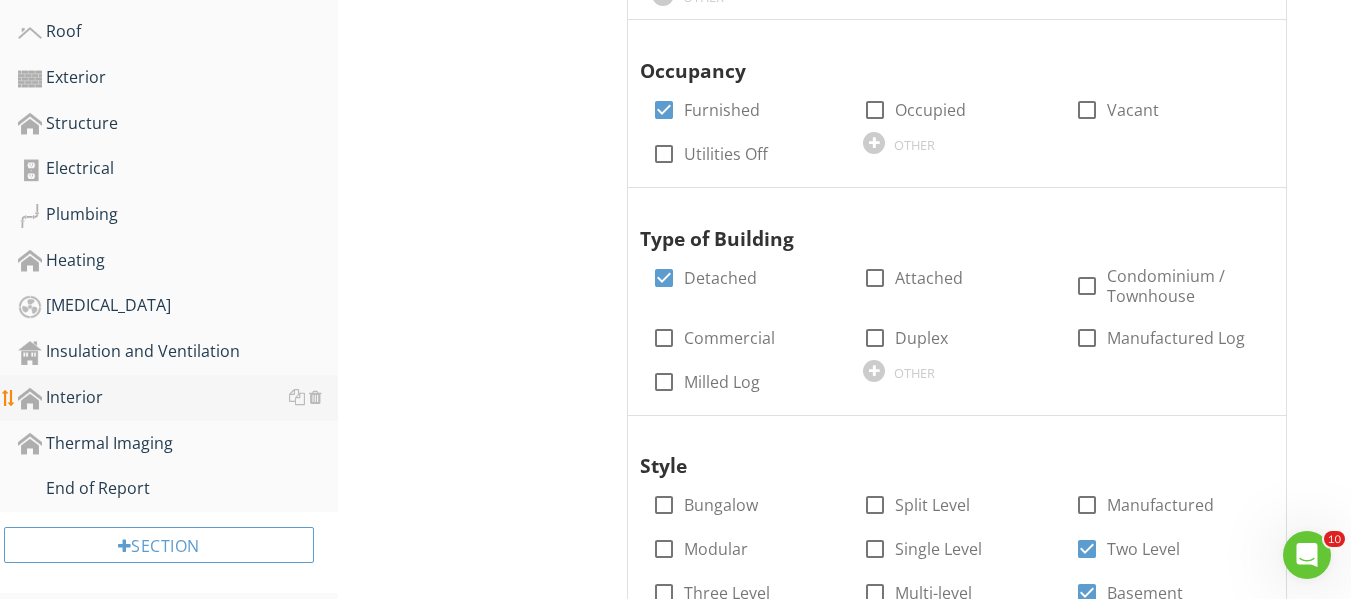 click on "Interior" at bounding box center [178, 398] 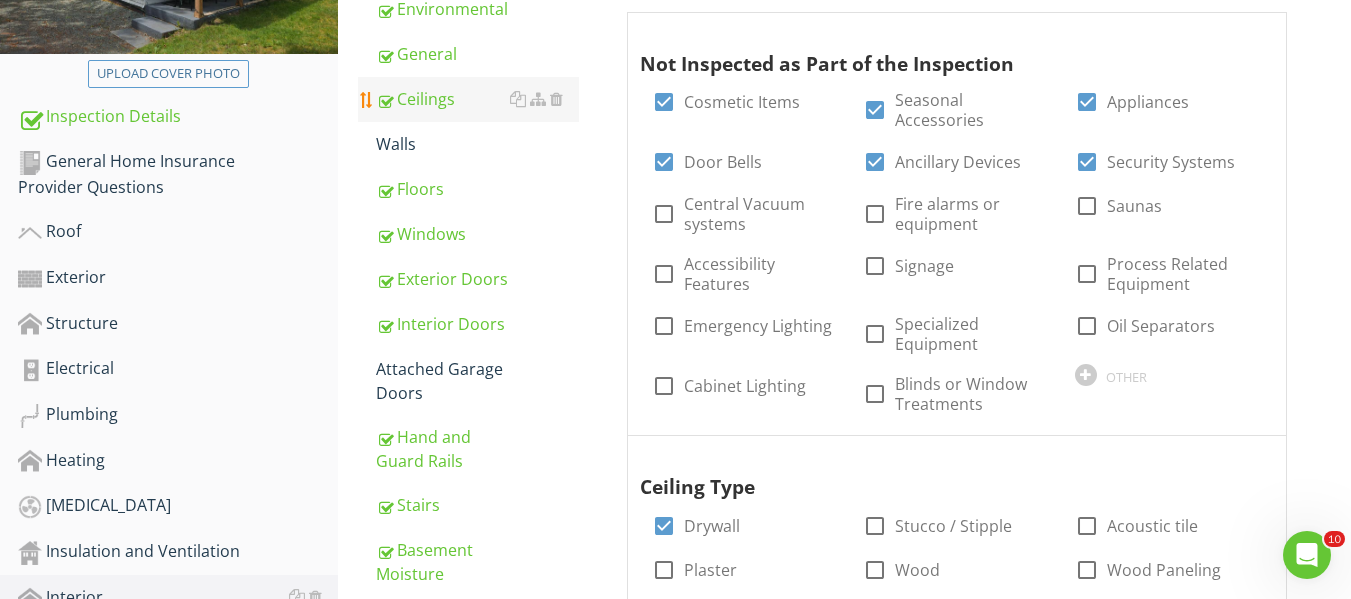 scroll, scrollTop: 300, scrollLeft: 0, axis: vertical 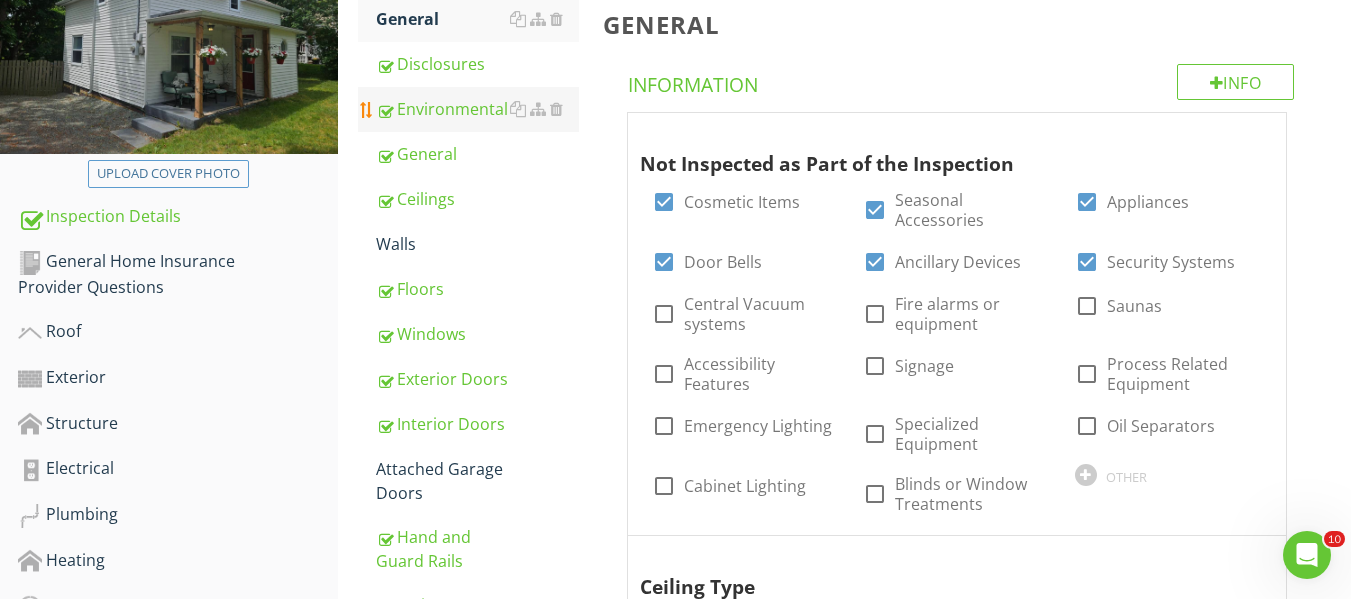 click on "Environmental" at bounding box center (477, 109) 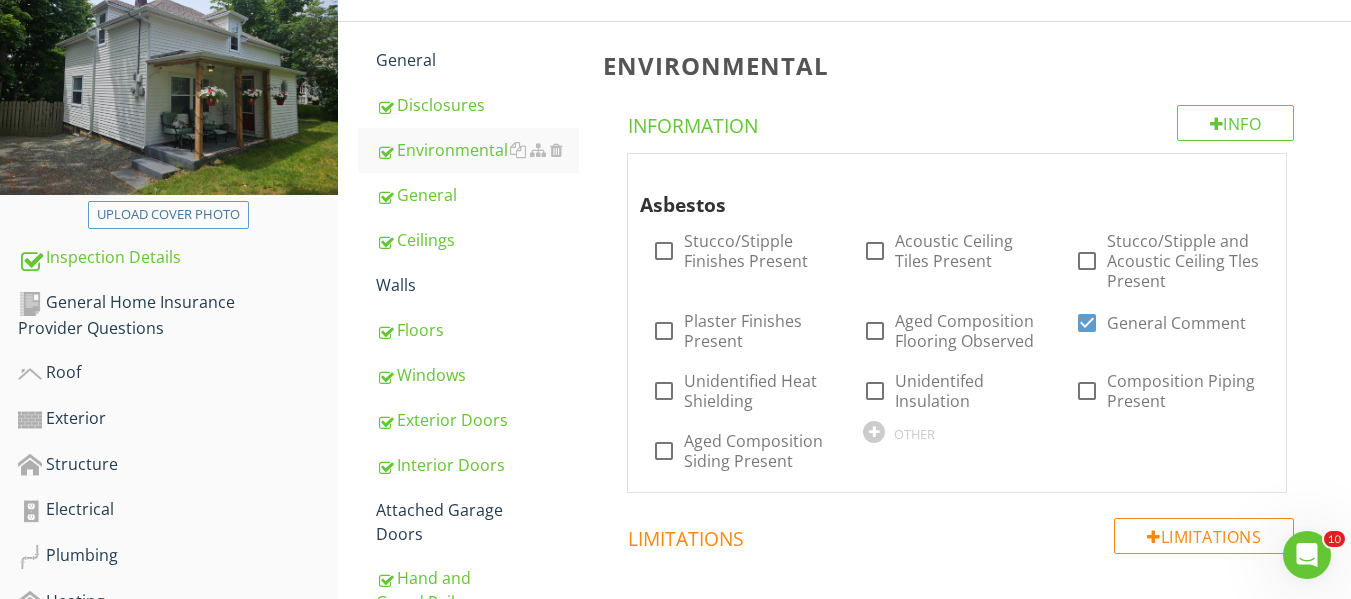 scroll, scrollTop: 700, scrollLeft: 0, axis: vertical 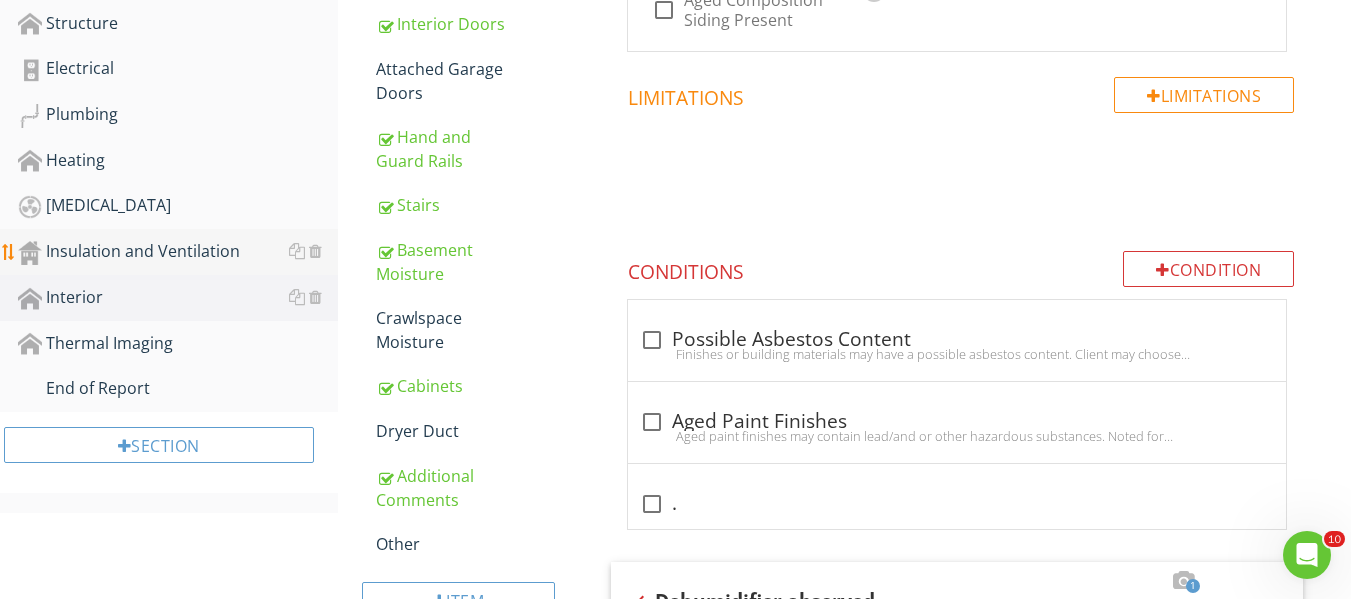 click on "Insulation and Ventilation" at bounding box center [178, 252] 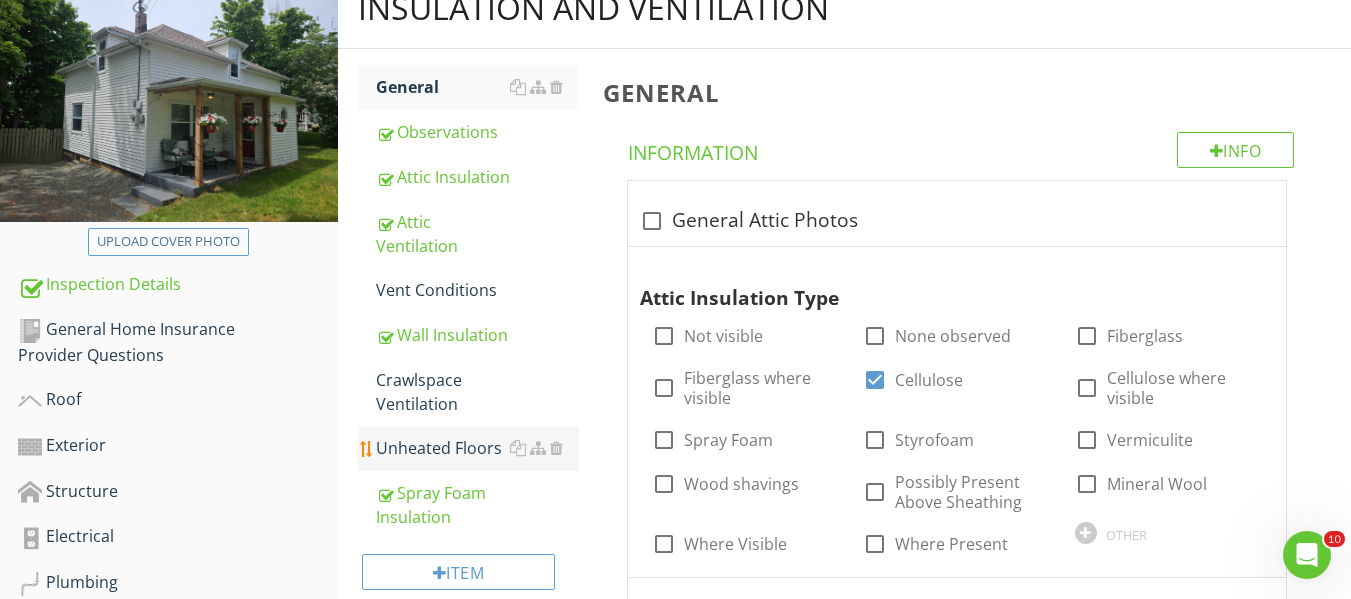 scroll, scrollTop: 200, scrollLeft: 0, axis: vertical 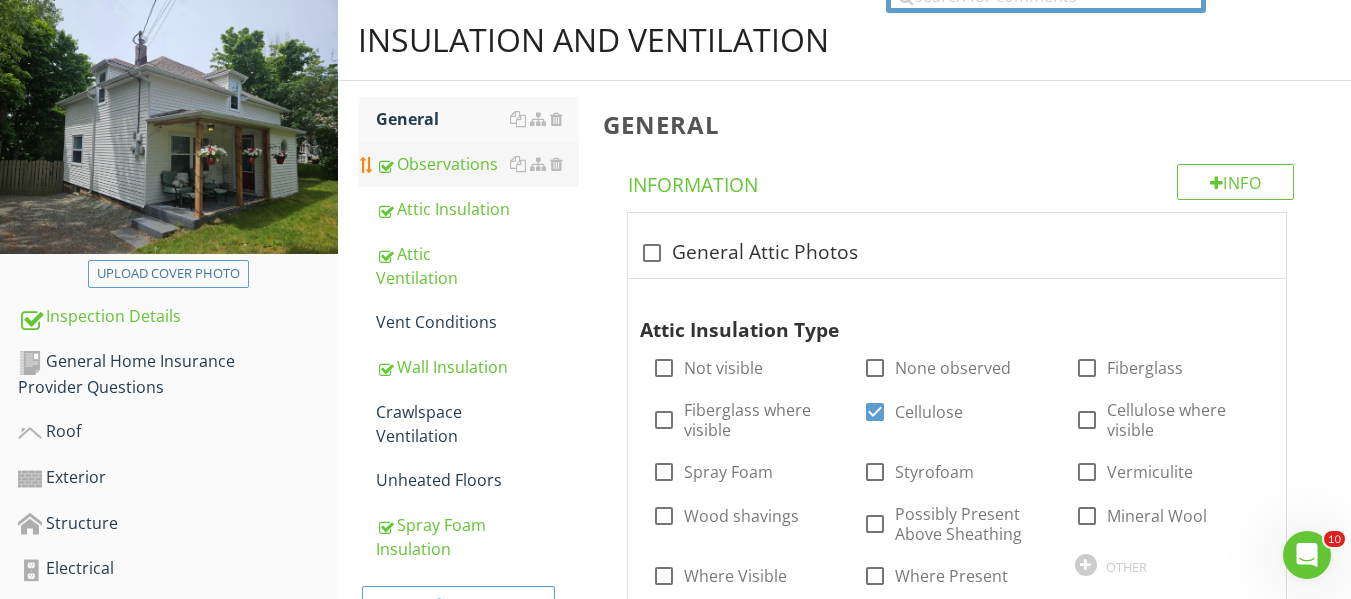 click on "Observations" at bounding box center [477, 164] 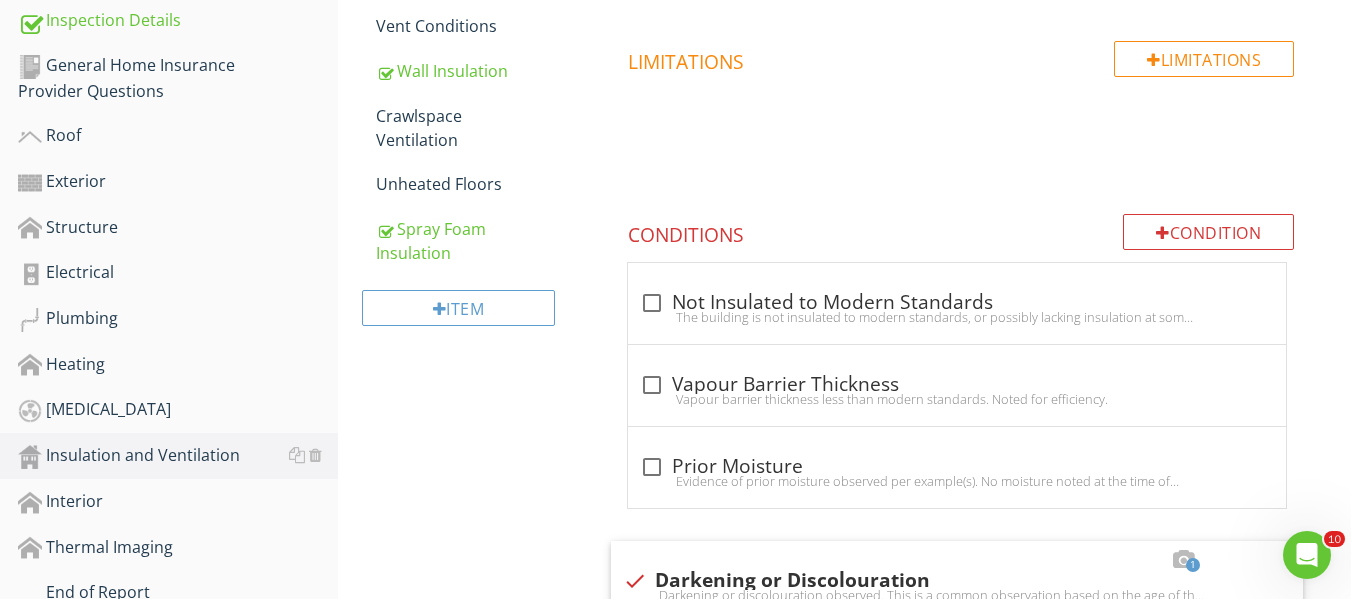 scroll, scrollTop: 700, scrollLeft: 0, axis: vertical 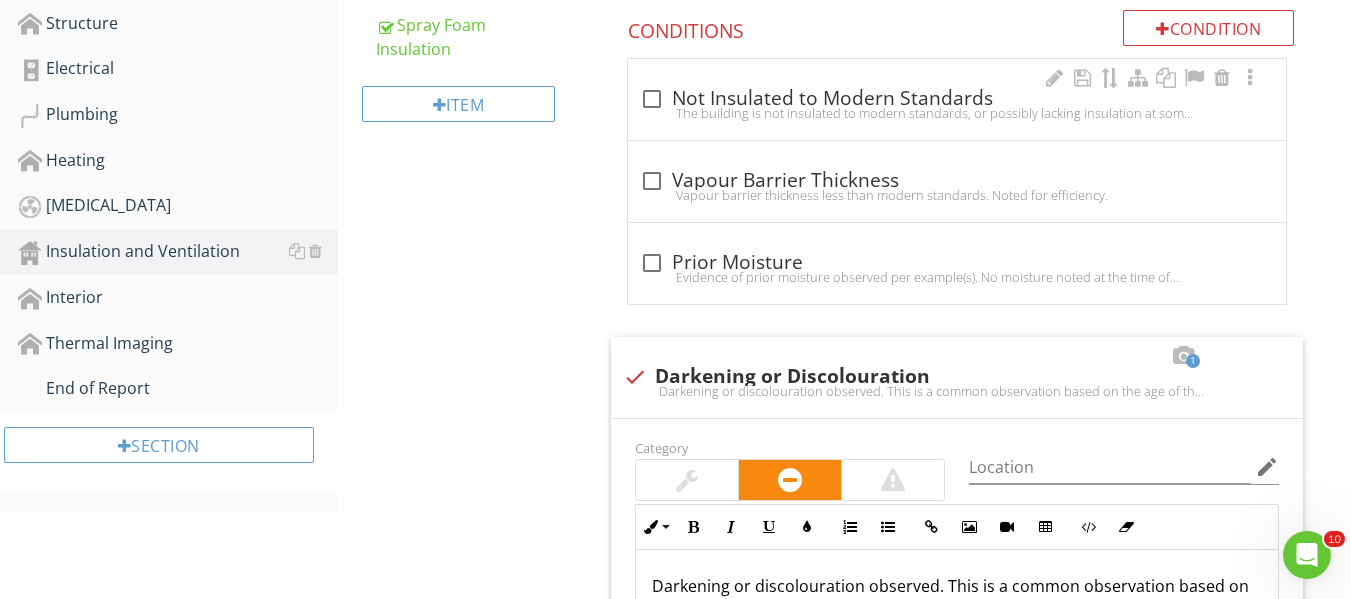 click on "The building is not insulated to modern standards, or possibly lacking insulation at some areas. This is a common occurrence based on the age of the home. Client may choose to have further evaluation by qualified personnel due efficiency." at bounding box center (957, 113) 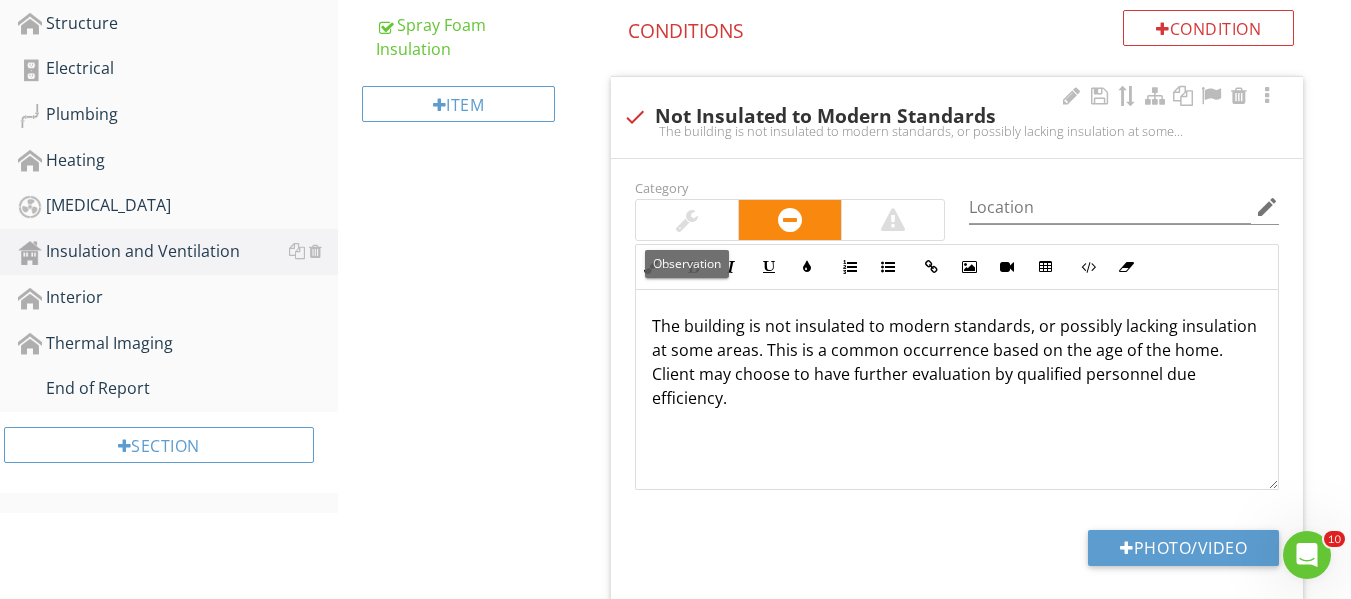 click at bounding box center (687, 220) 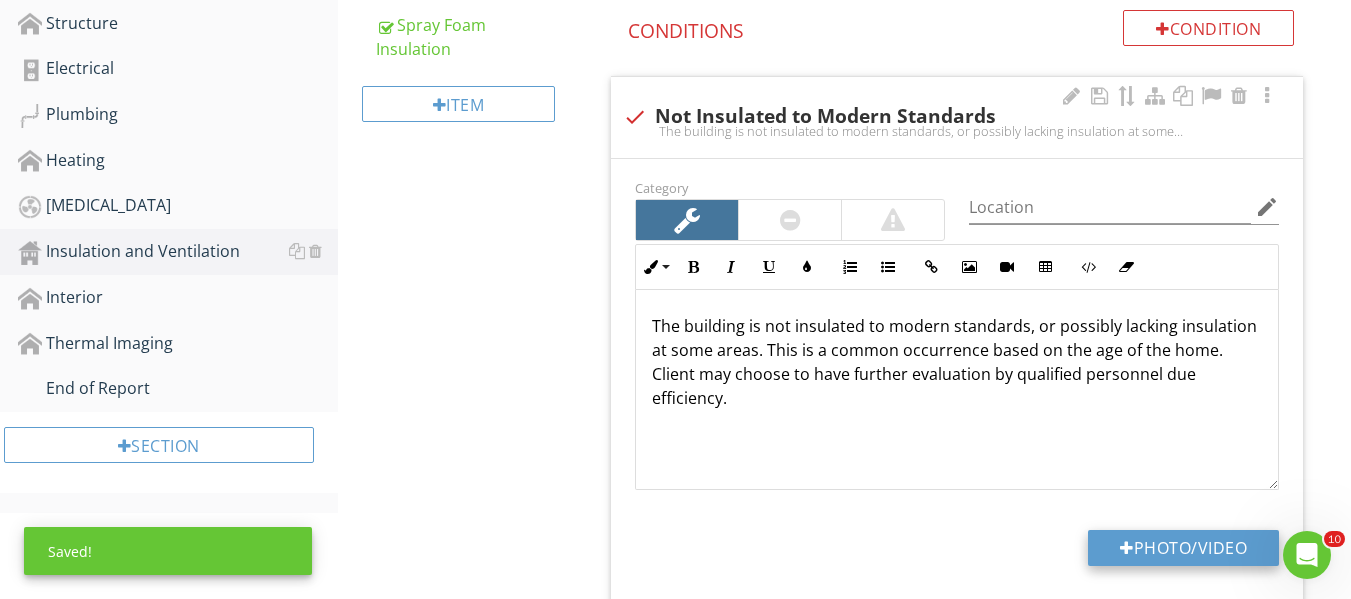click on "Photo/Video" at bounding box center [1183, 548] 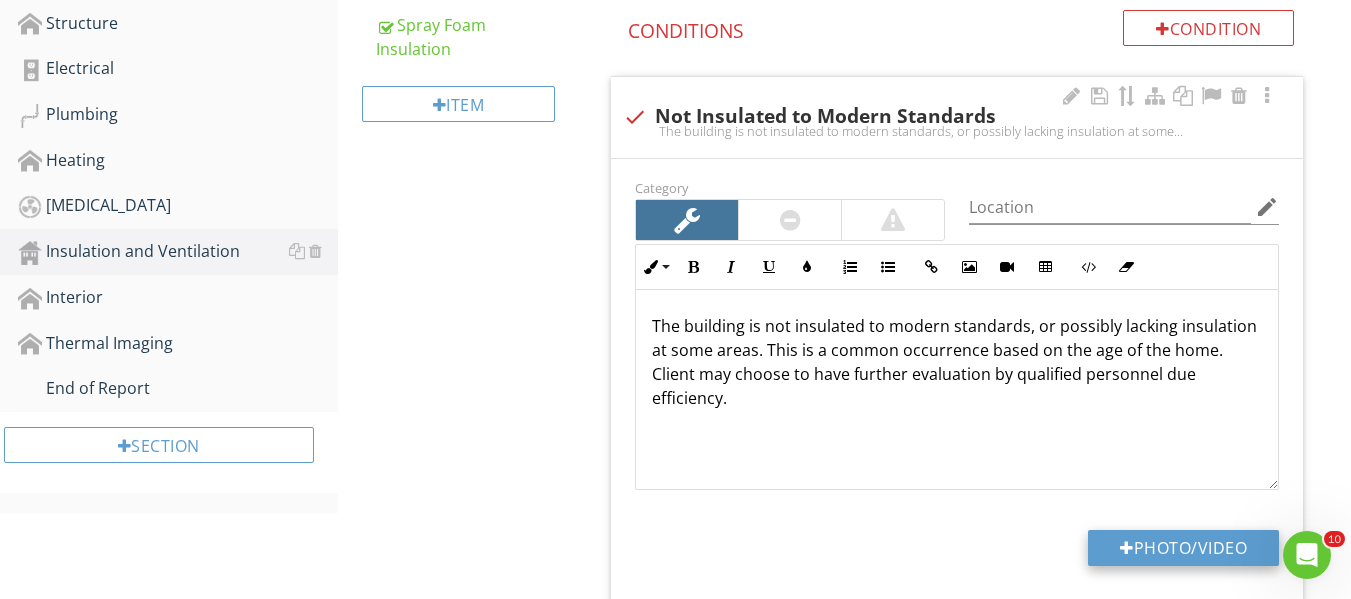 type on "C:\fakepath\FLIR3147.jpg" 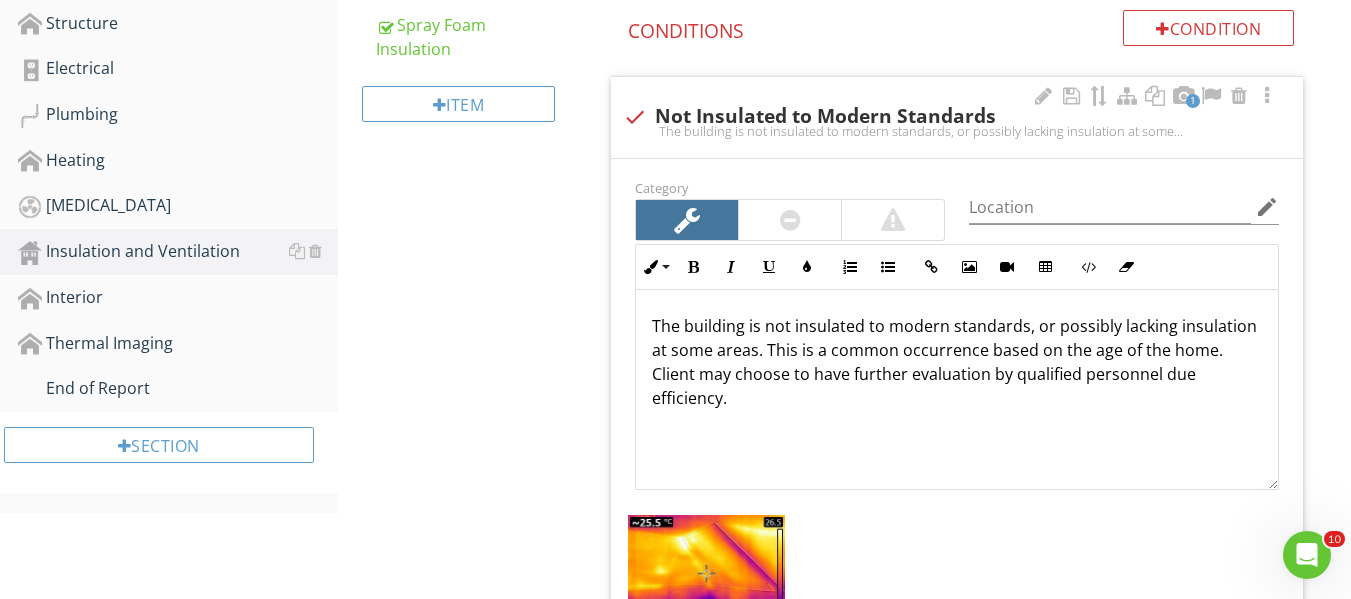scroll, scrollTop: 1, scrollLeft: 0, axis: vertical 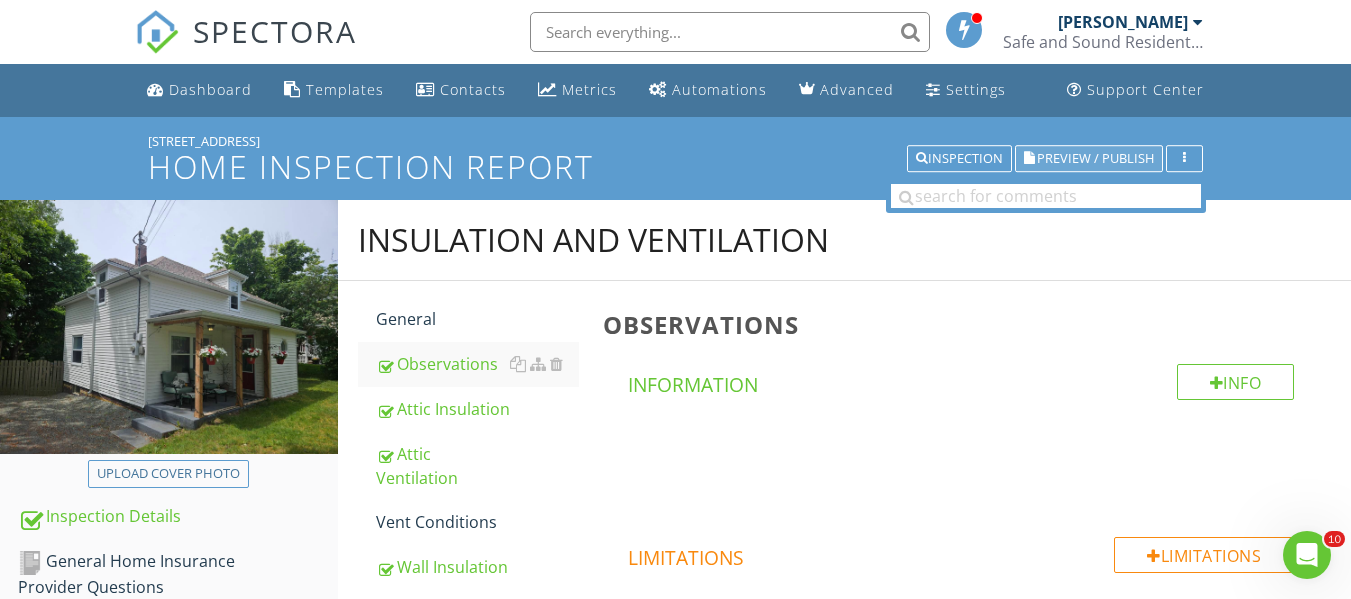 click on "Preview / Publish" at bounding box center [1095, 158] 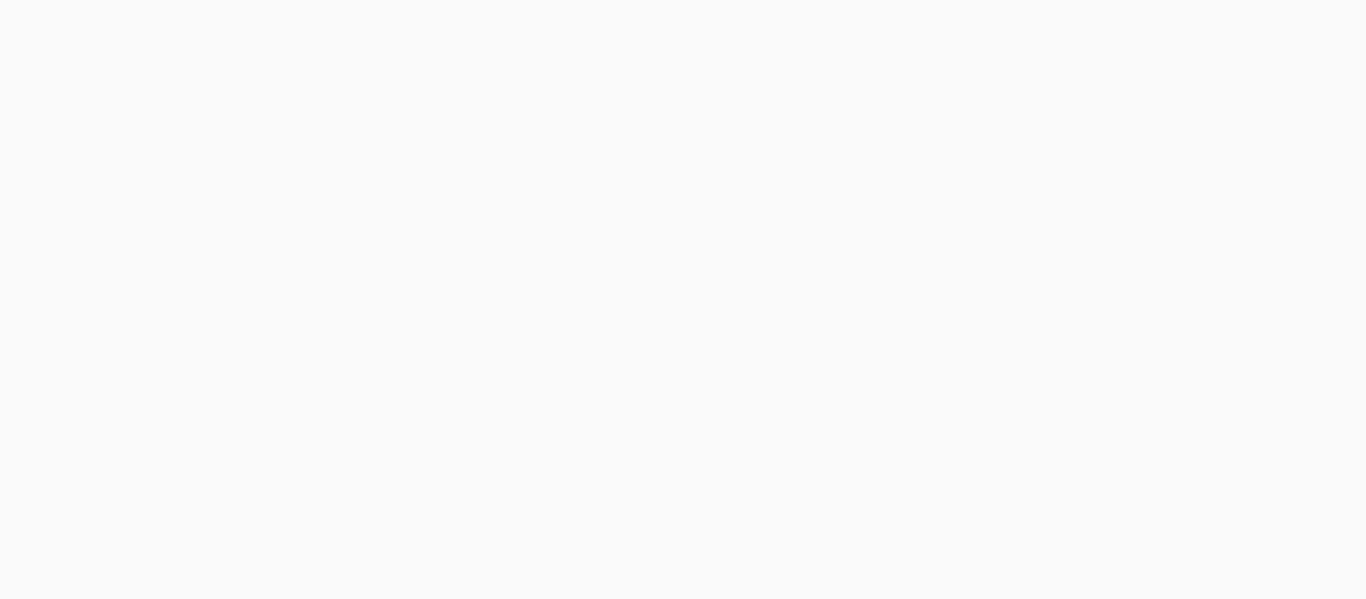 scroll, scrollTop: 0, scrollLeft: 0, axis: both 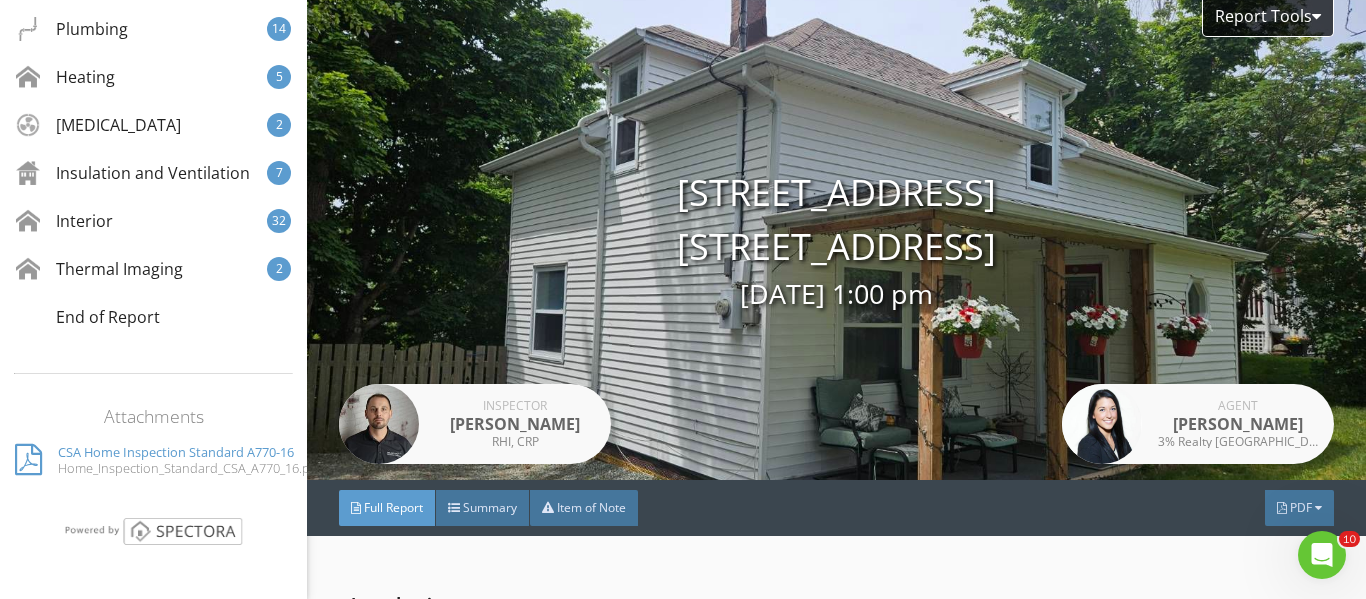 click on "Report Tools
51 Cherry Ln
Conception Bay South, NL A1W 3B4
07/11/2025  1:00 pm     Inspector   Tom Gresham     RHI, CRP     Agent   Brittany Penney   3% Realty East Coast - Avalon" at bounding box center [836, 240] 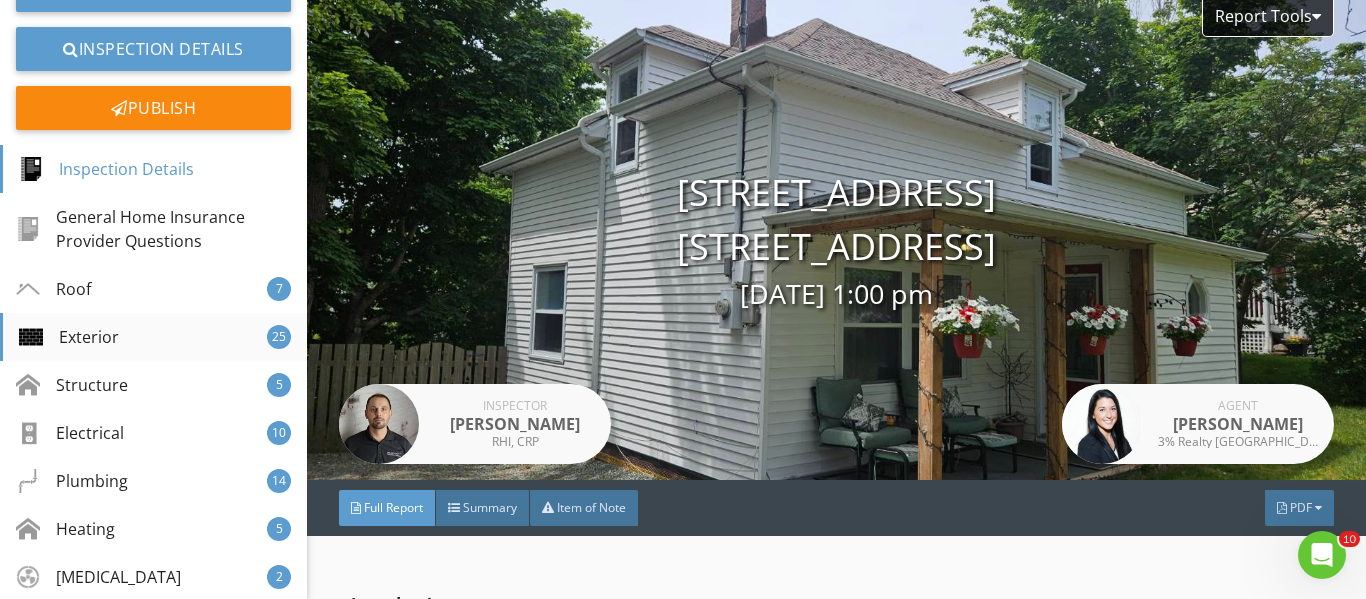 scroll, scrollTop: 566, scrollLeft: 0, axis: vertical 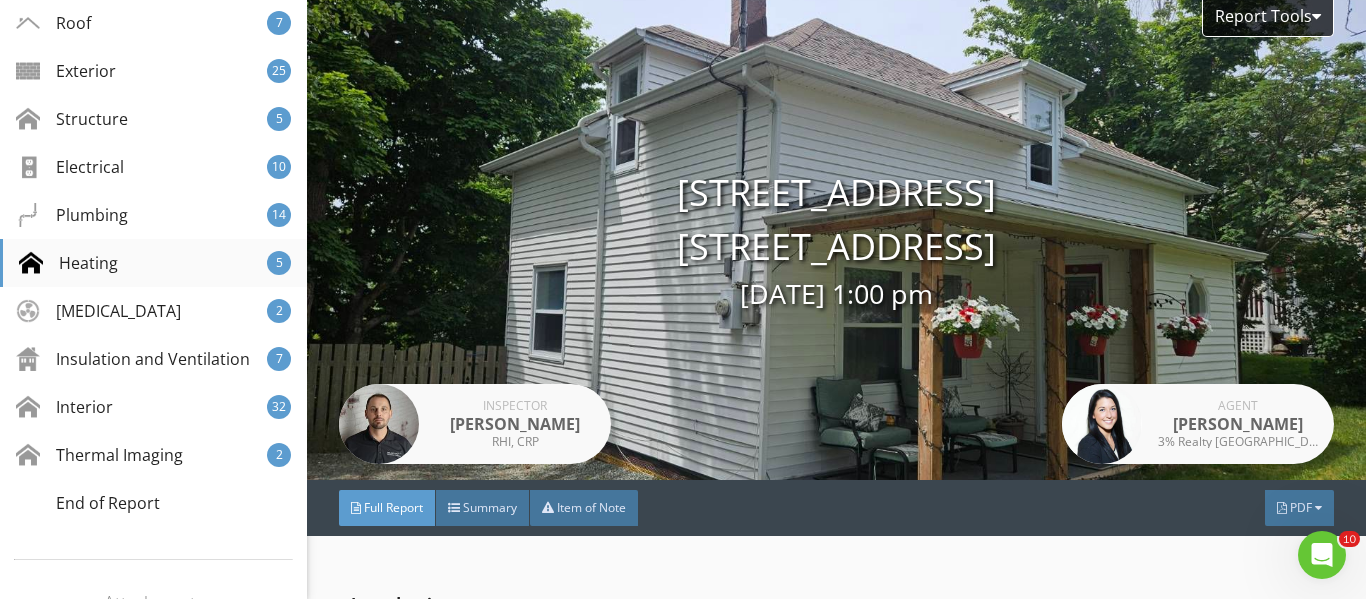 click on "Heating
5" at bounding box center (153, 263) 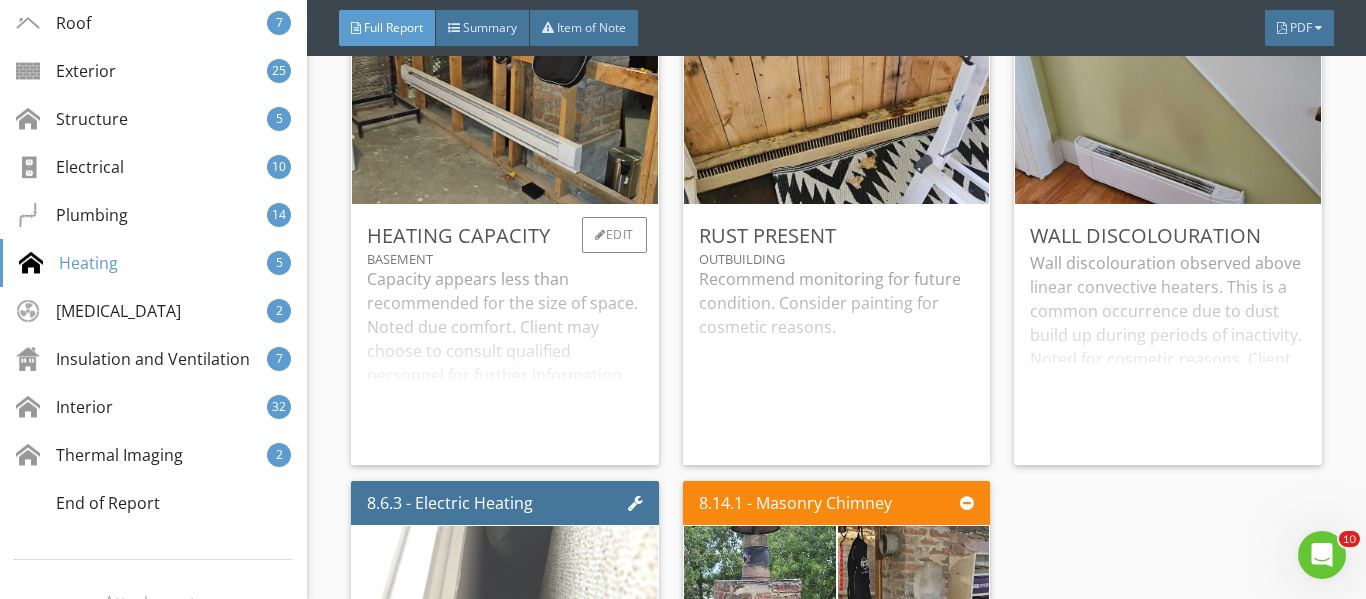 scroll, scrollTop: 23692, scrollLeft: 0, axis: vertical 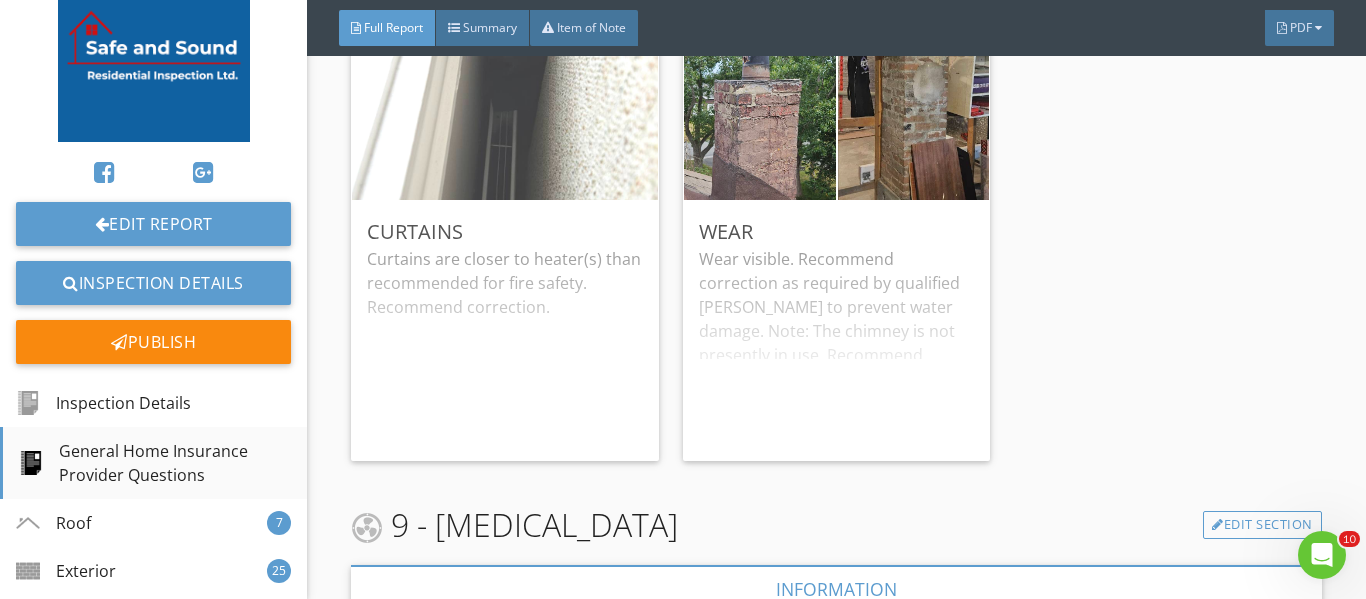 click on "General Home Insurance Provider Questions" at bounding box center [155, 463] 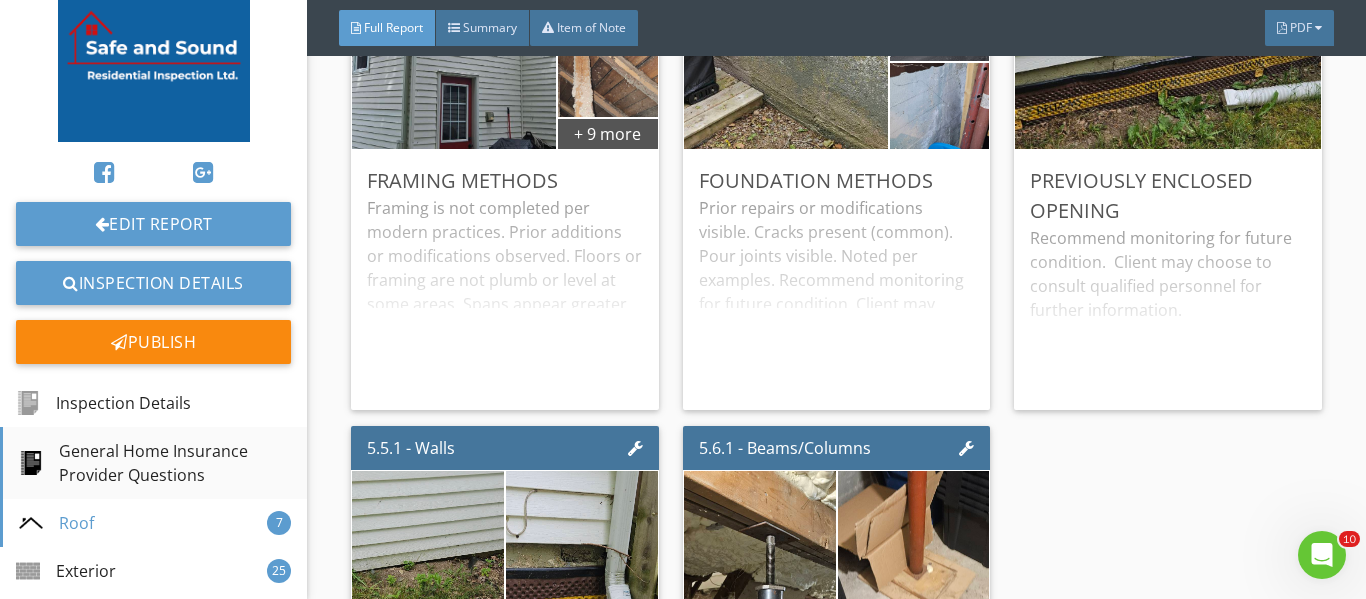 scroll, scrollTop: 3664, scrollLeft: 0, axis: vertical 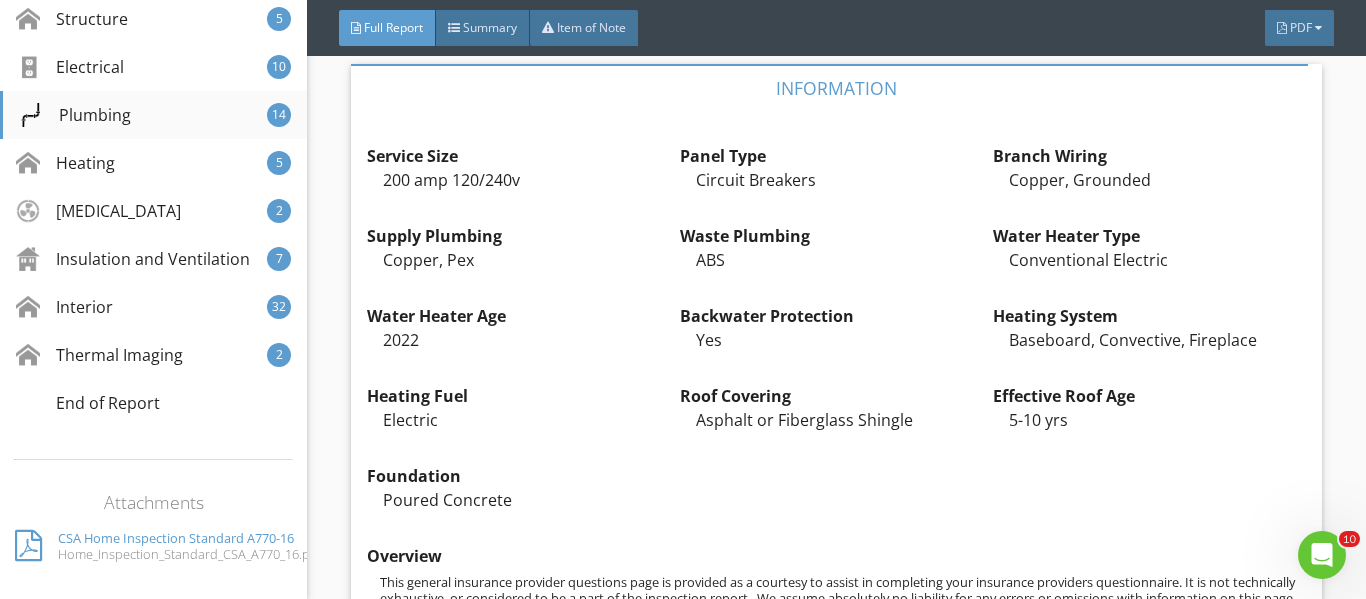 click on "Plumbing" at bounding box center (75, 115) 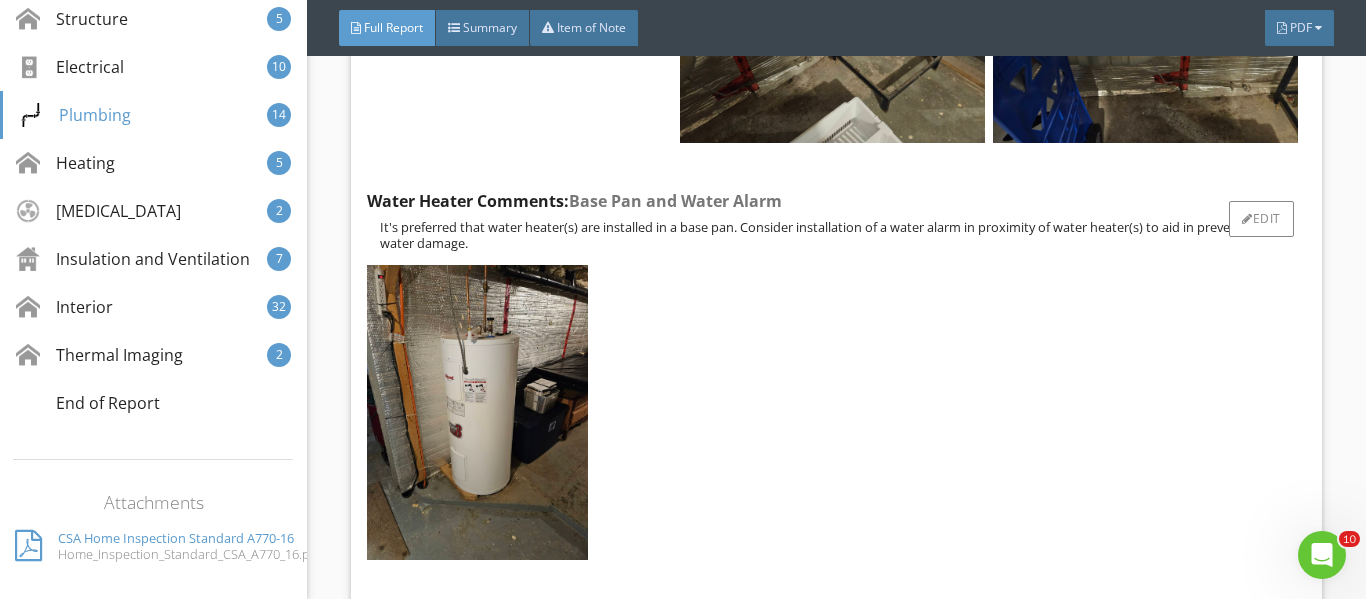 scroll, scrollTop: 18776, scrollLeft: 0, axis: vertical 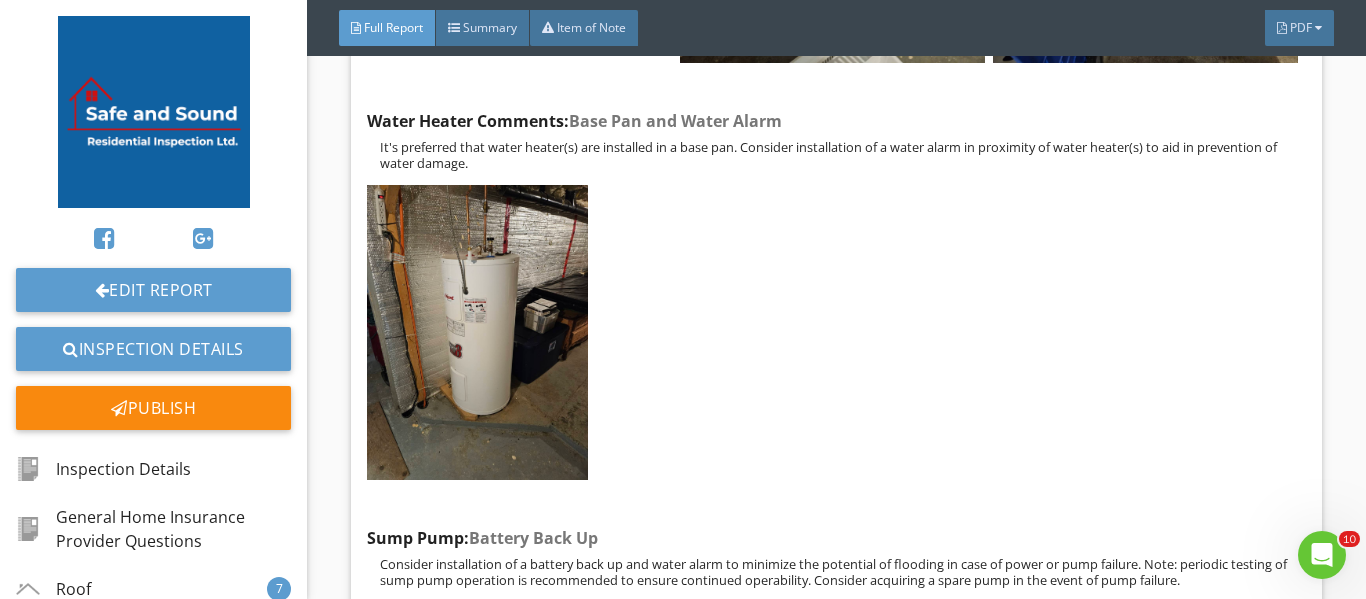 click at bounding box center (154, 112) 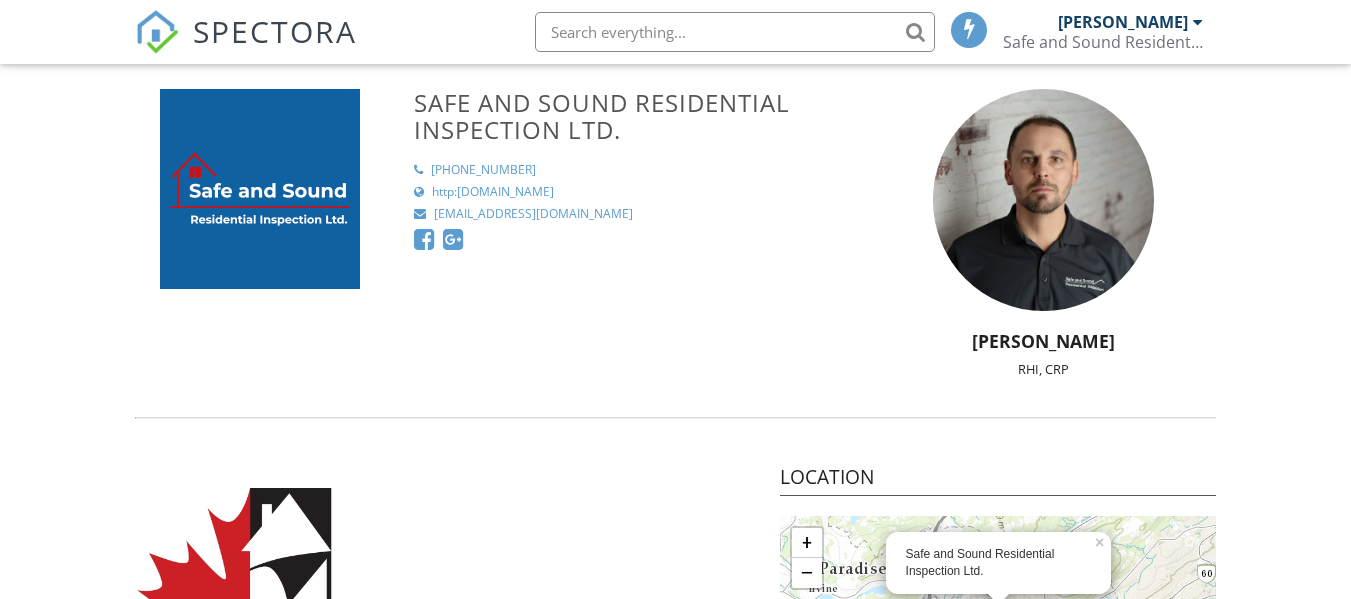 scroll, scrollTop: 0, scrollLeft: 0, axis: both 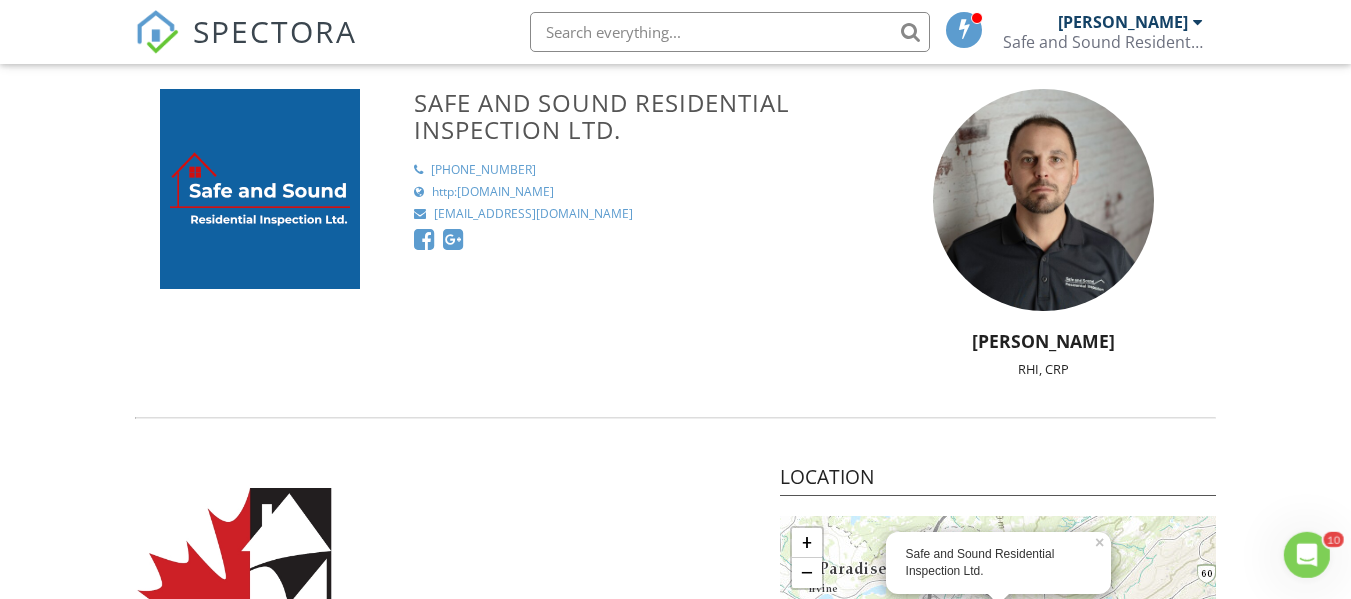 click on "SPECTORA" at bounding box center (275, 31) 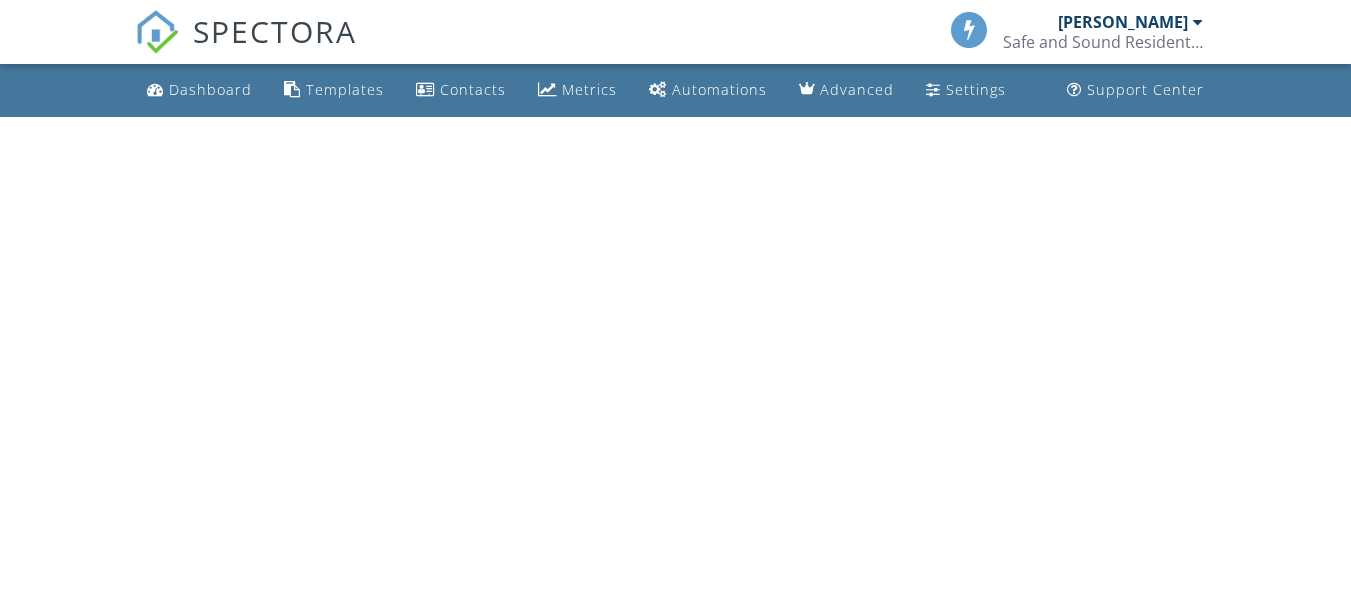 scroll, scrollTop: 0, scrollLeft: 0, axis: both 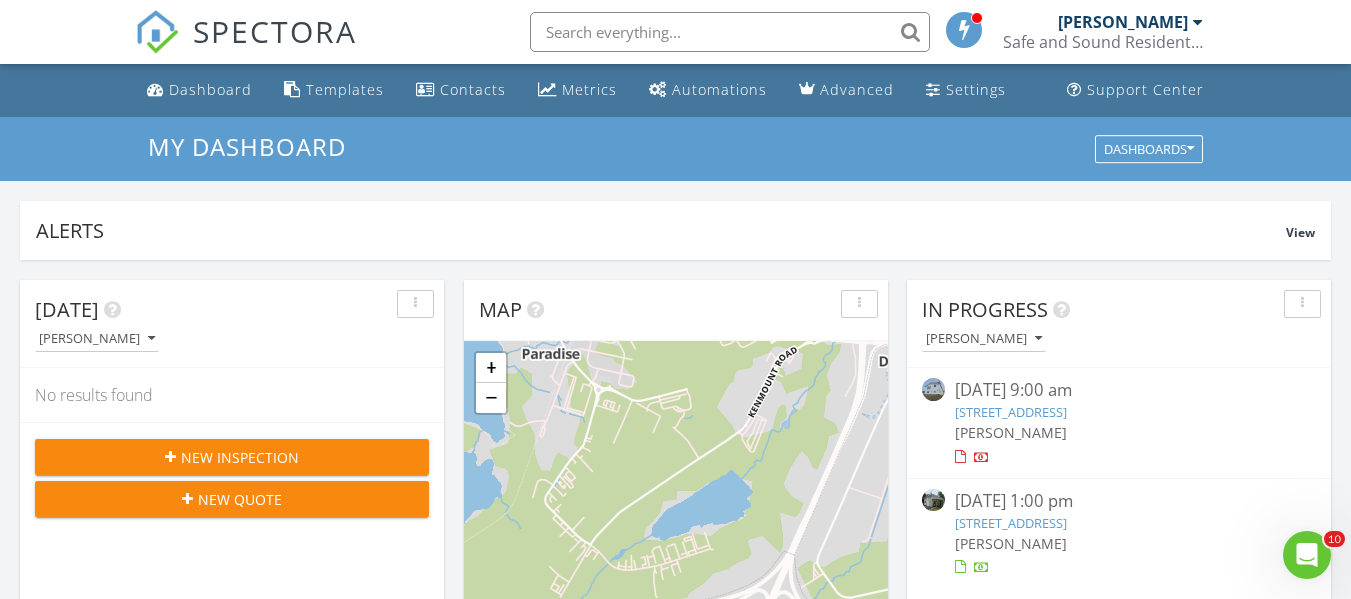 click on "2 Empire Pl, St. John's, NL A1E 1X1" at bounding box center (1011, 412) 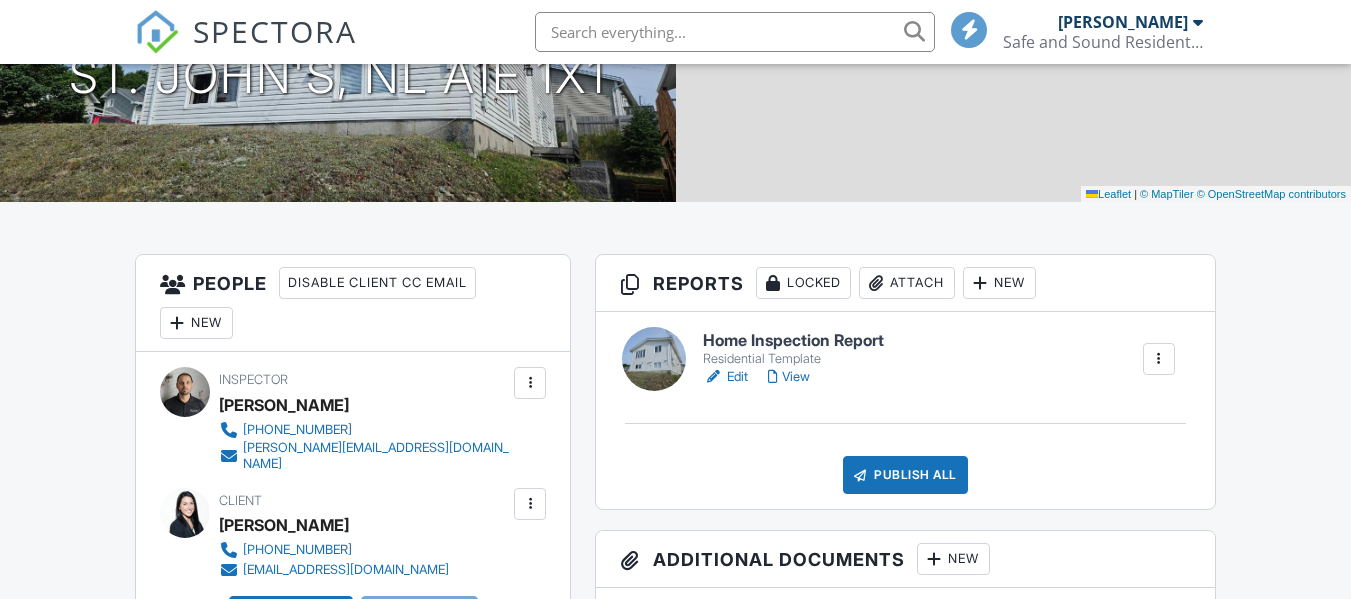 scroll, scrollTop: 400, scrollLeft: 0, axis: vertical 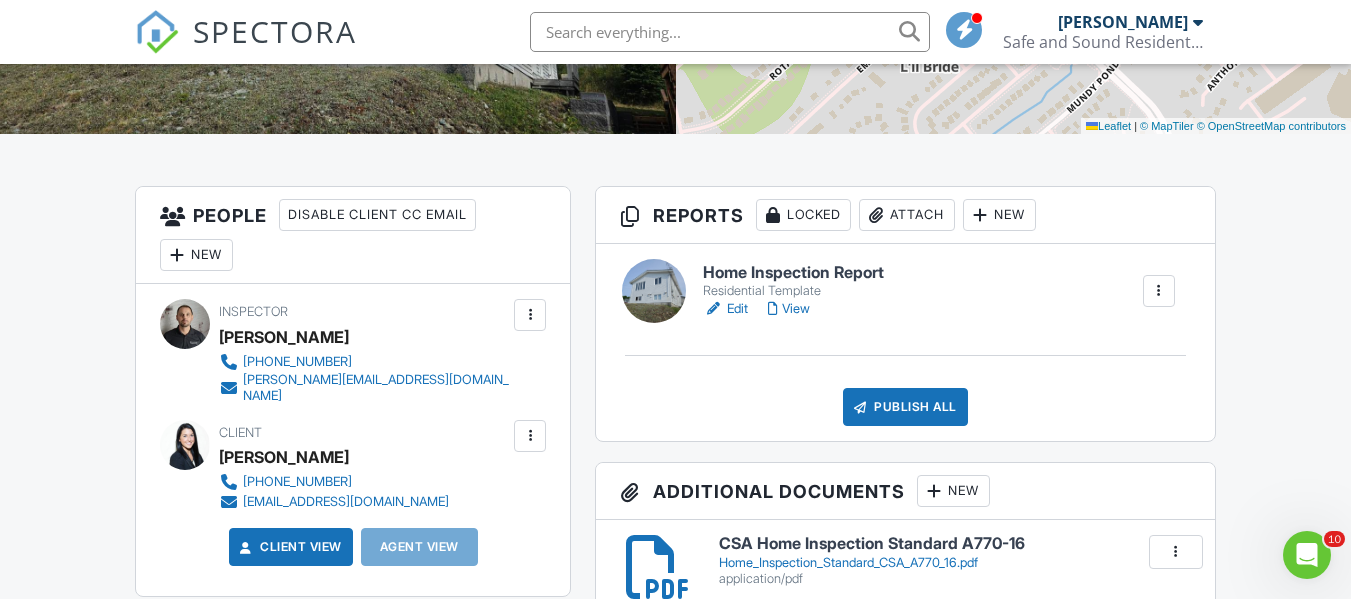 click on "Edit" at bounding box center [725, 309] 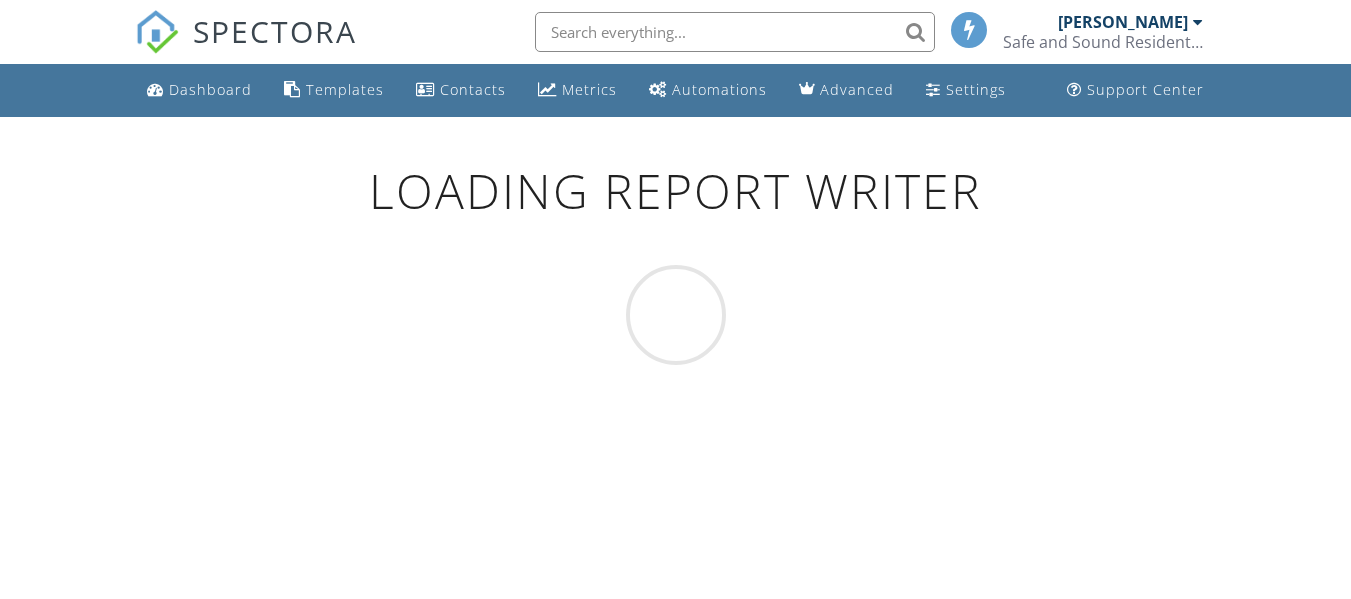 scroll, scrollTop: 0, scrollLeft: 0, axis: both 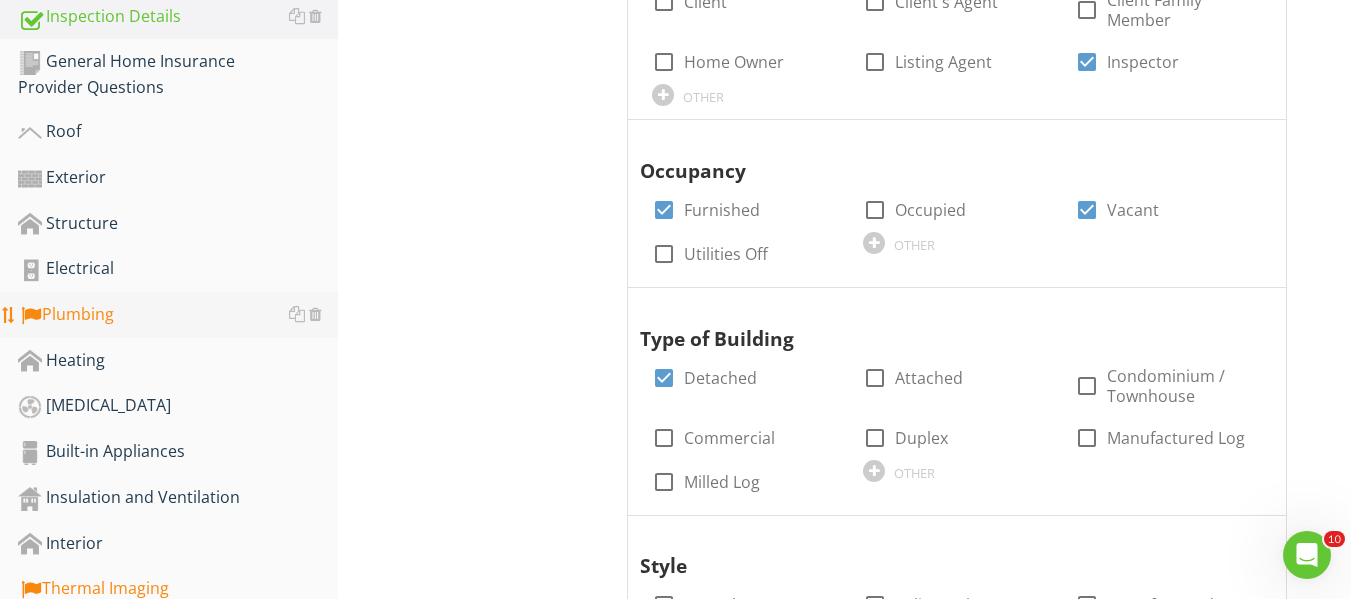 click on "Plumbing" at bounding box center [178, 315] 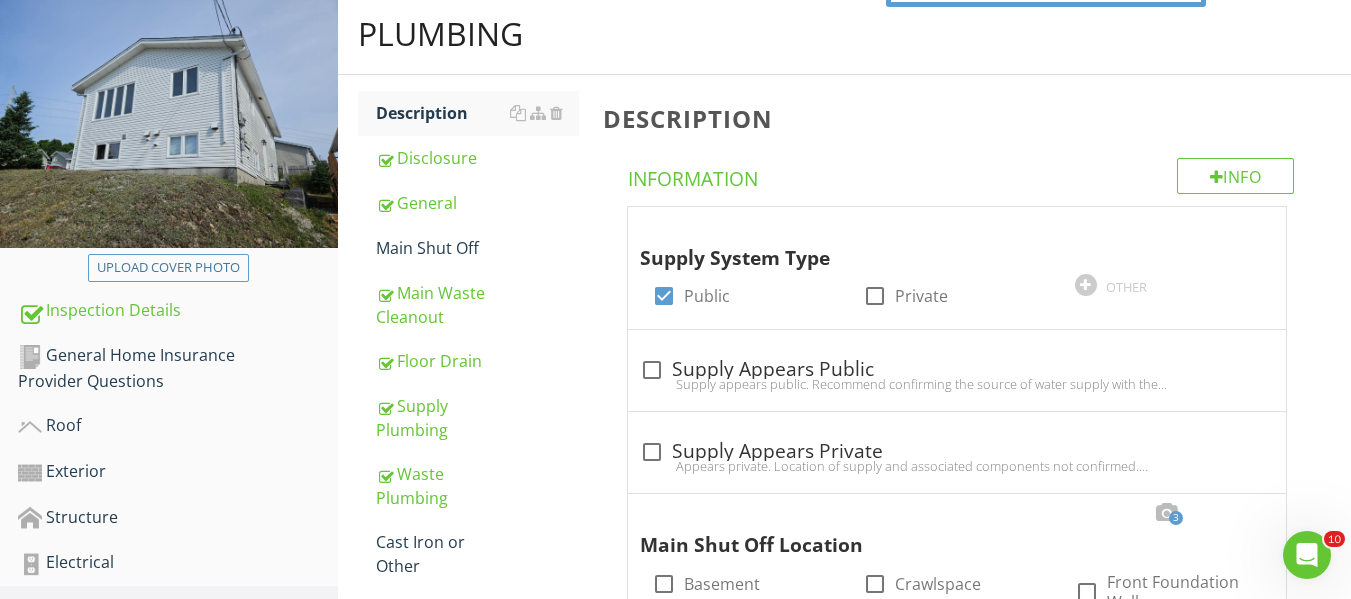 scroll, scrollTop: 800, scrollLeft: 0, axis: vertical 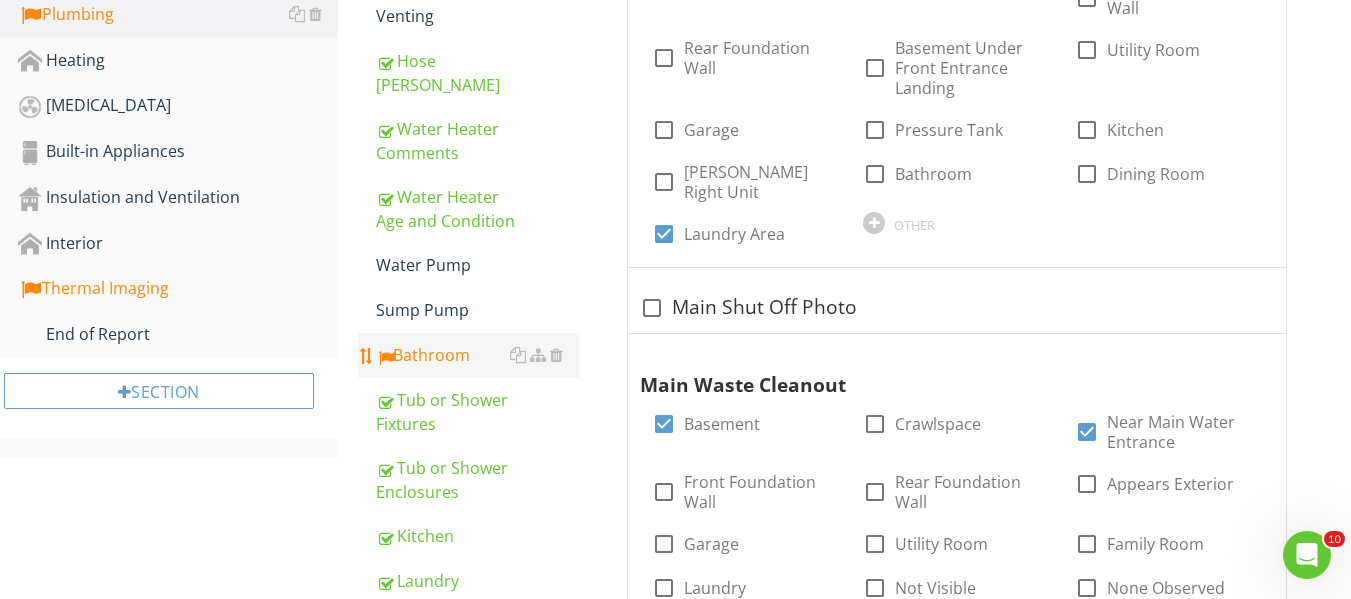 click on "Bathroom" at bounding box center [477, 355] 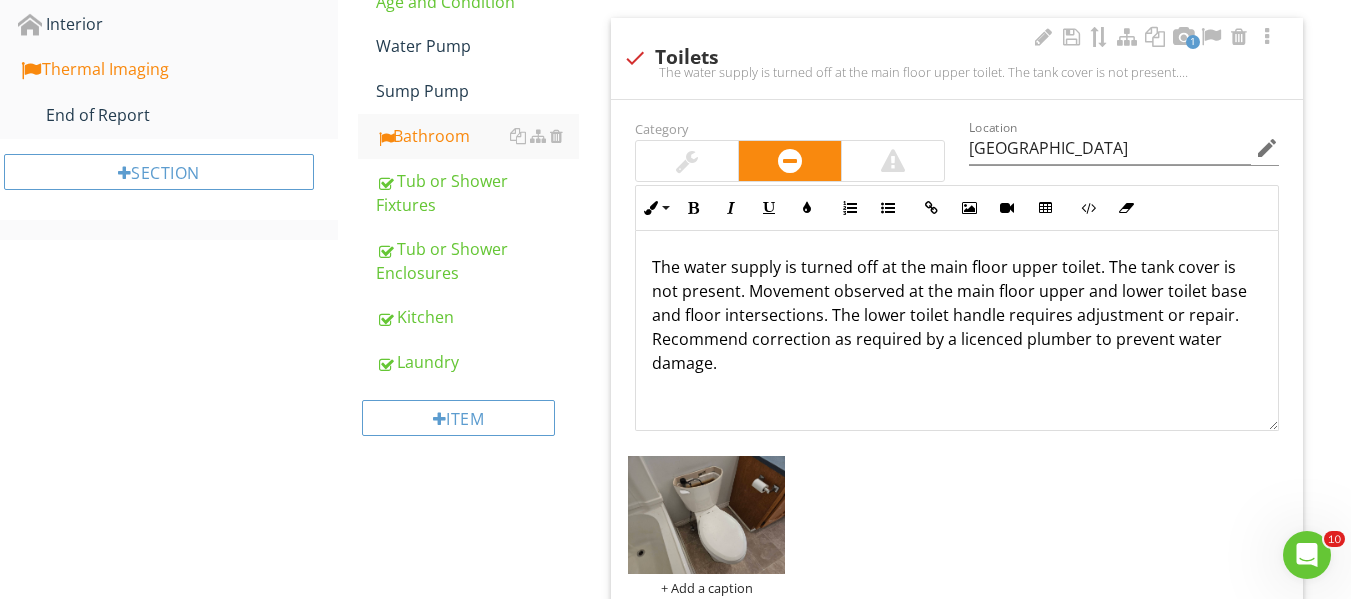 scroll, scrollTop: 1000, scrollLeft: 0, axis: vertical 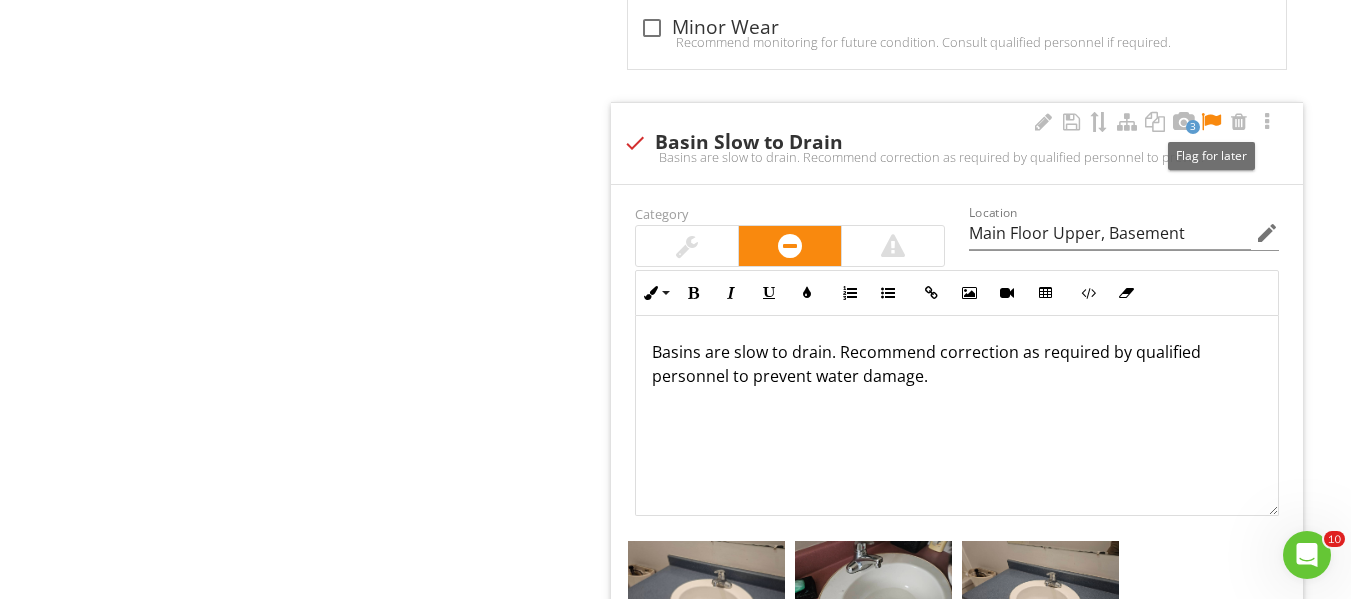 click at bounding box center (1211, 122) 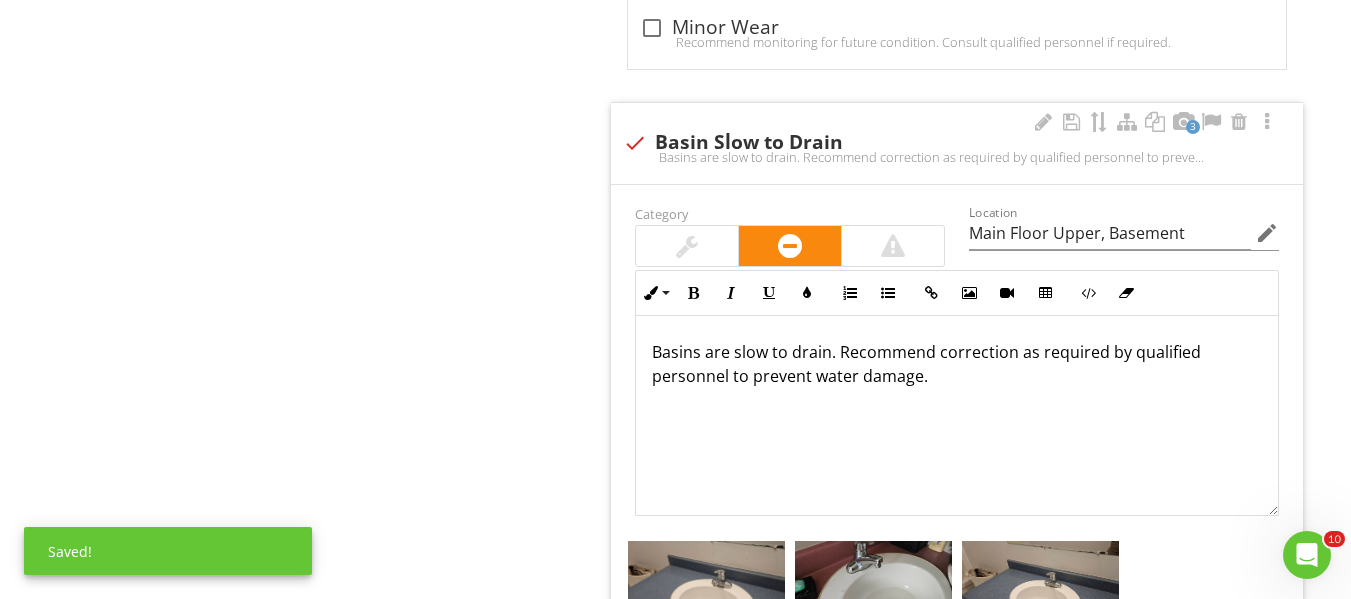 scroll, scrollTop: 1, scrollLeft: 0, axis: vertical 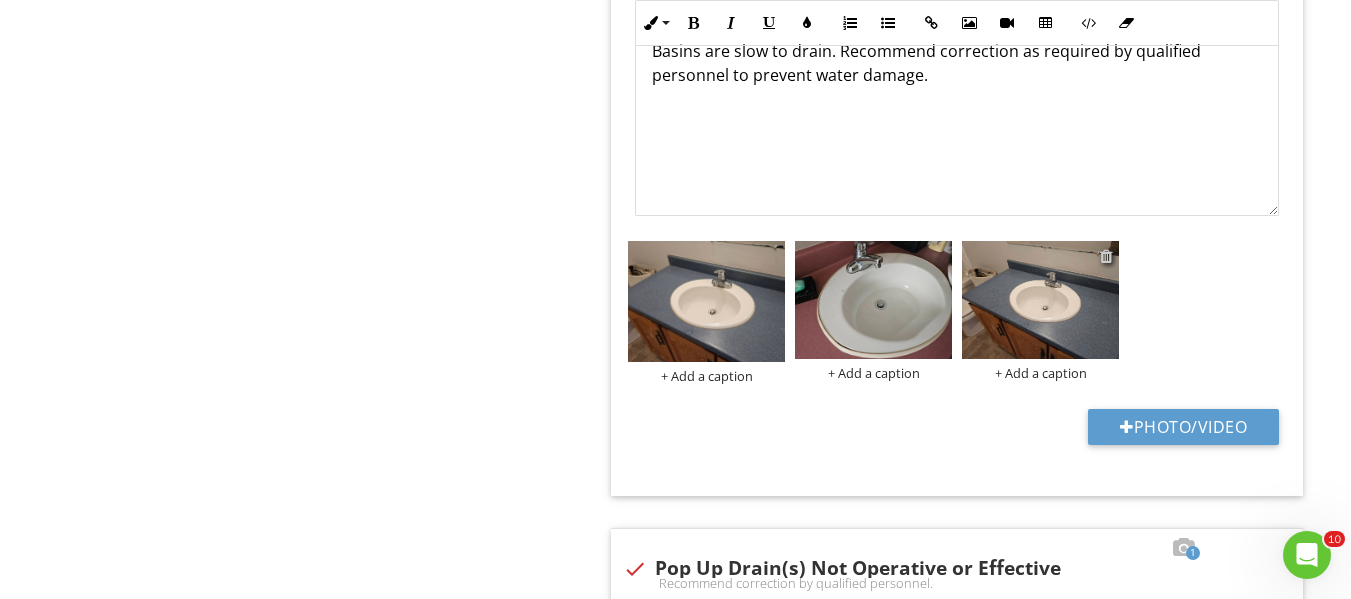 click at bounding box center (1106, 256) 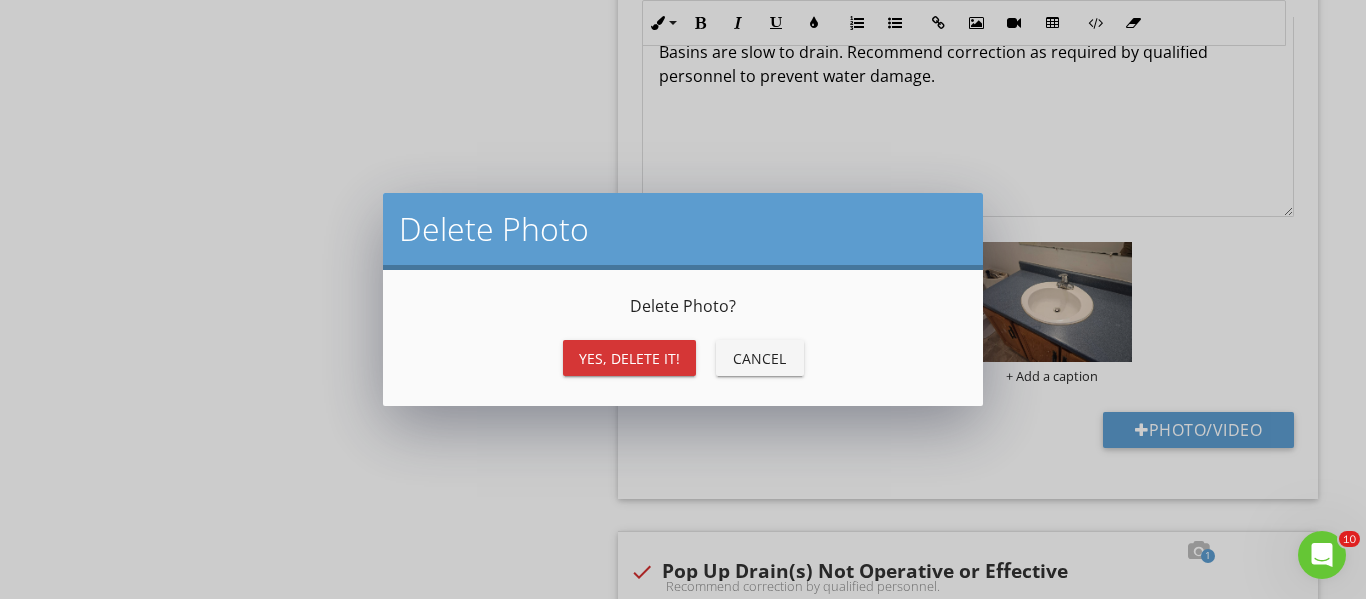 click on "Yes, Delete it!" at bounding box center [629, 358] 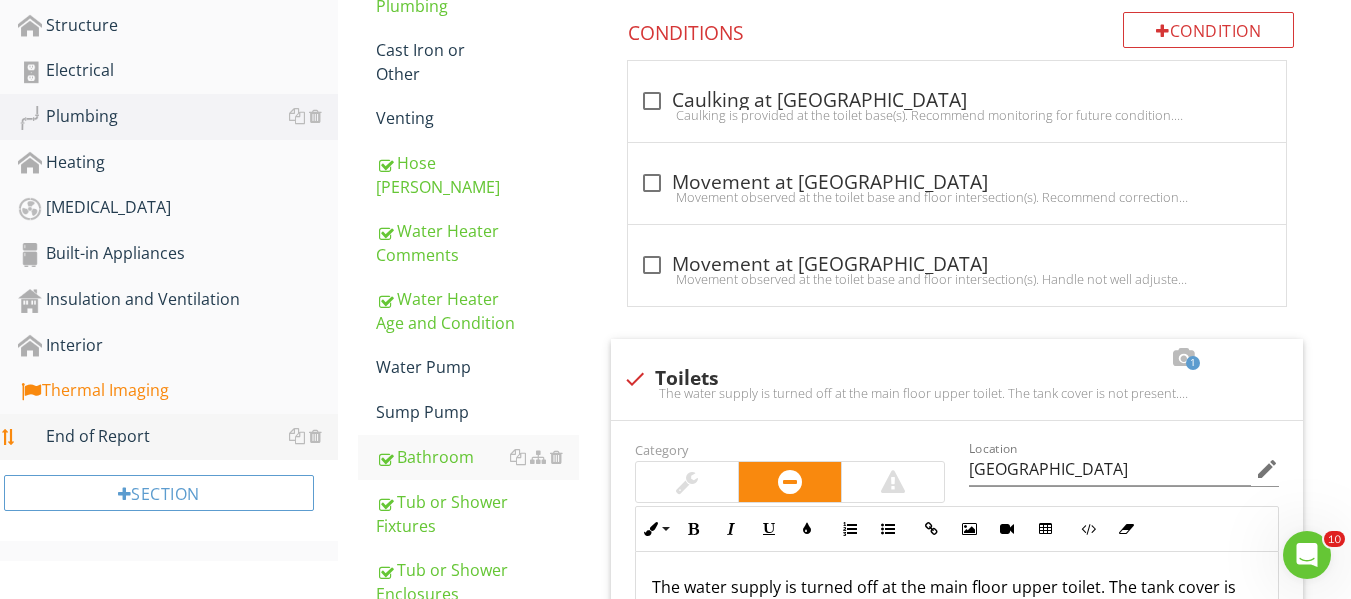 scroll, scrollTop: 700, scrollLeft: 0, axis: vertical 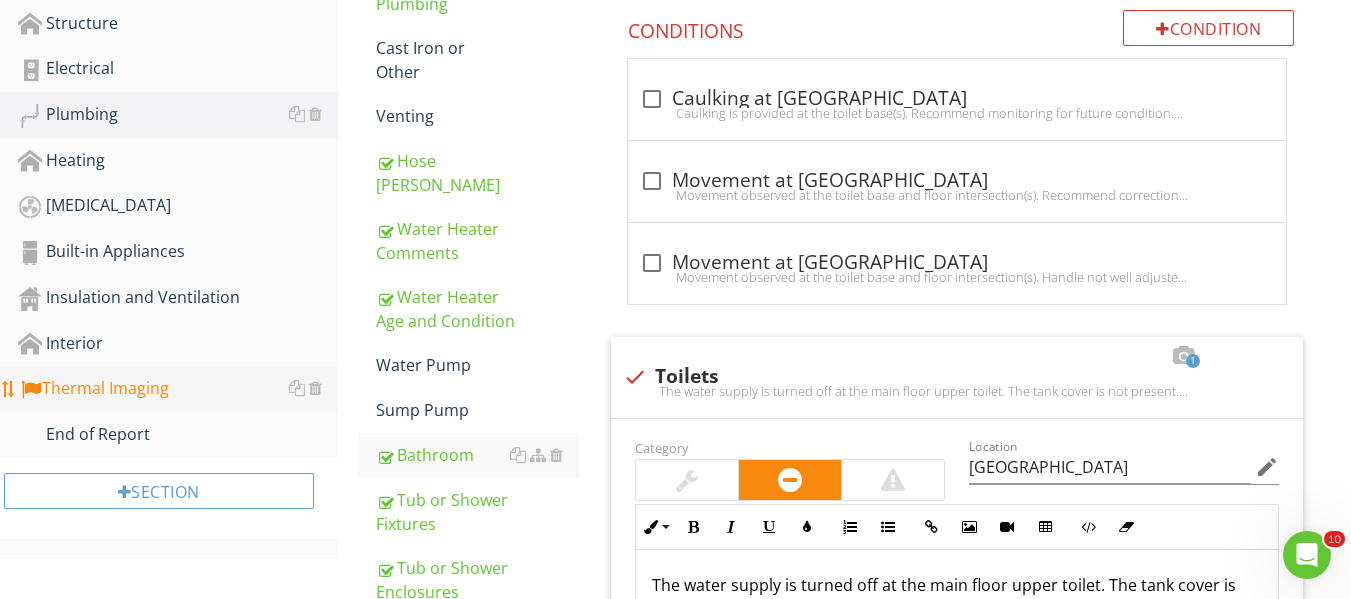 click on "Thermal Imaging" at bounding box center (178, 389) 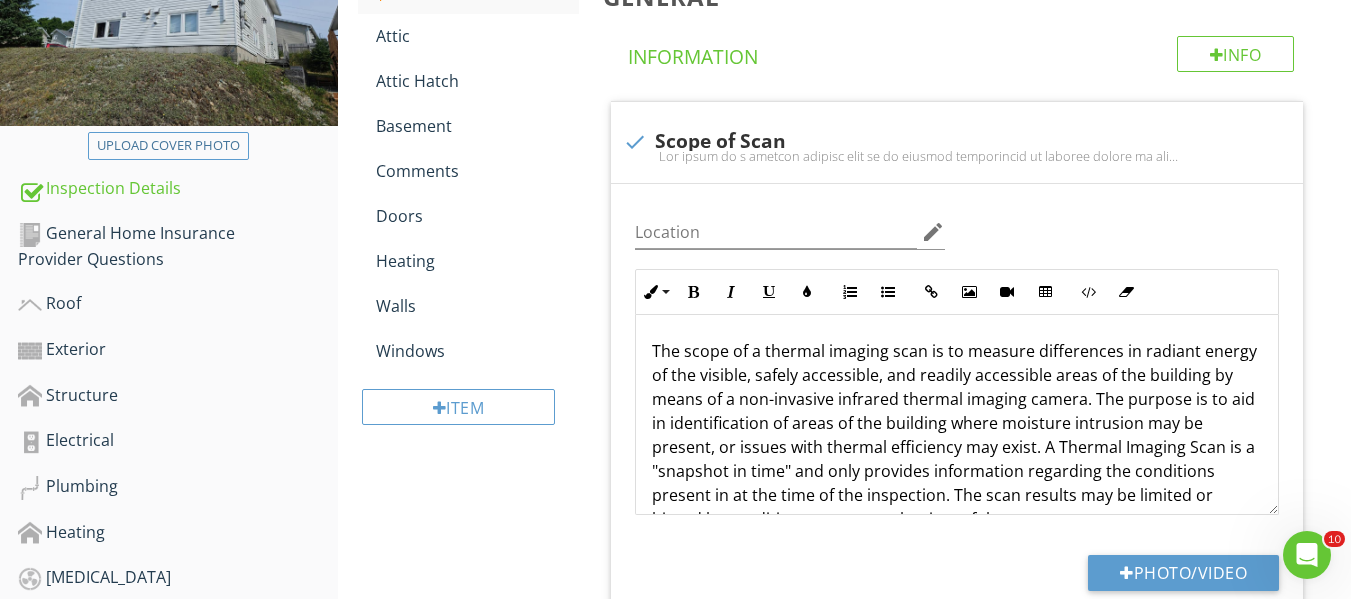 scroll, scrollTop: 200, scrollLeft: 0, axis: vertical 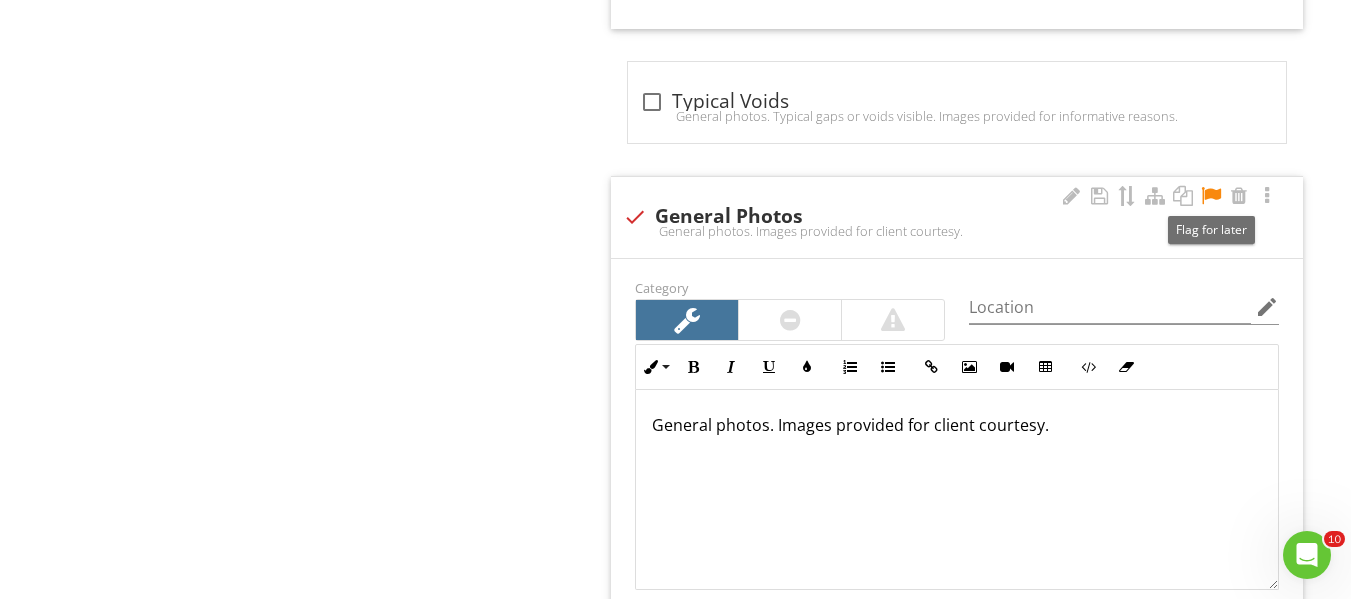 click at bounding box center (1211, 196) 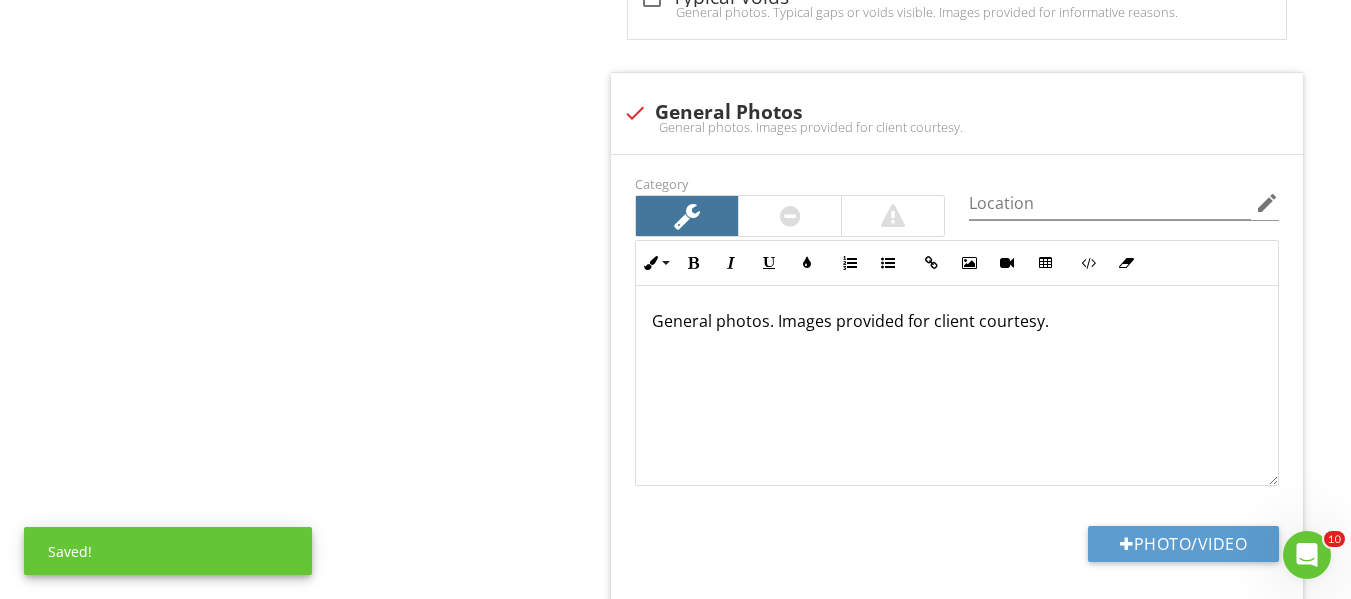 scroll, scrollTop: 3170, scrollLeft: 0, axis: vertical 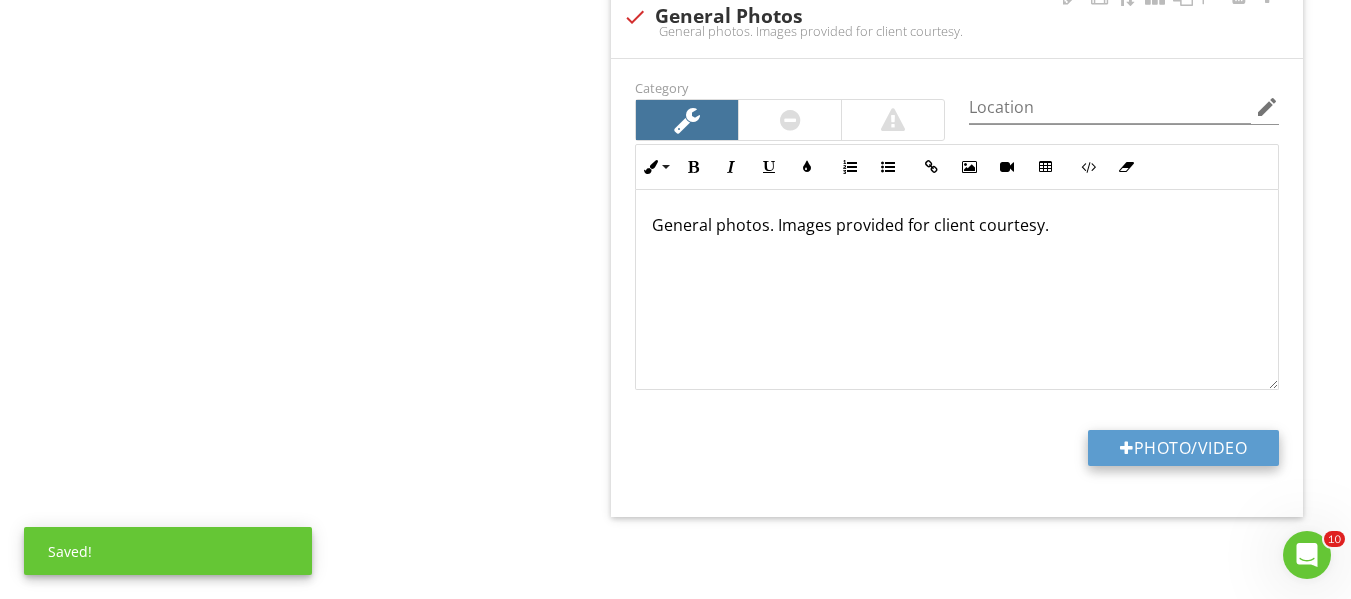 click on "Photo/Video" at bounding box center (1183, 448) 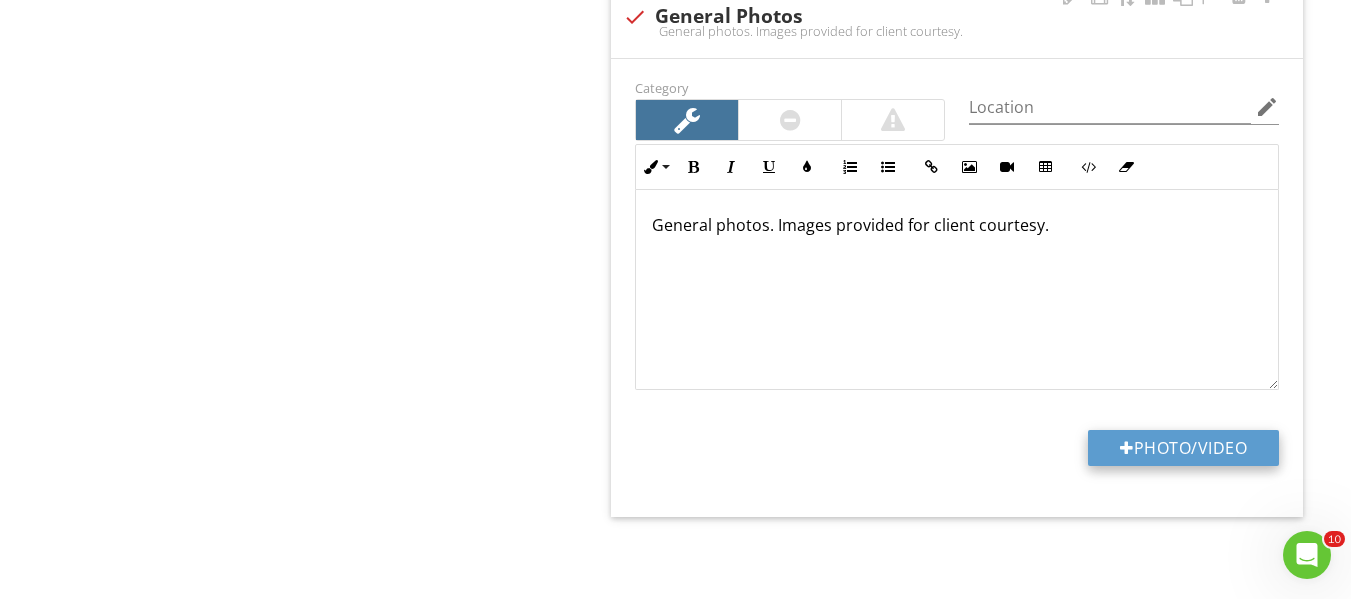 type on "C:\fakepath\FLIR3122.jpg" 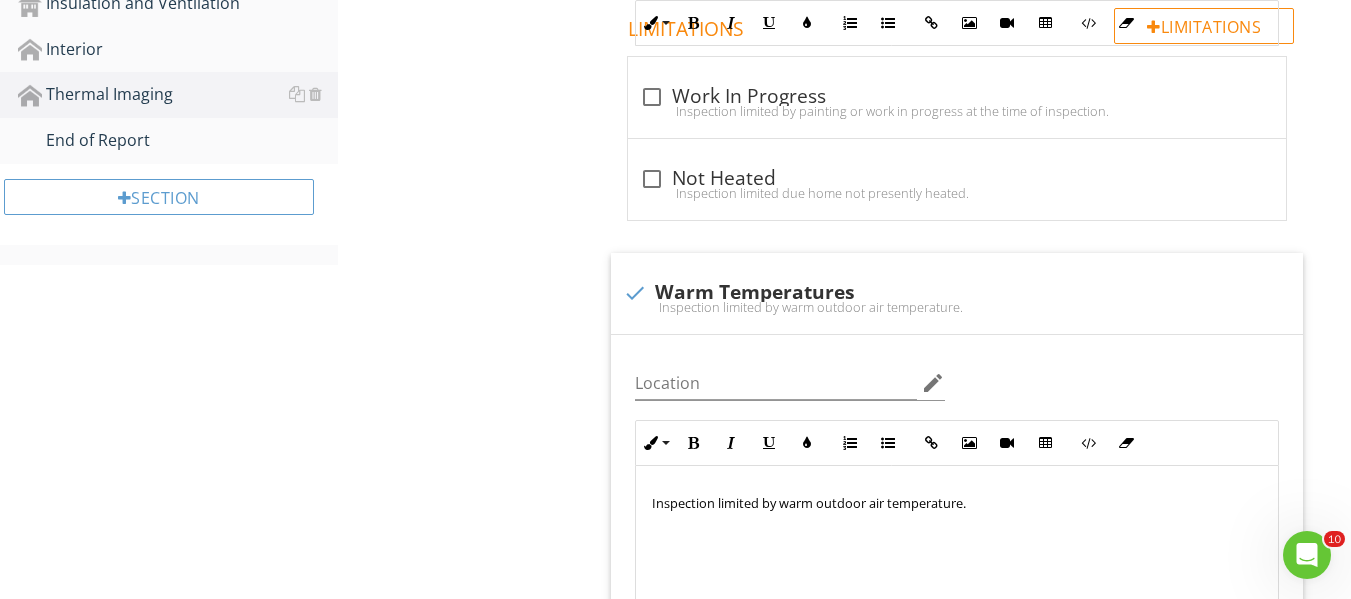 scroll, scrollTop: 619, scrollLeft: 0, axis: vertical 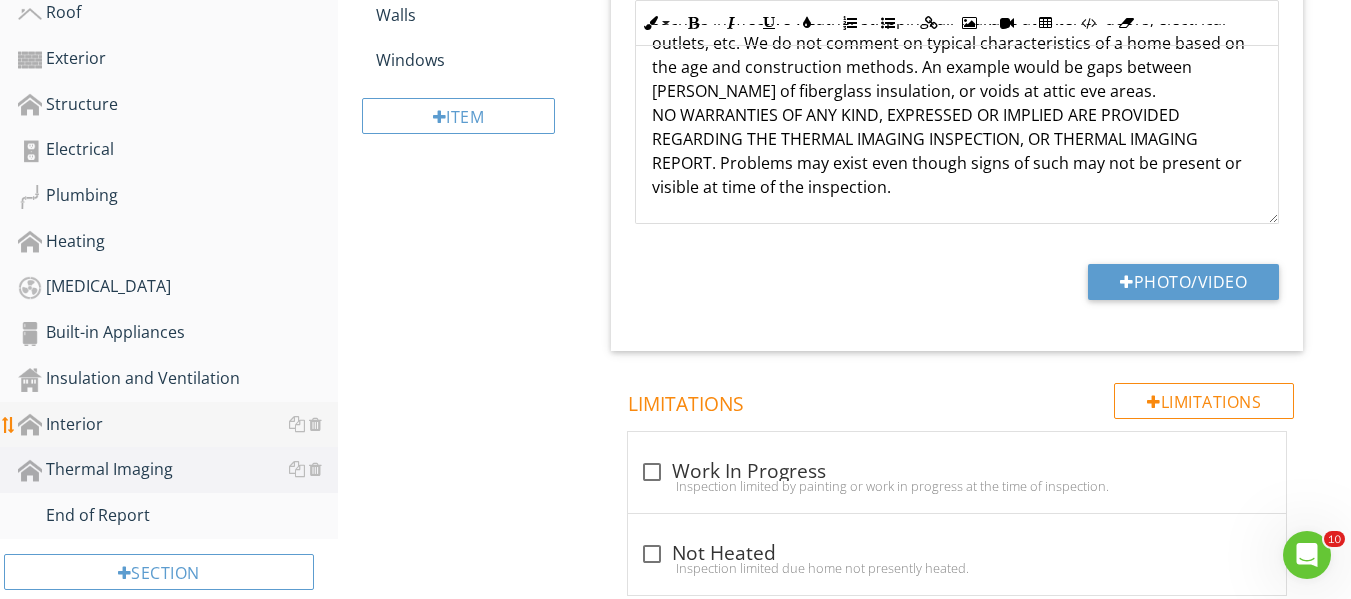 click on "Interior" at bounding box center (178, 425) 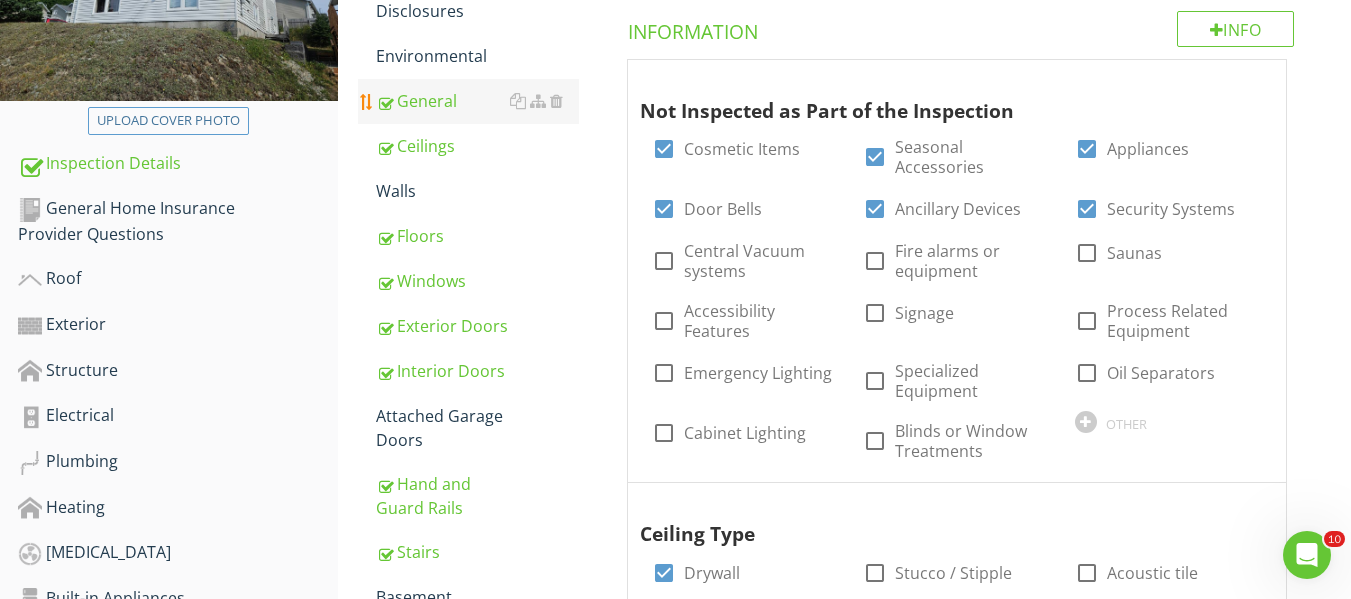 scroll, scrollTop: 319, scrollLeft: 0, axis: vertical 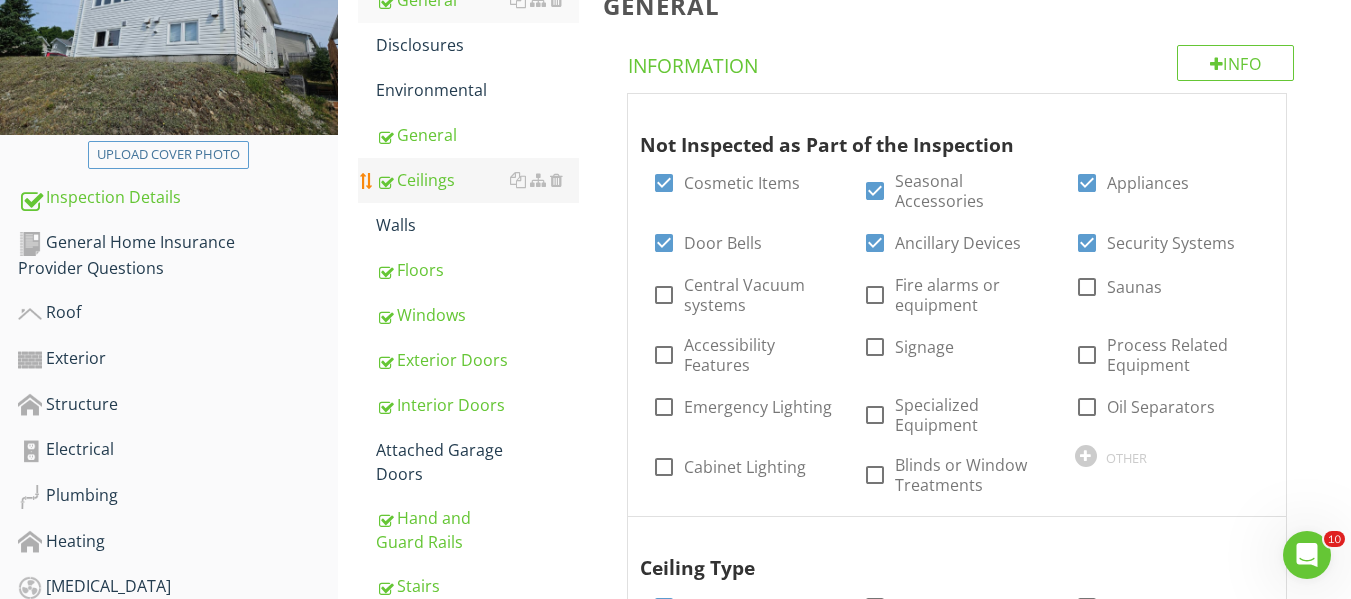 click on "Ceilings" at bounding box center [477, 180] 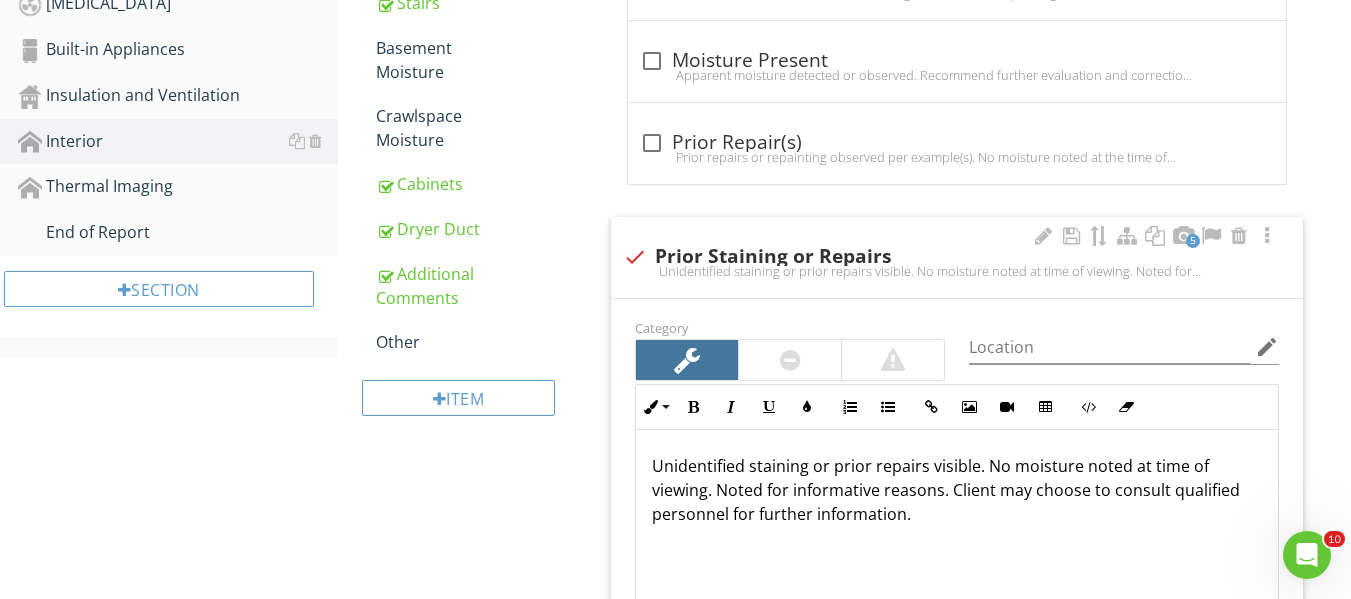 scroll, scrollTop: 1019, scrollLeft: 0, axis: vertical 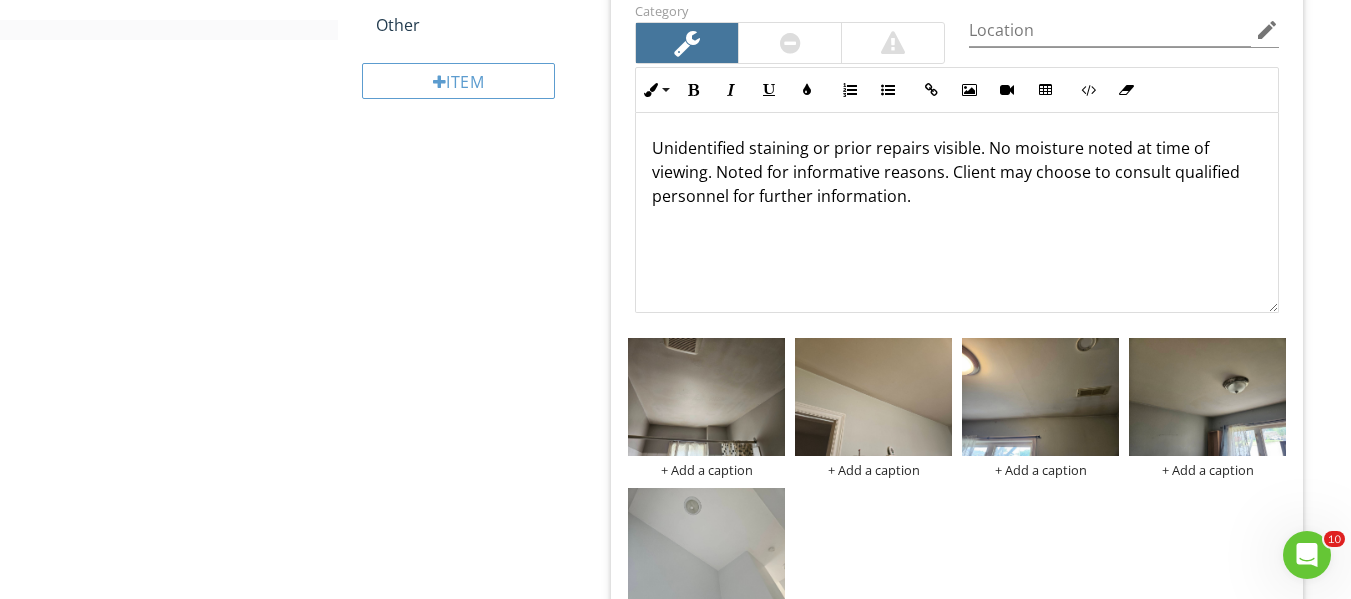 click on "Unidentified staining or prior repairs visible. No moisture noted at time of viewing. Noted for informative reasons. Client may choose to consult qualified personnel for further information." at bounding box center (957, 172) 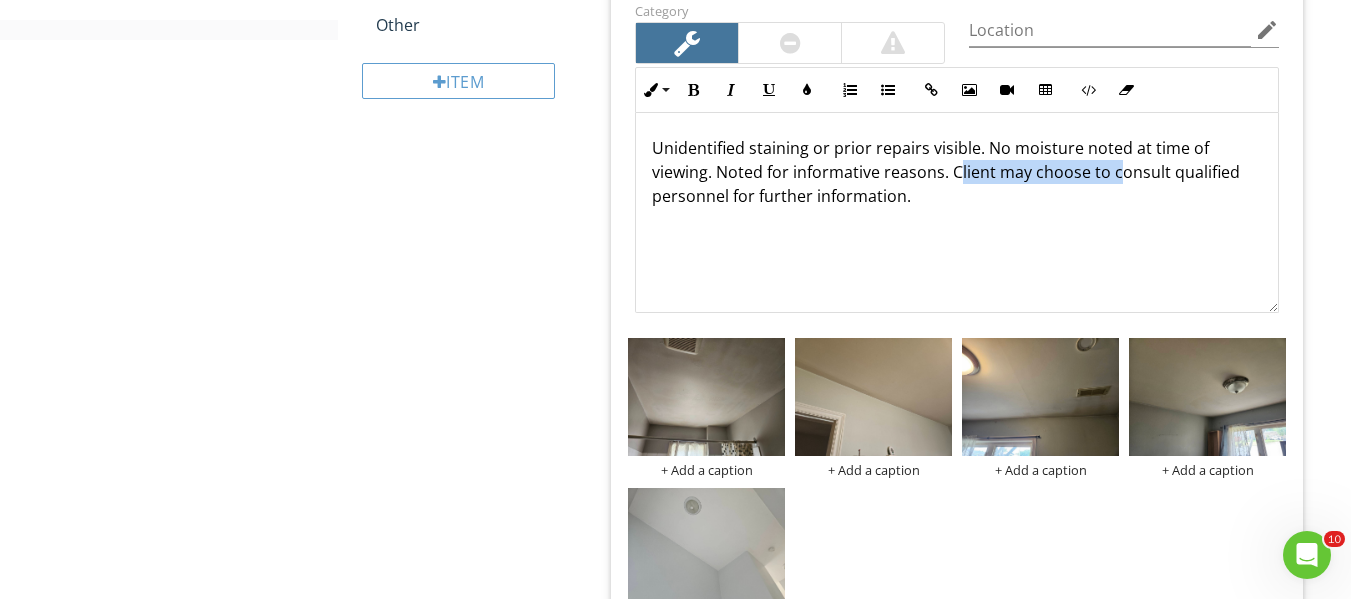 drag, startPoint x: 1117, startPoint y: 172, endPoint x: 956, endPoint y: 176, distance: 161.04968 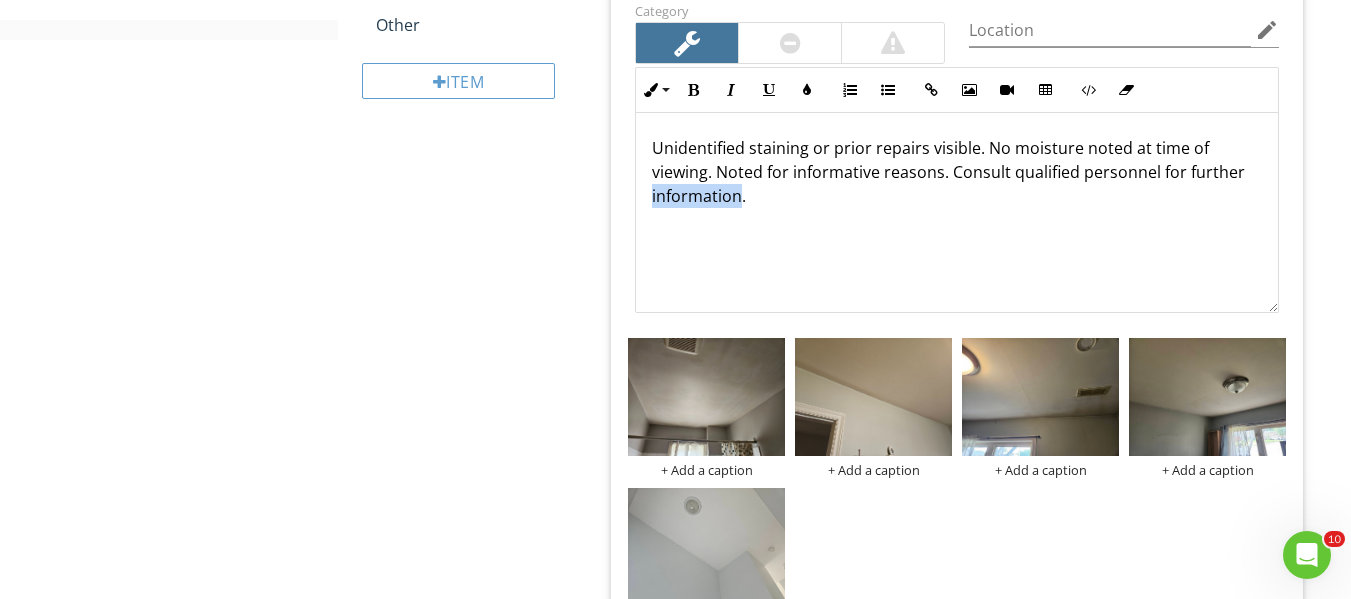 drag, startPoint x: 736, startPoint y: 199, endPoint x: 652, endPoint y: 199, distance: 84 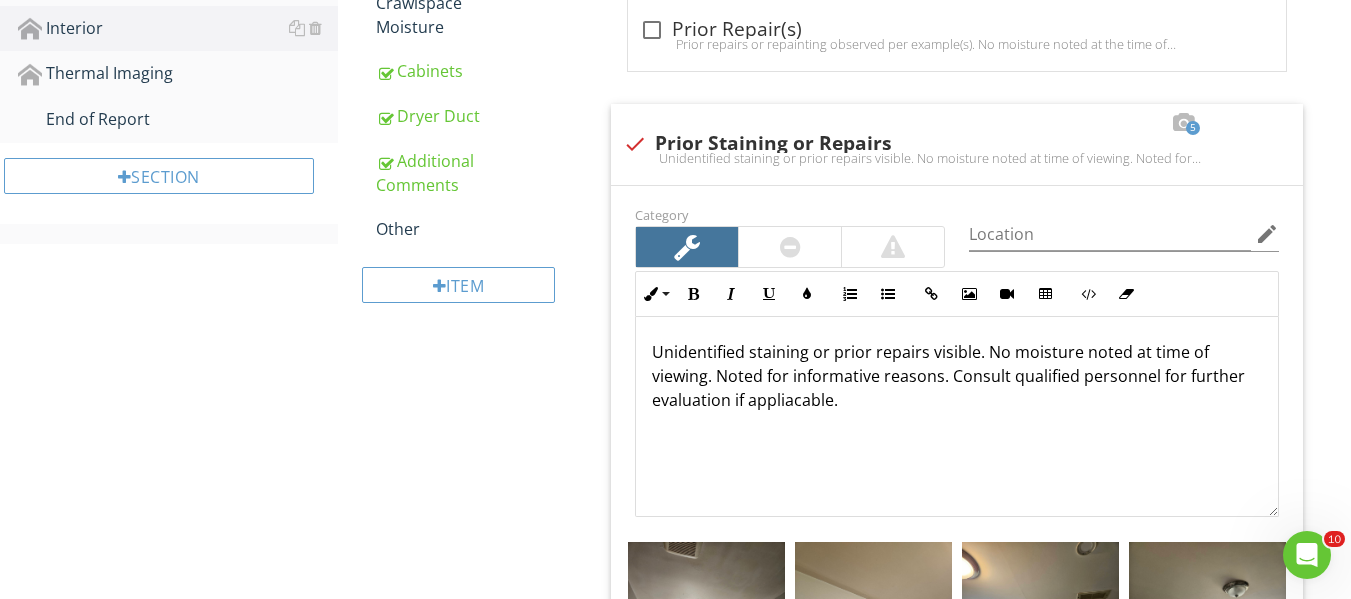 scroll, scrollTop: 1019, scrollLeft: 0, axis: vertical 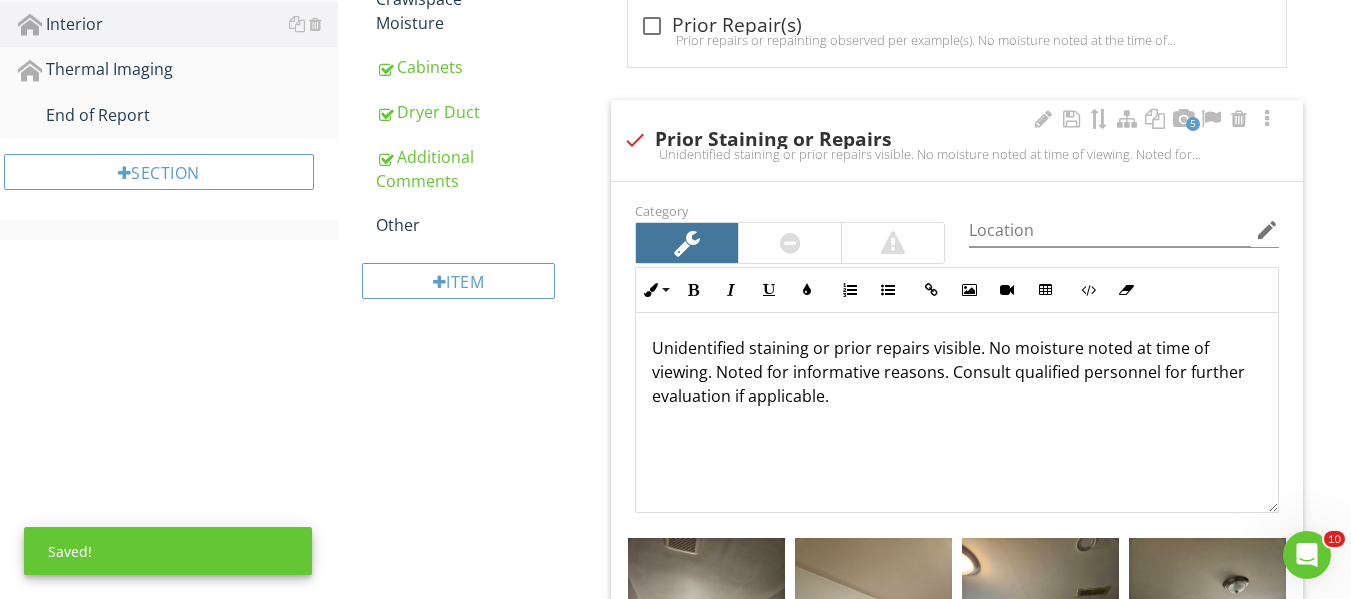 click on "Unidentified staining or prior repairs visible. No moisture noted at time of viewing. Noted for informative reasons. Consult qualified personnel for further evaluation if applicable." at bounding box center (957, 372) 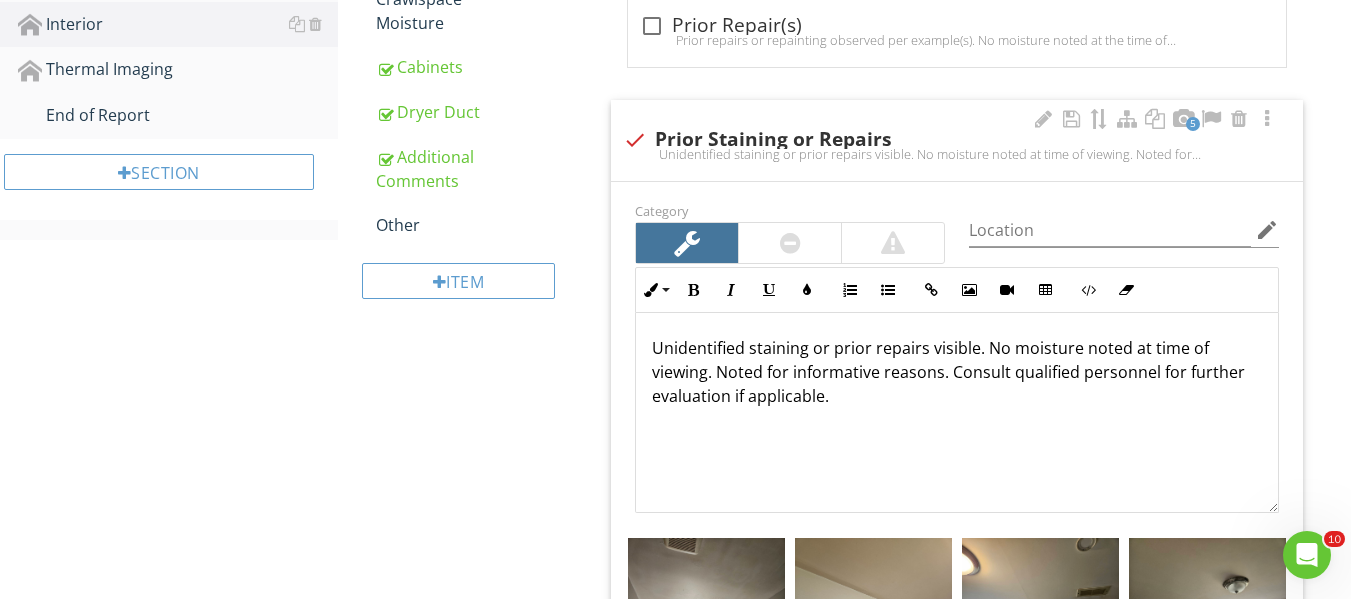 click on "Unidentified staining or prior repairs visible. No moisture noted at time of viewing. Noted for informative reasons. Consult qualified personnel for further evaluation if applicable." at bounding box center [957, 372] 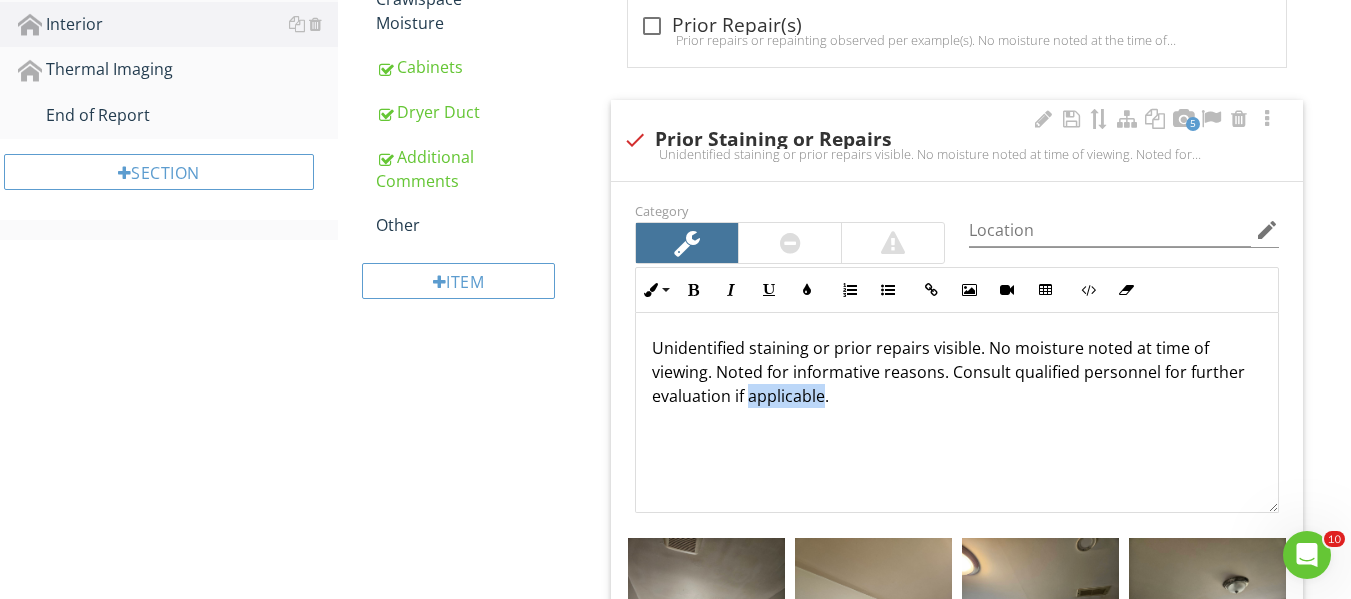 drag, startPoint x: 823, startPoint y: 399, endPoint x: 749, endPoint y: 393, distance: 74.24284 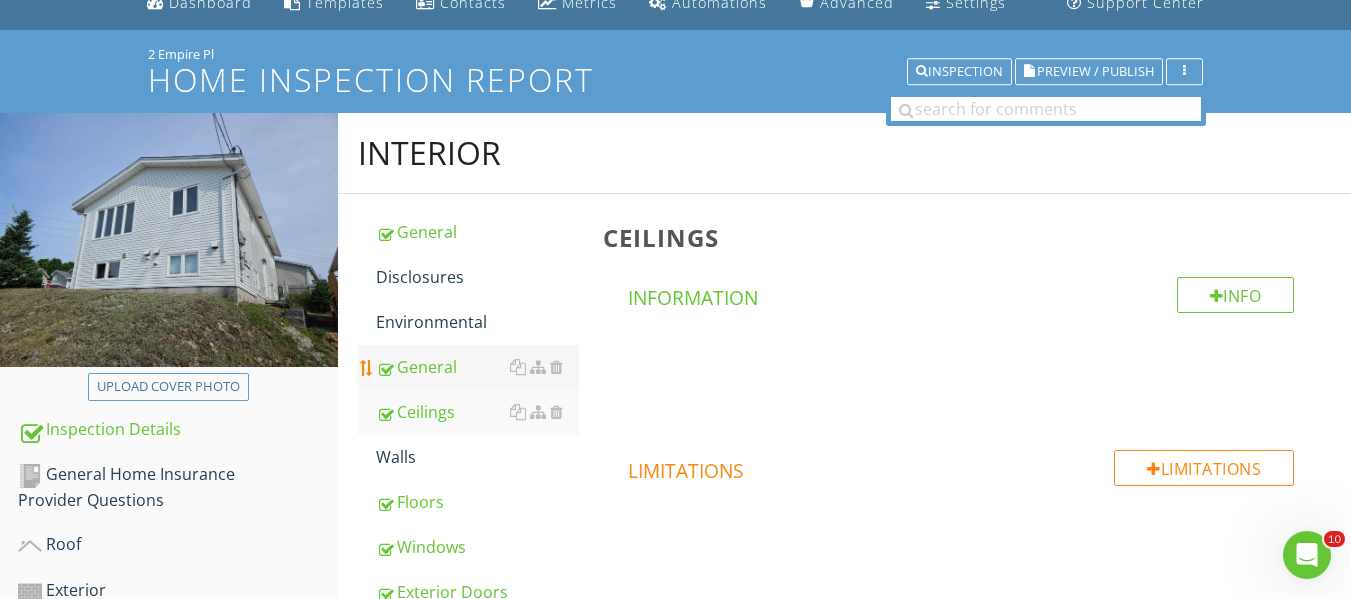 scroll, scrollTop: 0, scrollLeft: 0, axis: both 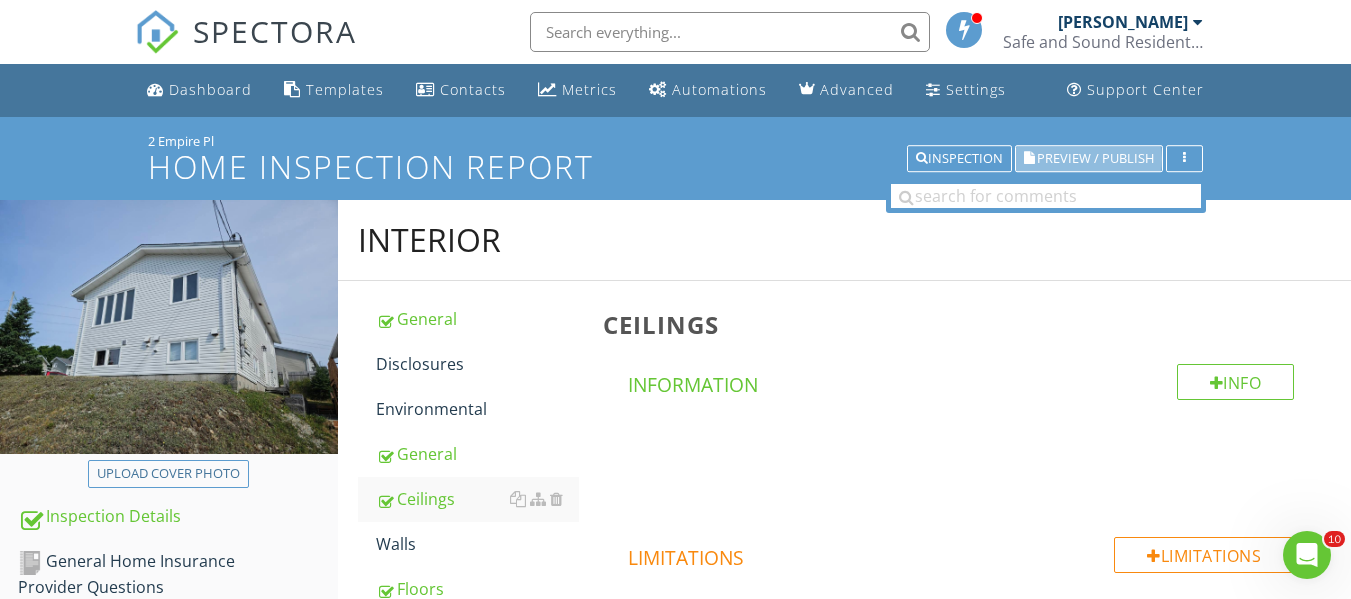 click on "Preview / Publish" at bounding box center [1095, 158] 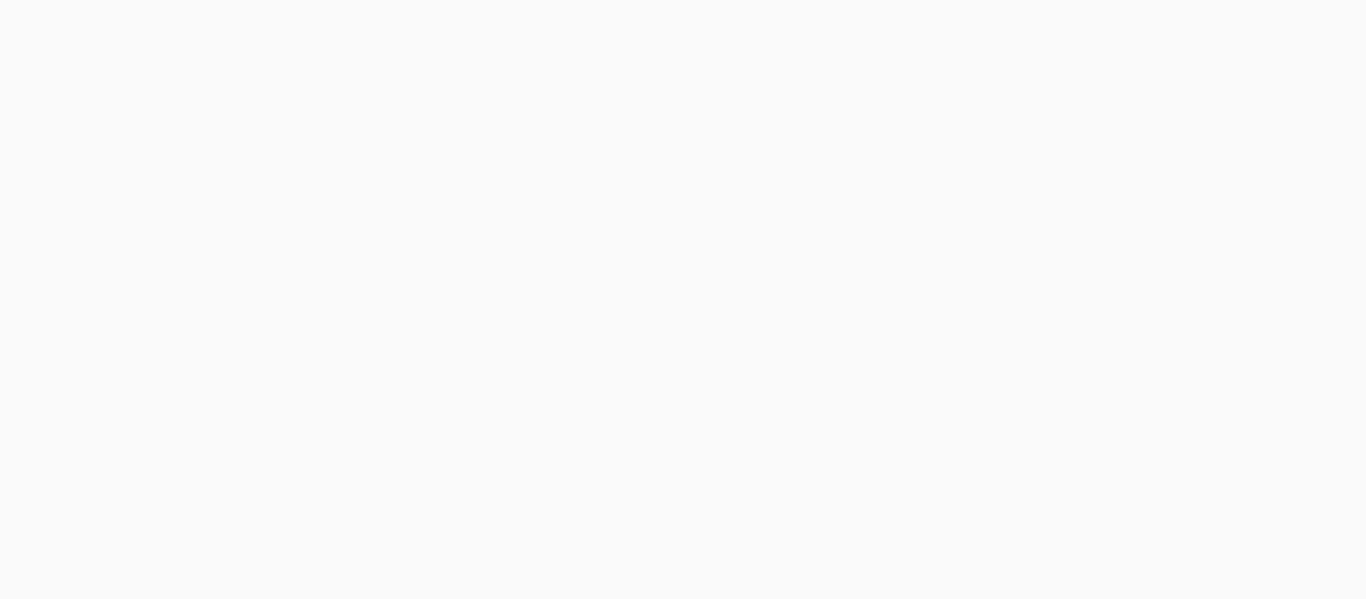 scroll, scrollTop: 0, scrollLeft: 0, axis: both 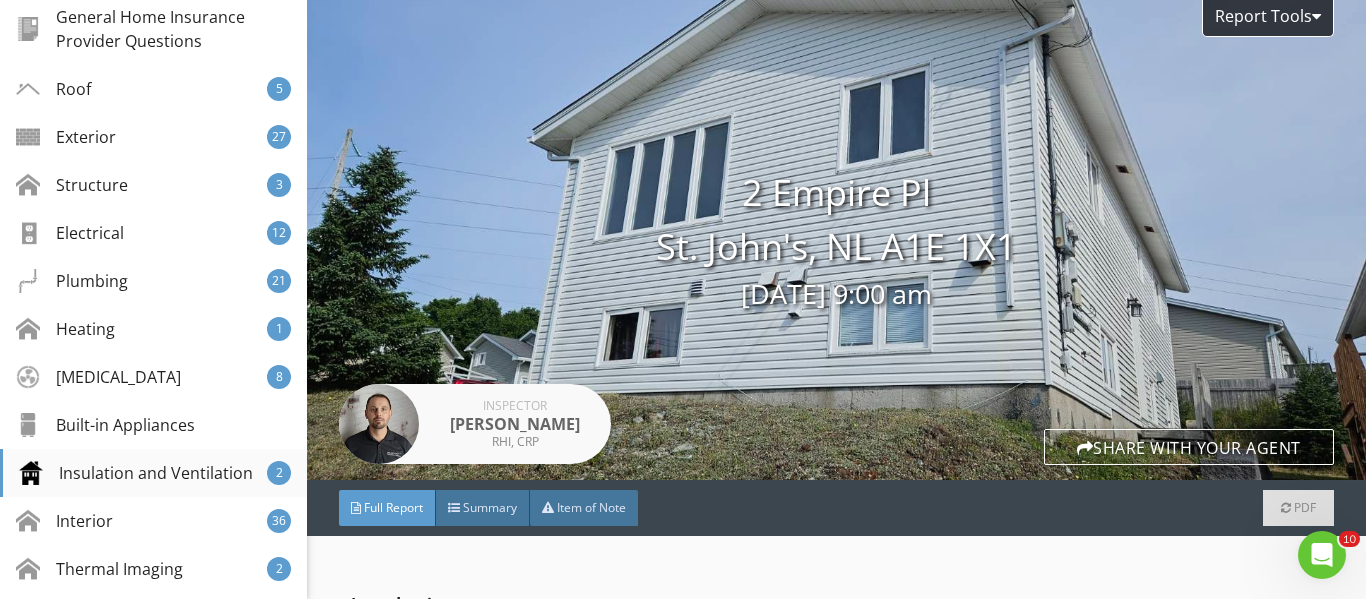 click on "Insulation and Ventilation" at bounding box center [136, 473] 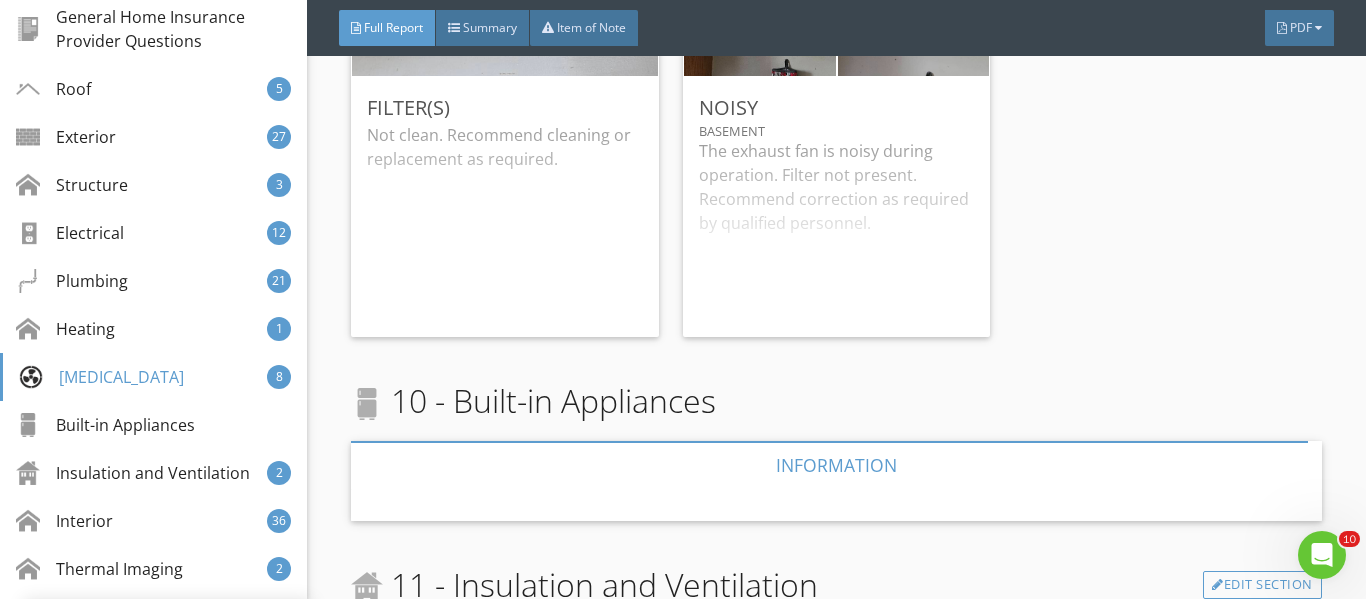 scroll, scrollTop: 22390, scrollLeft: 0, axis: vertical 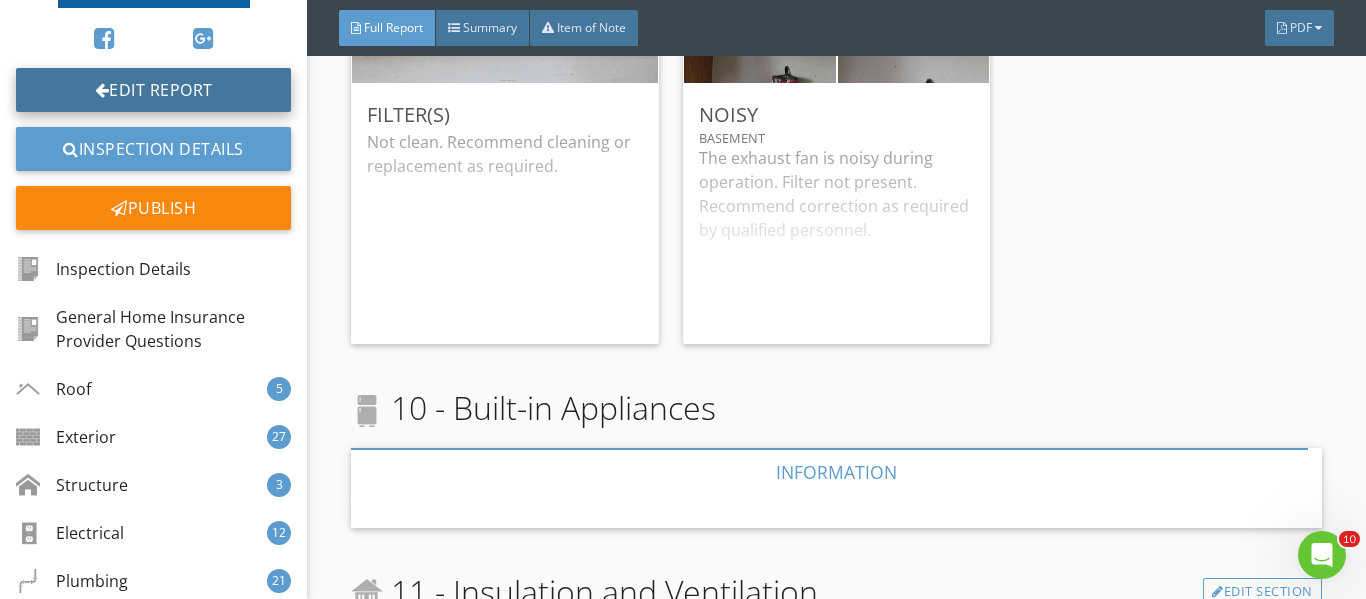 click on "Edit Report" at bounding box center (153, 90) 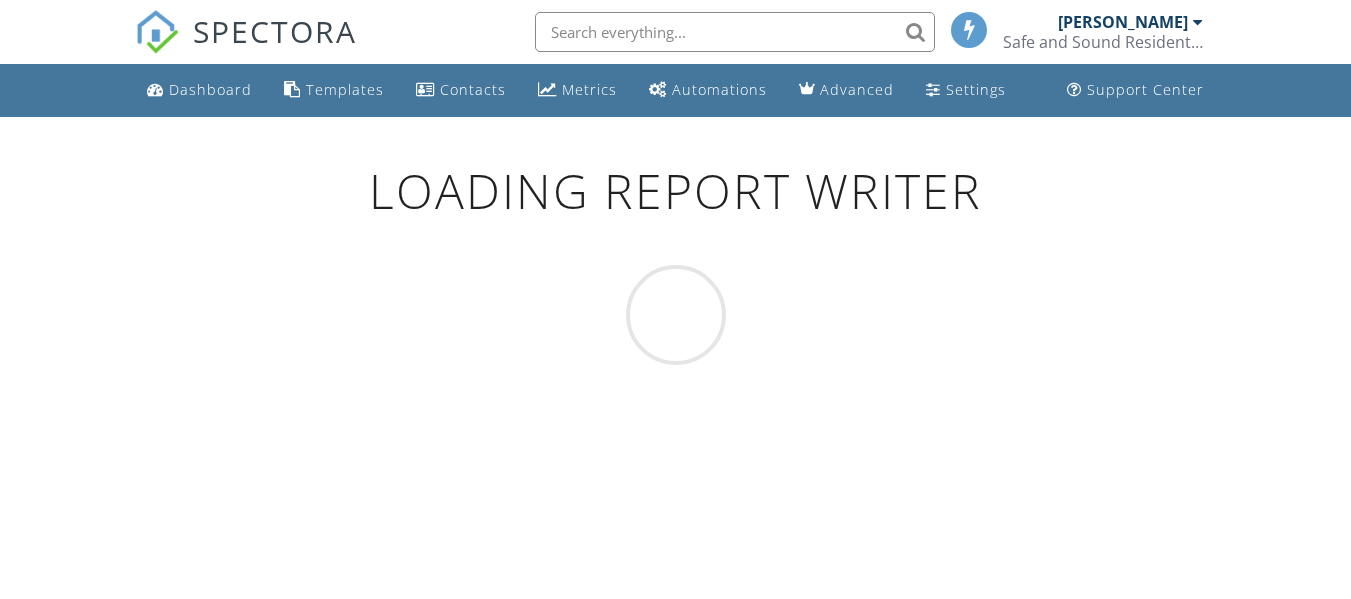 scroll, scrollTop: 0, scrollLeft: 0, axis: both 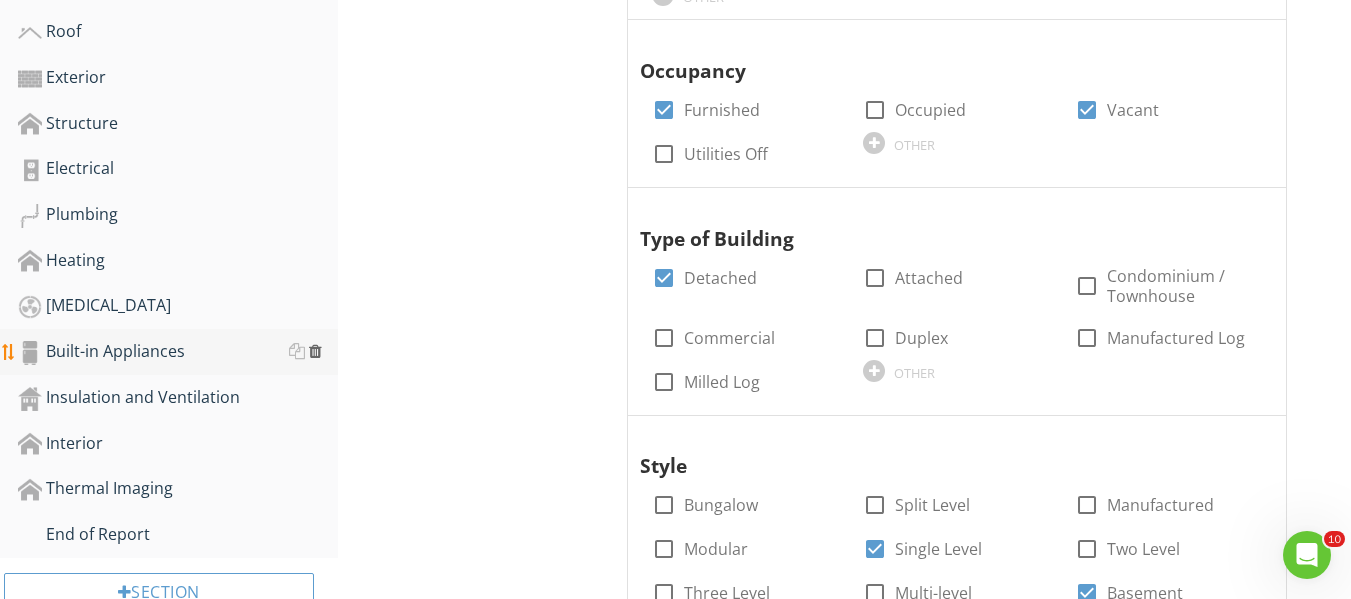 click at bounding box center [315, 351] 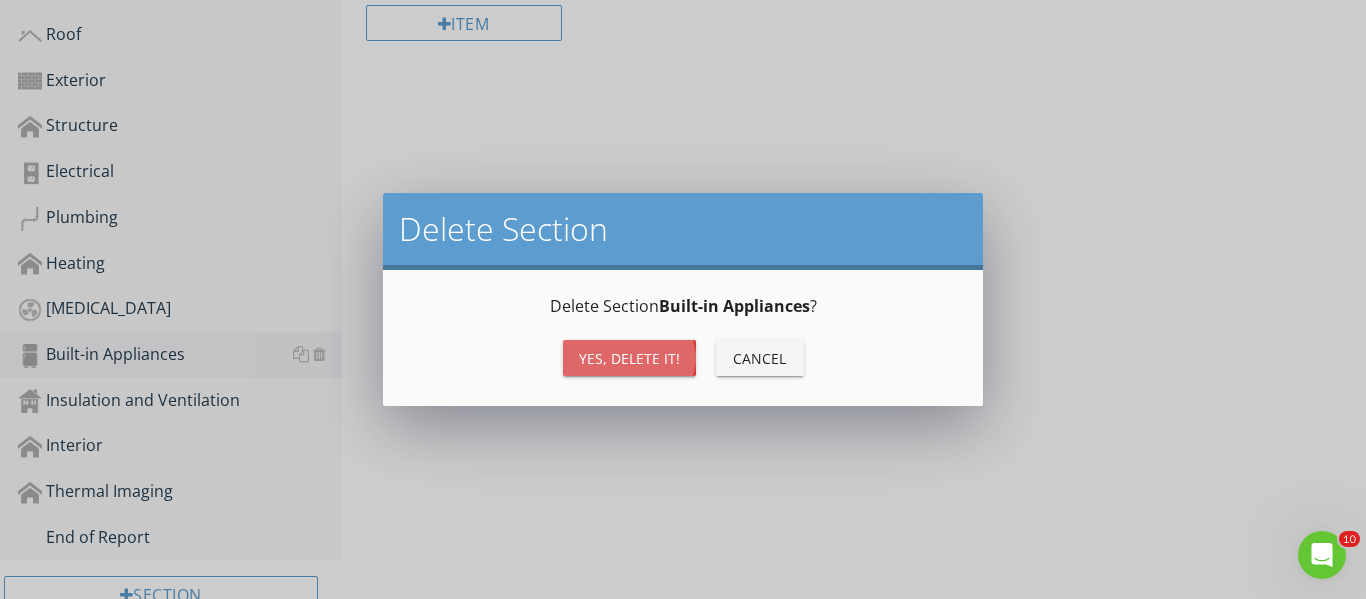 click on "Yes, Delete it!" at bounding box center [629, 358] 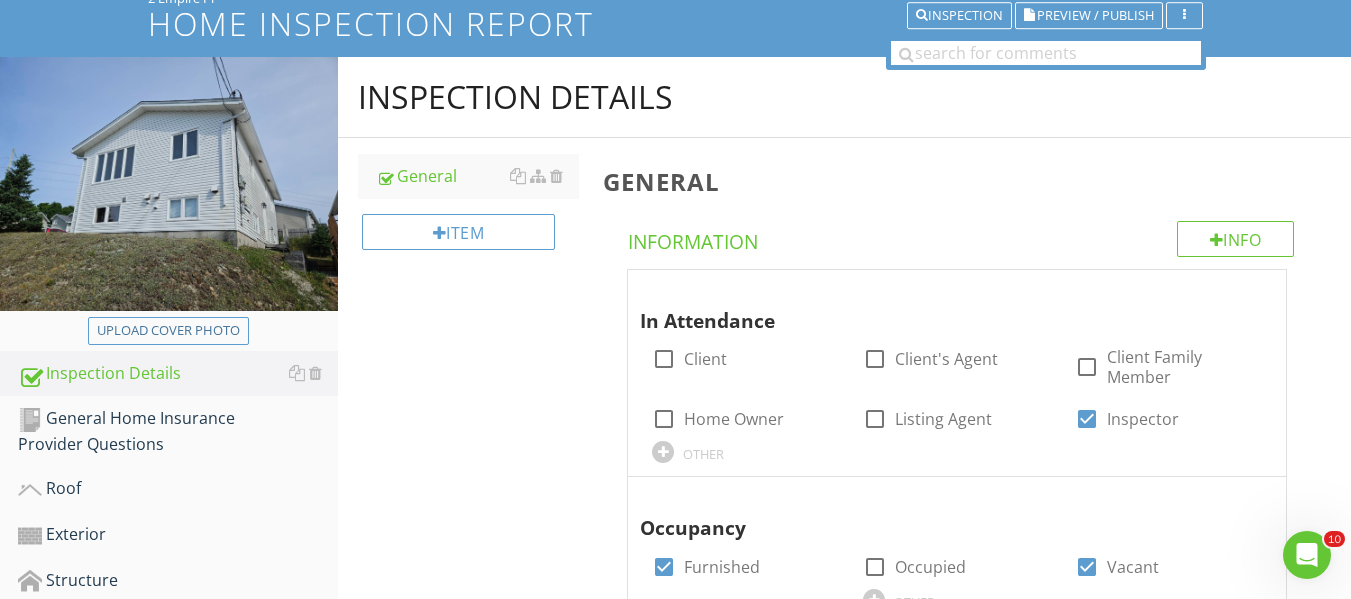 scroll, scrollTop: 0, scrollLeft: 0, axis: both 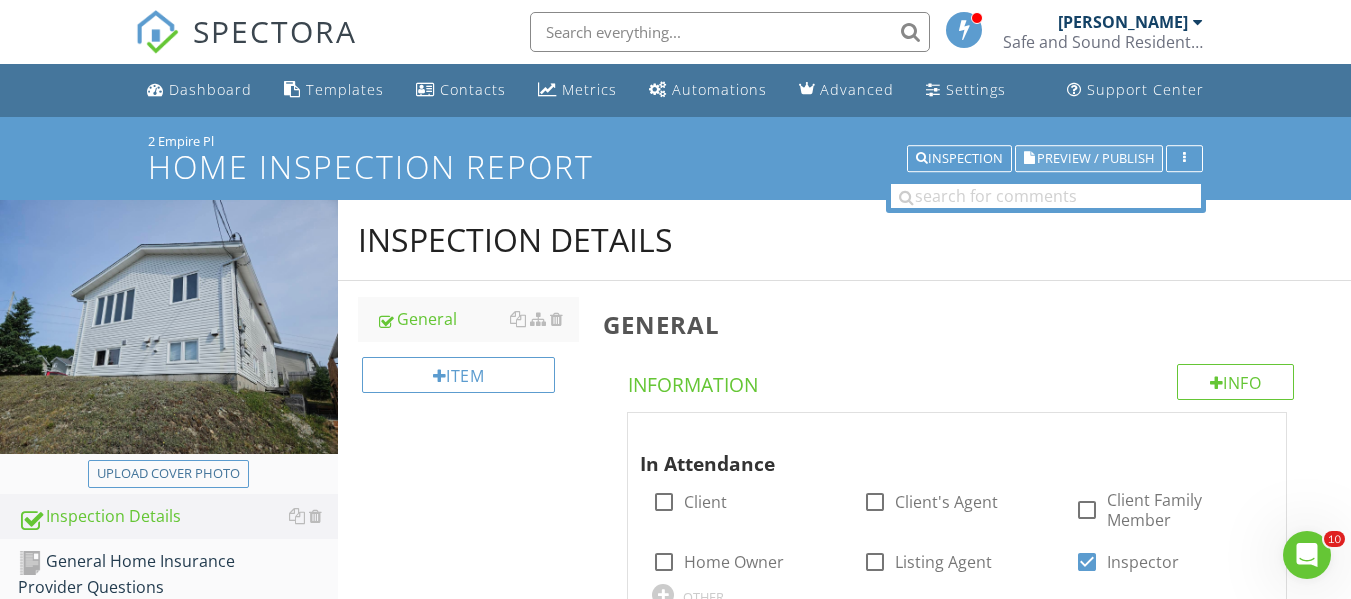 click on "Preview / Publish" at bounding box center [1095, 158] 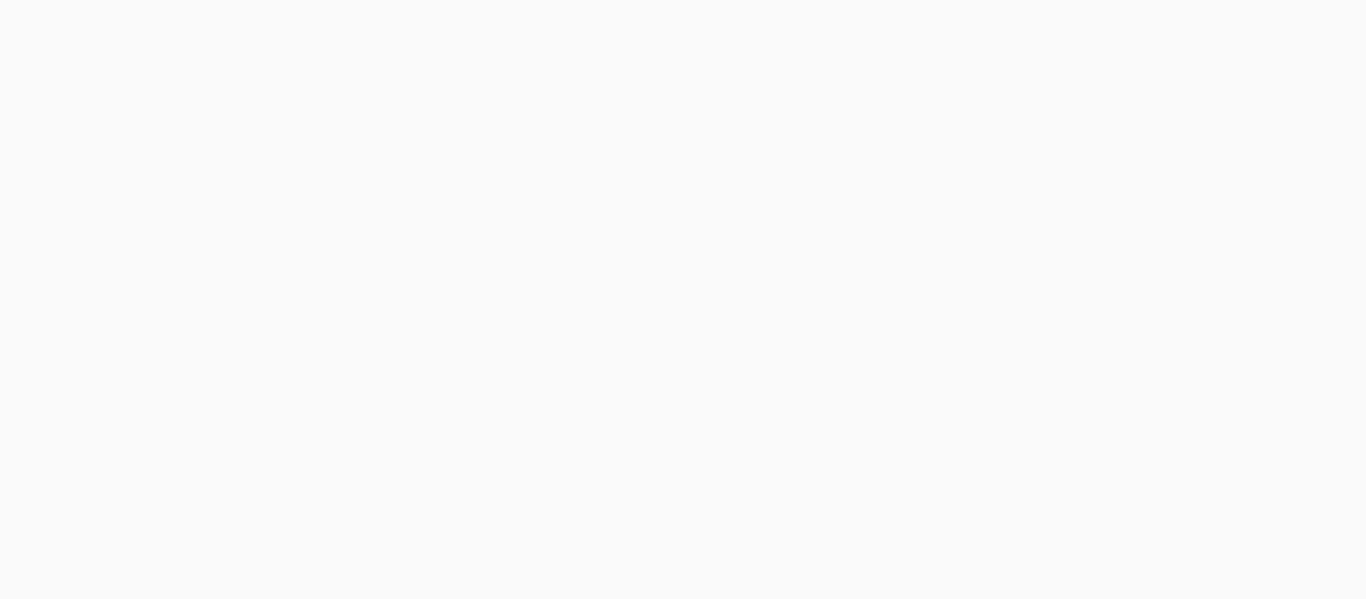 scroll, scrollTop: 0, scrollLeft: 0, axis: both 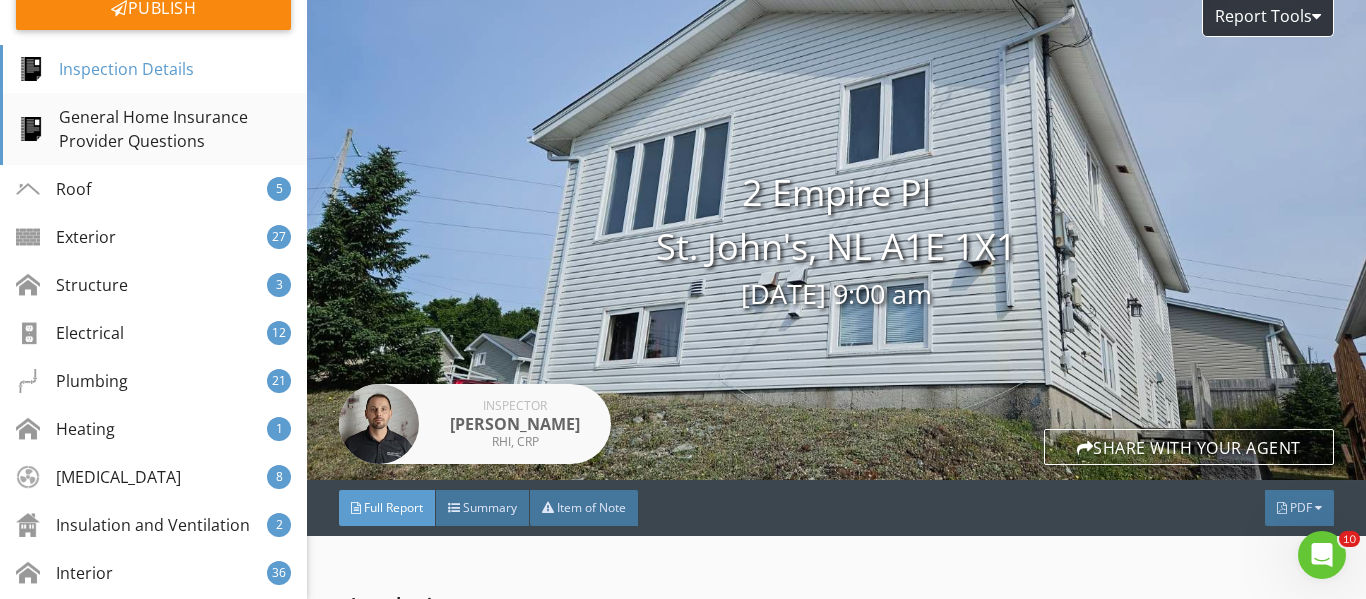 click on "General Home Insurance Provider Questions" at bounding box center [155, 129] 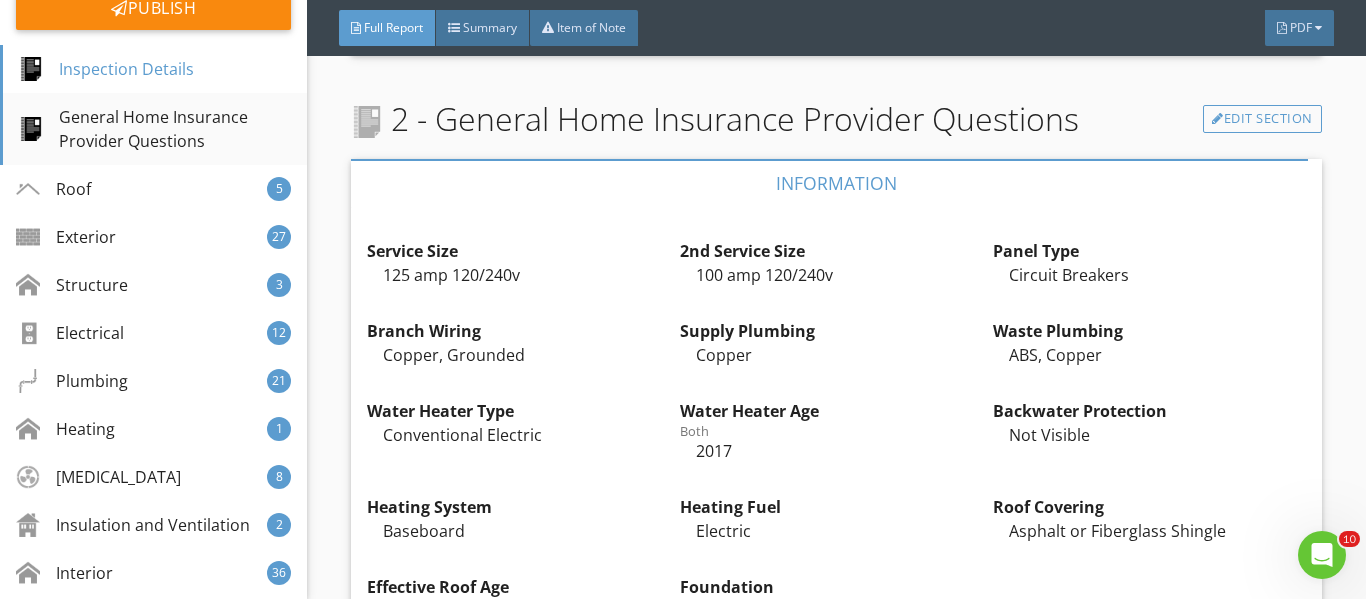 scroll, scrollTop: 3696, scrollLeft: 0, axis: vertical 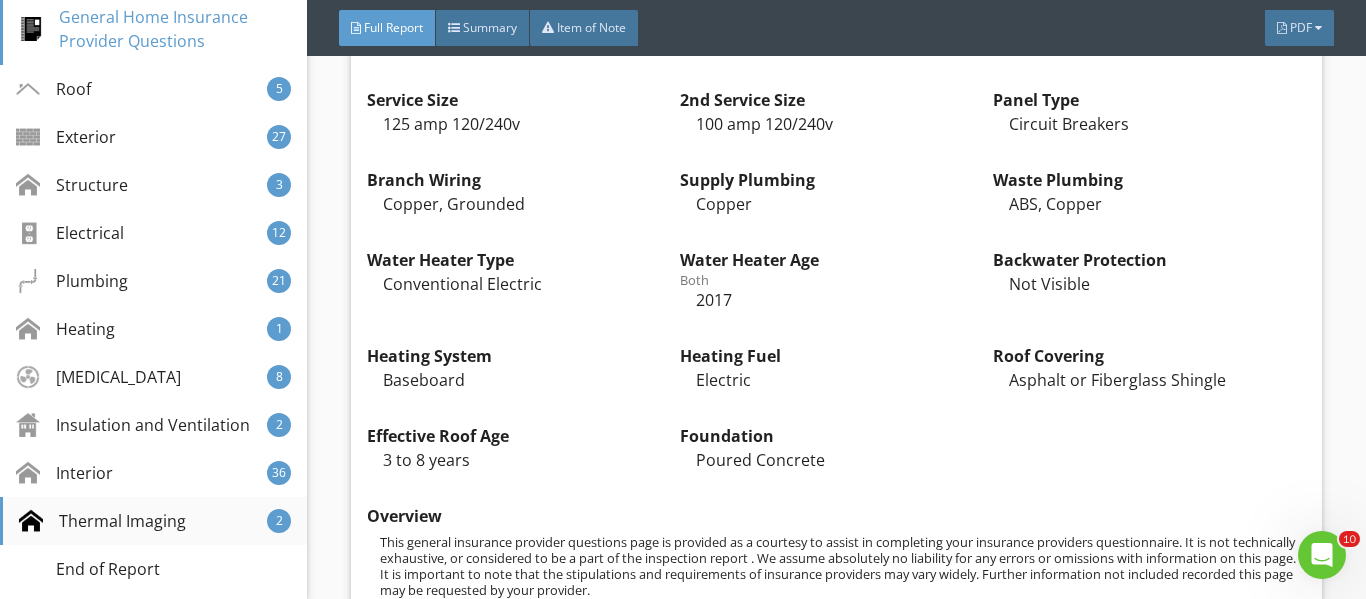 click on "Thermal Imaging" at bounding box center [102, 521] 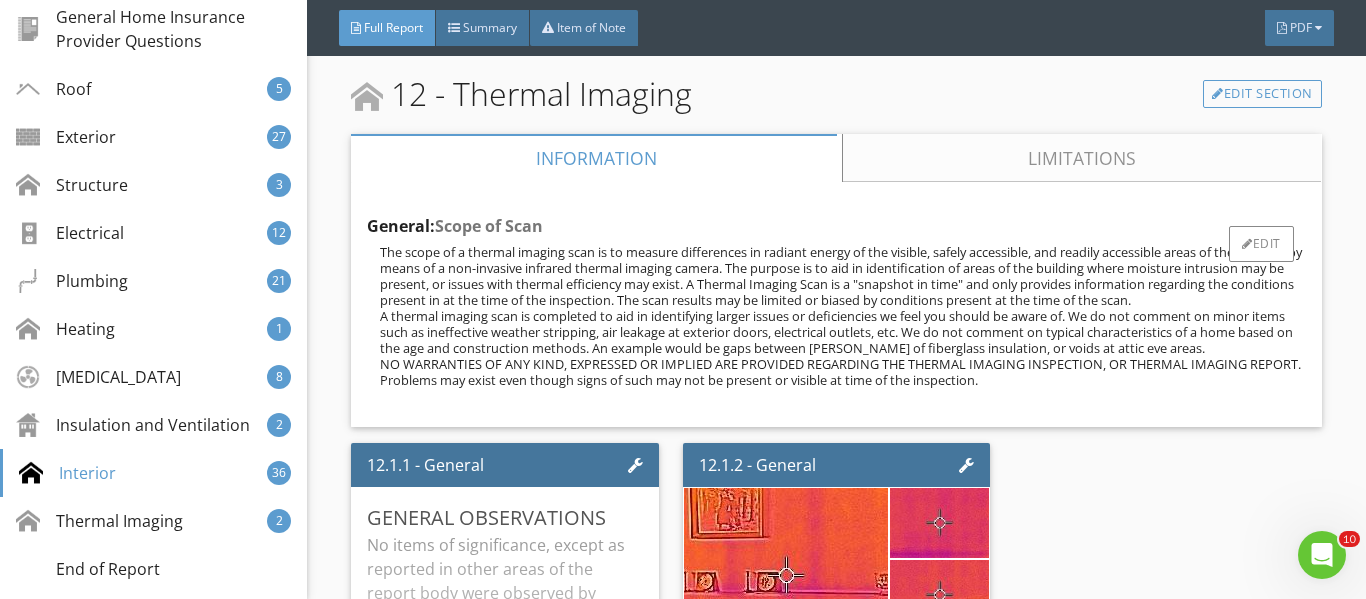 scroll, scrollTop: 30284, scrollLeft: 0, axis: vertical 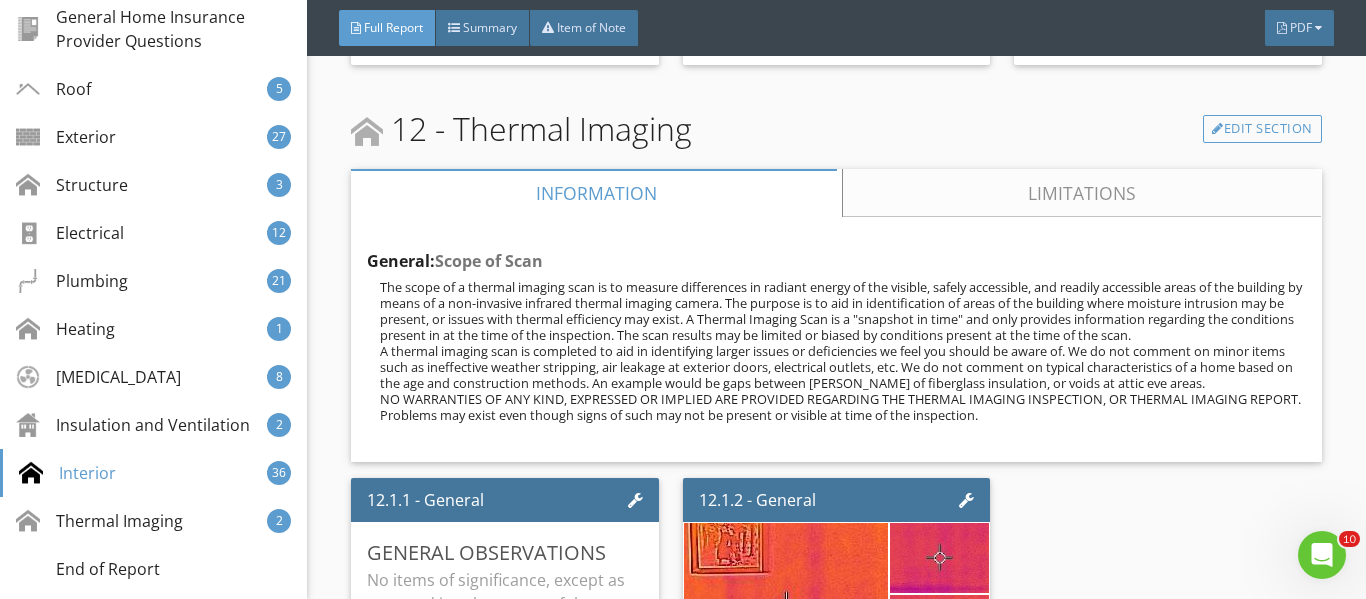click on "Limitations" at bounding box center (1083, 193) 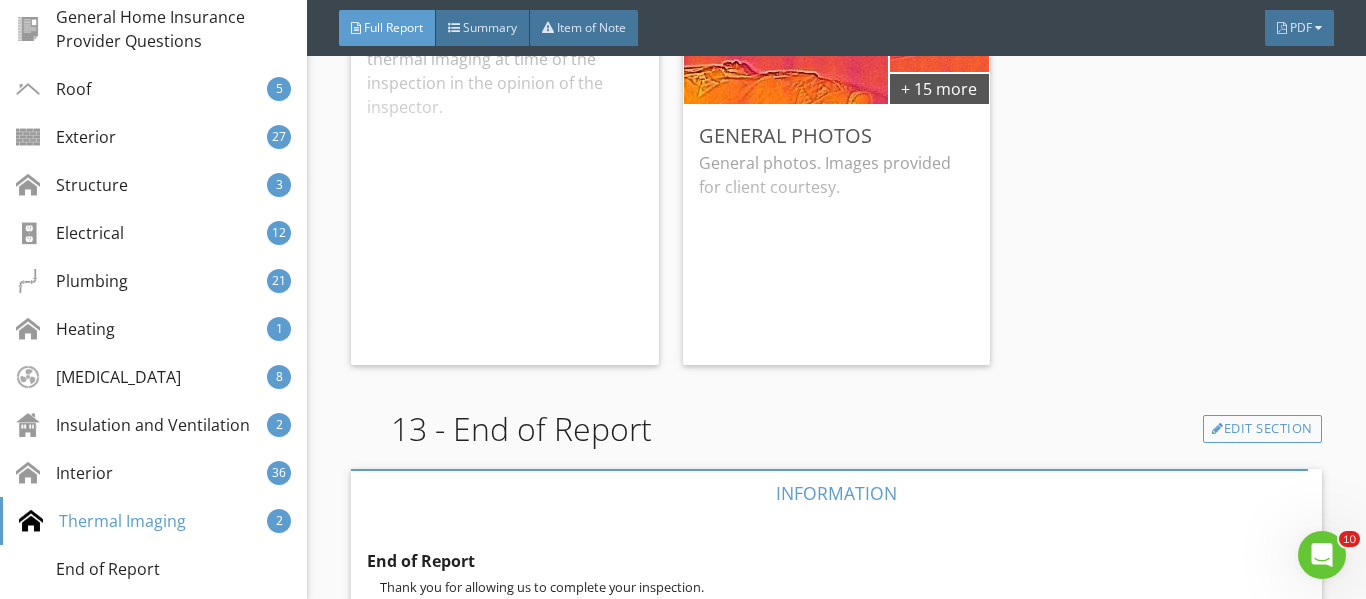 scroll, scrollTop: 30875, scrollLeft: 0, axis: vertical 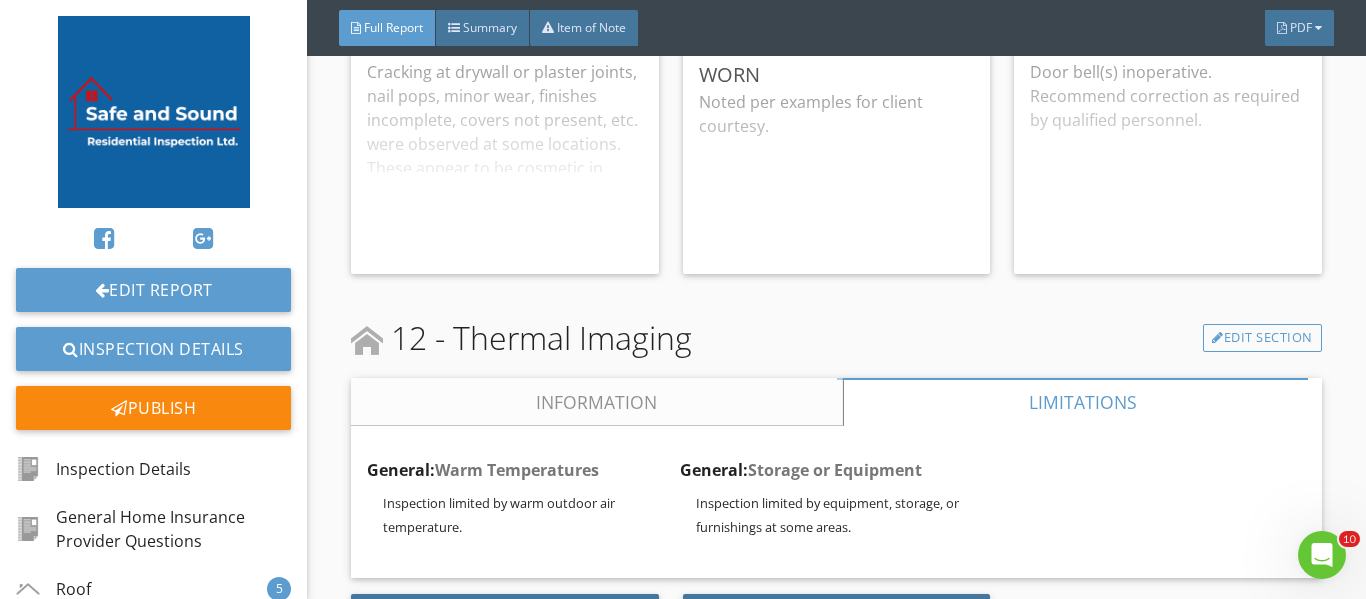 click on "Information" at bounding box center (597, 402) 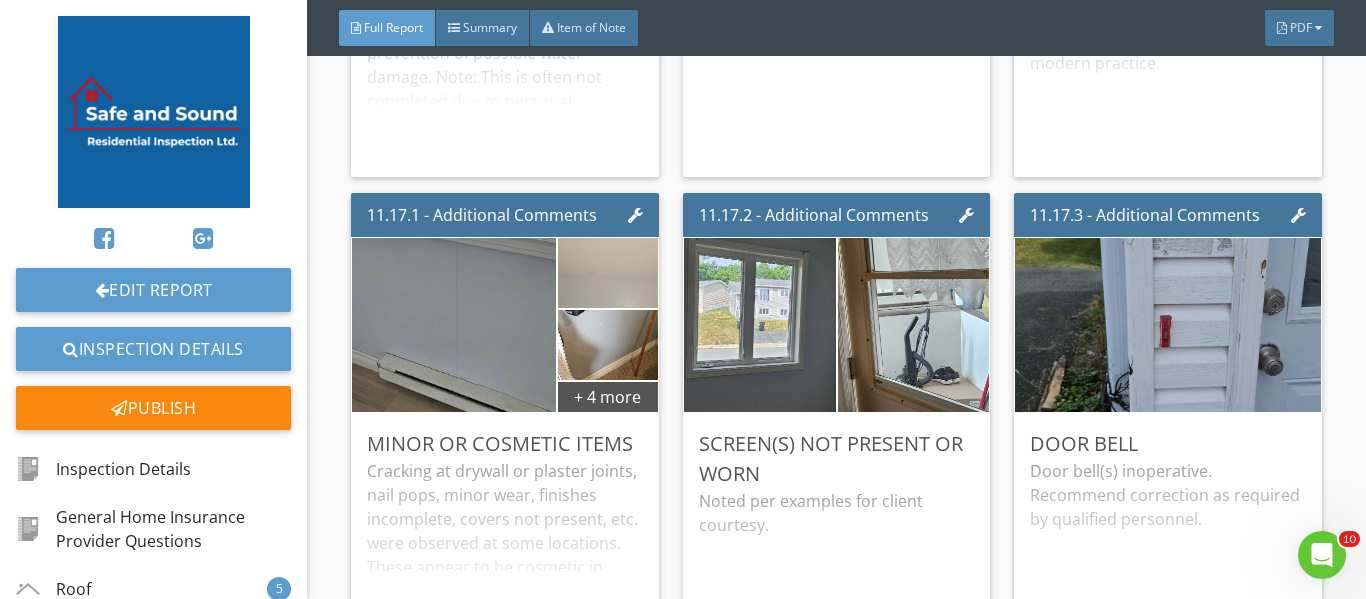 scroll, scrollTop: 29675, scrollLeft: 0, axis: vertical 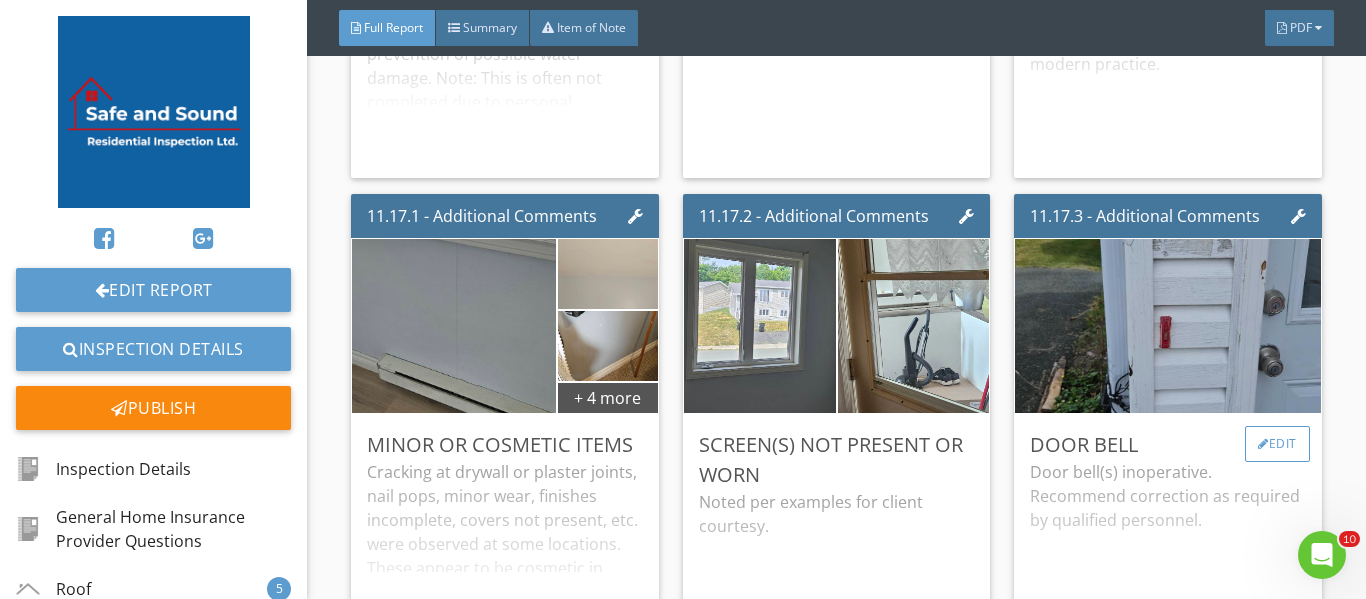 click on "Edit" at bounding box center (1277, 444) 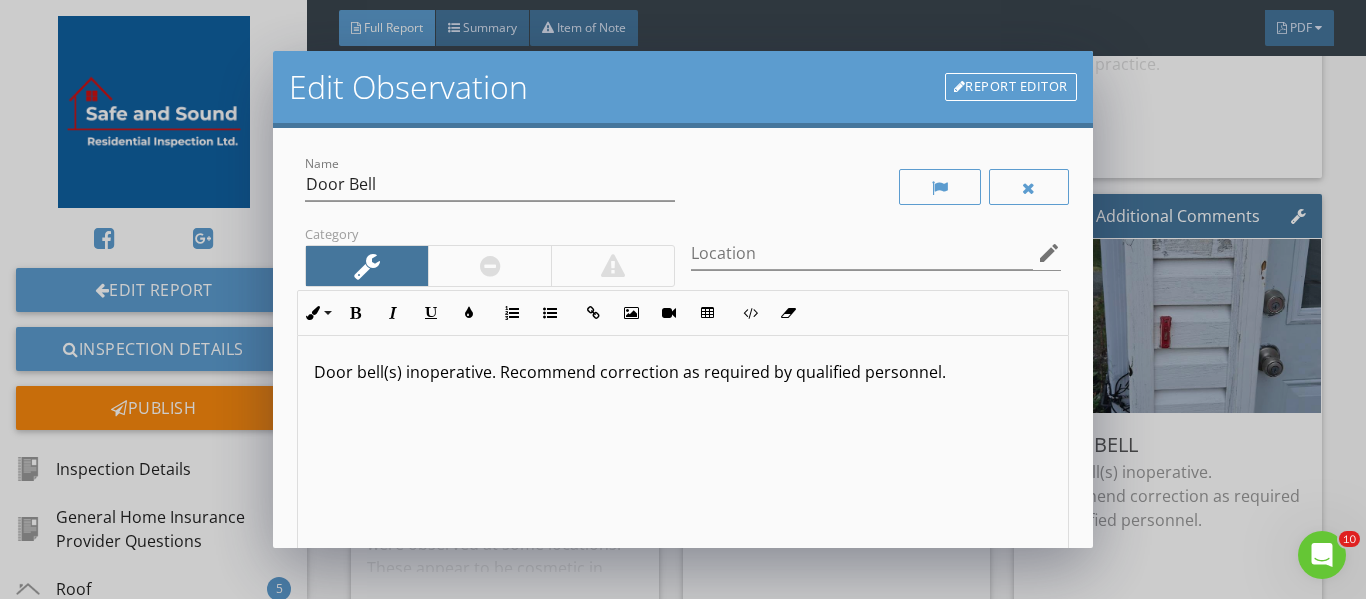 click on "Door bell(s) inoperative. Recommend correction as required by qualified personnel." at bounding box center (683, 372) 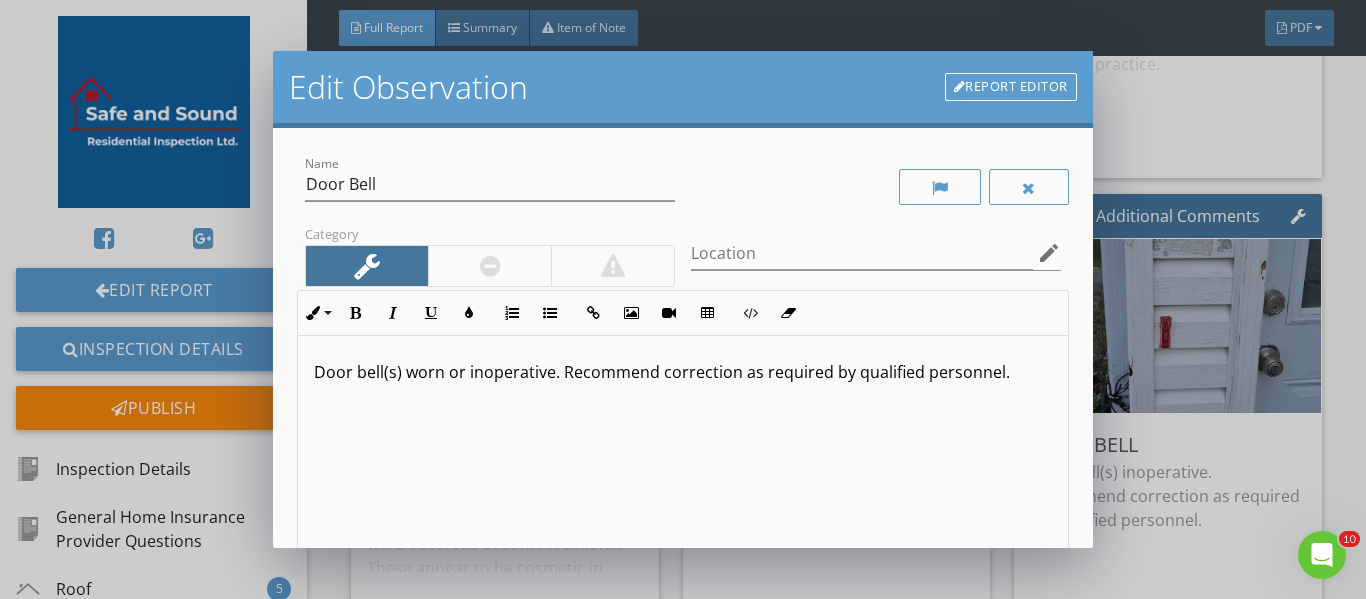 scroll, scrollTop: 1, scrollLeft: 0, axis: vertical 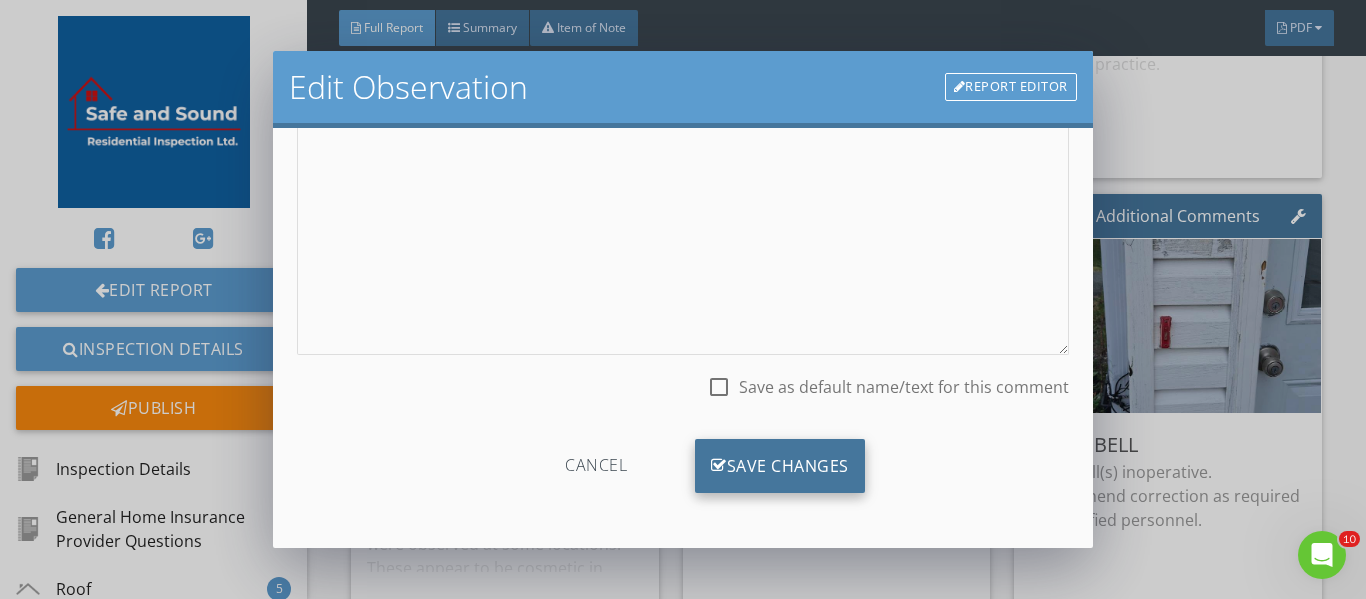 click on "Save Changes" at bounding box center (780, 466) 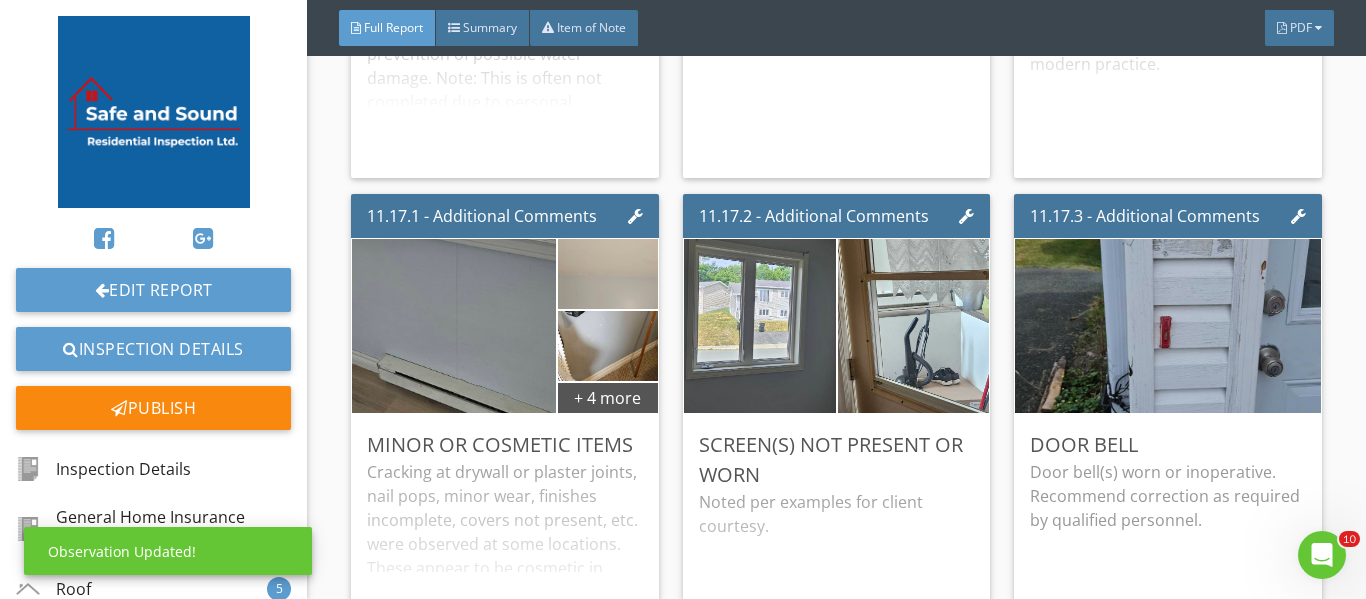 scroll, scrollTop: 62, scrollLeft: 0, axis: vertical 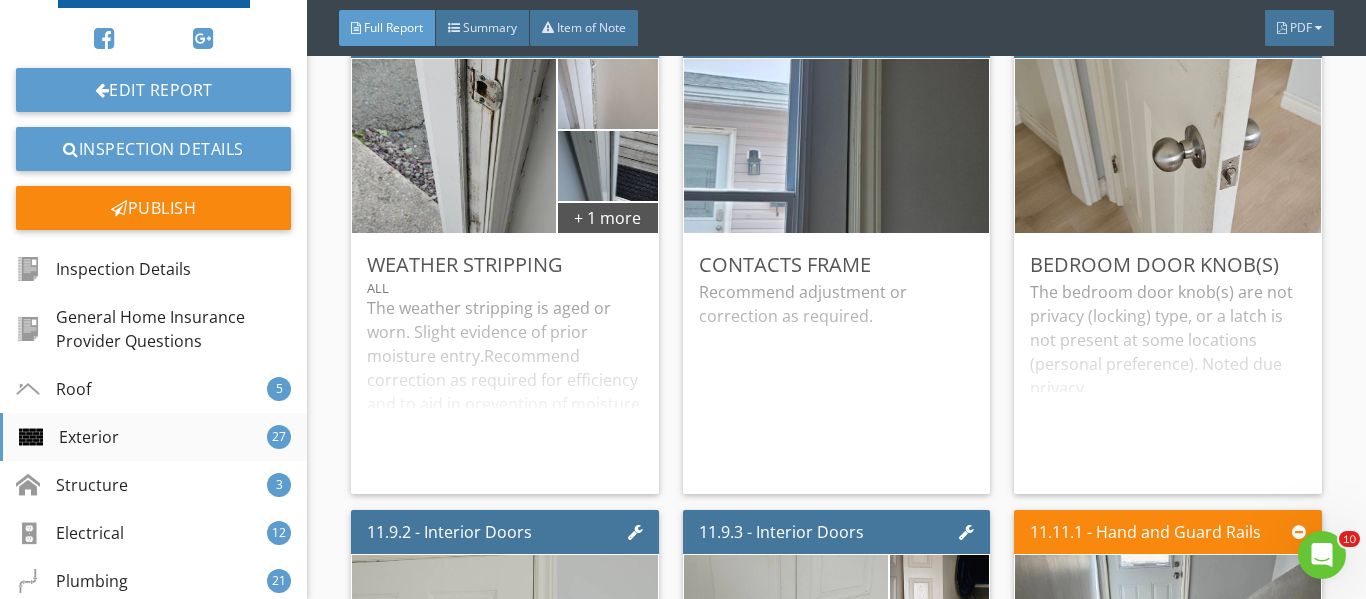 click on "Exterior
27" at bounding box center [153, 437] 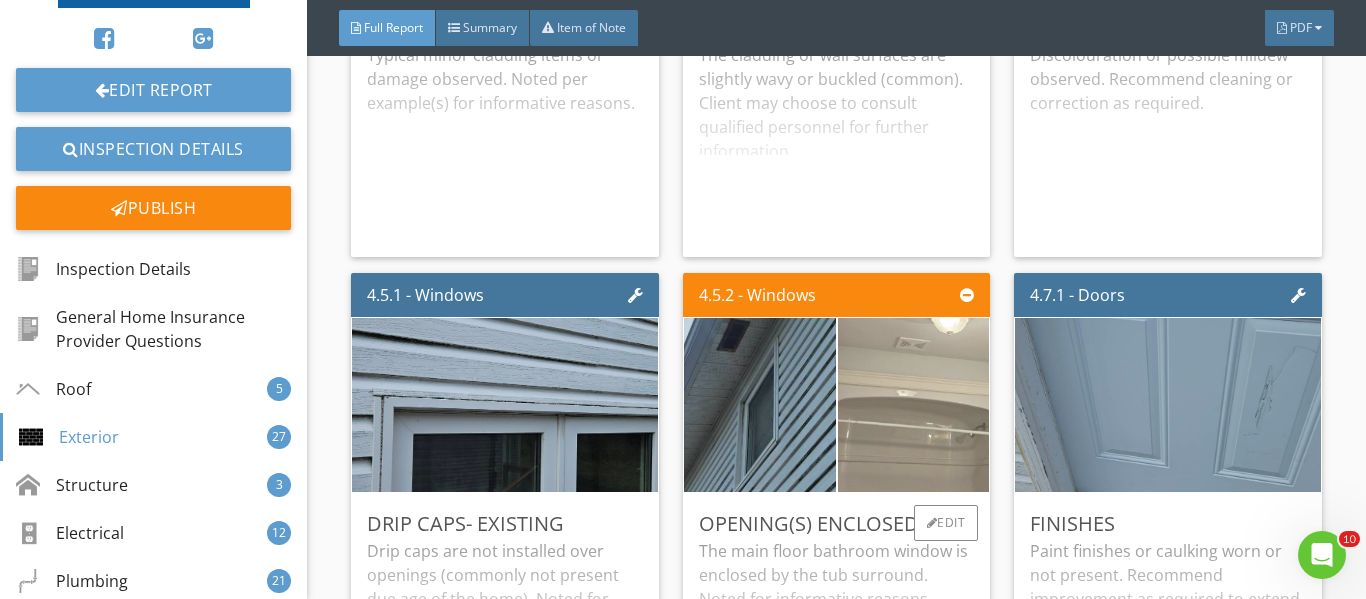 scroll, scrollTop: 7466, scrollLeft: 0, axis: vertical 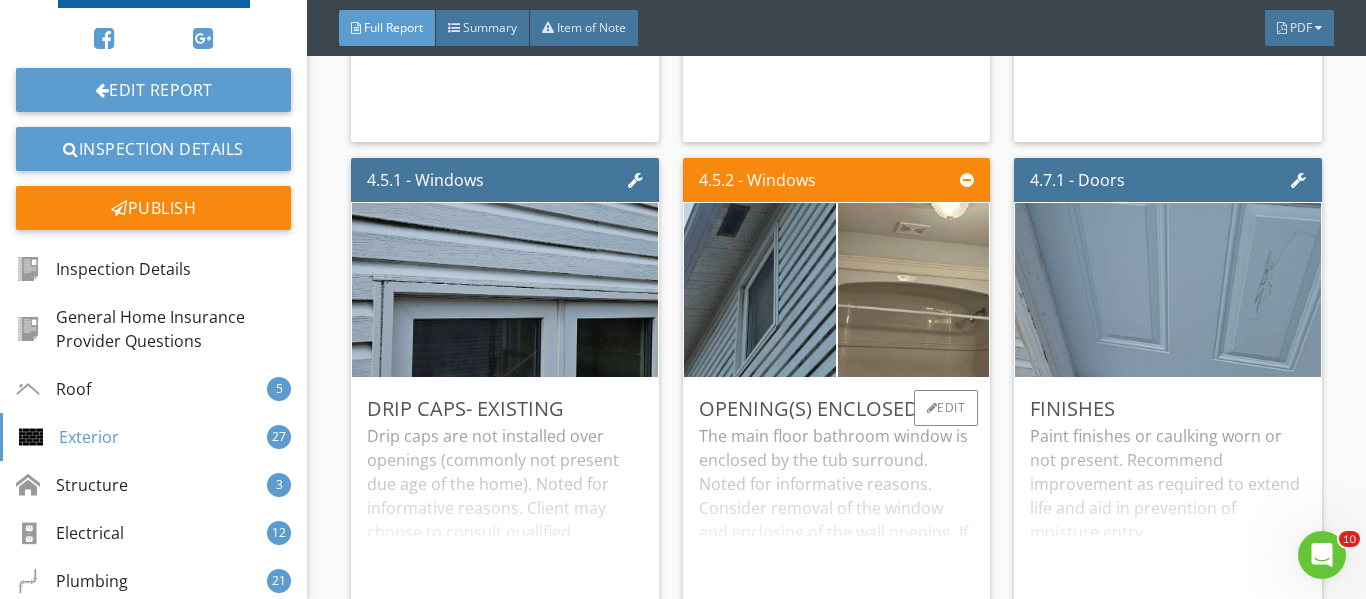 click on "The main floor bathroom window is enclosed by the tub surround. Noted for informative reasons. Consider removal of the window and enclosing of the wall opening. If not to be utilized in the future. Client may choose to consult qualified personnel for further information. Note: The window glazing insert seal appears failed ( primarily cosmetic)." at bounding box center (836, 523) 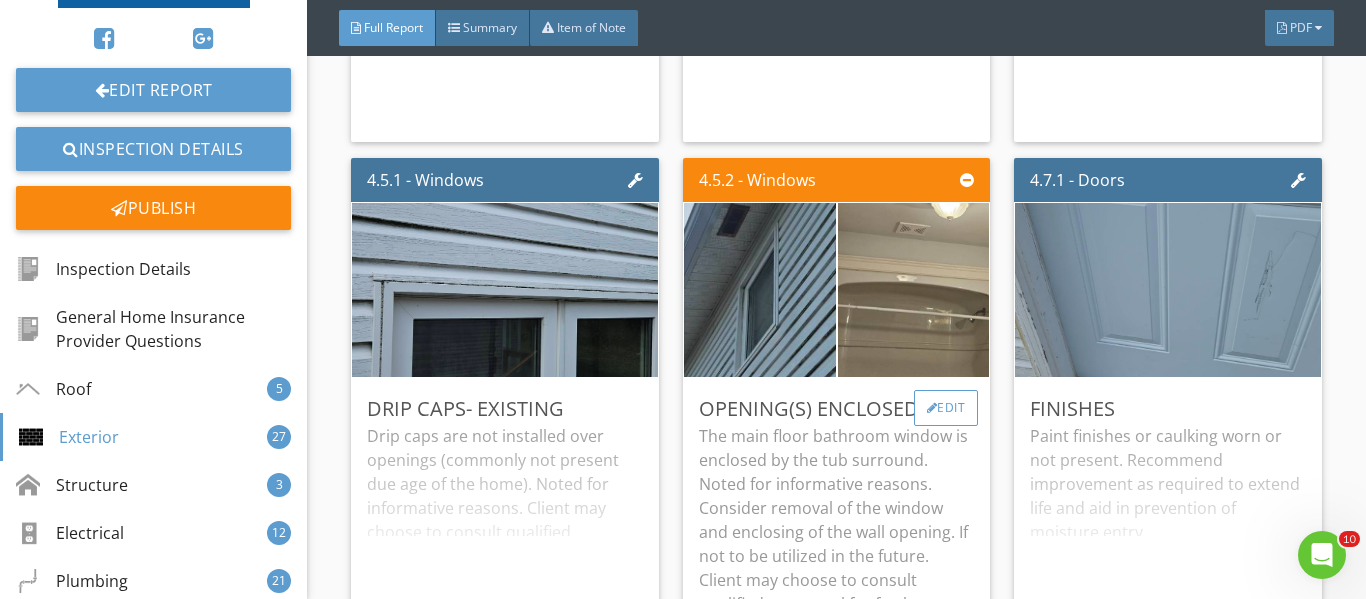 click on "Edit" at bounding box center [946, 408] 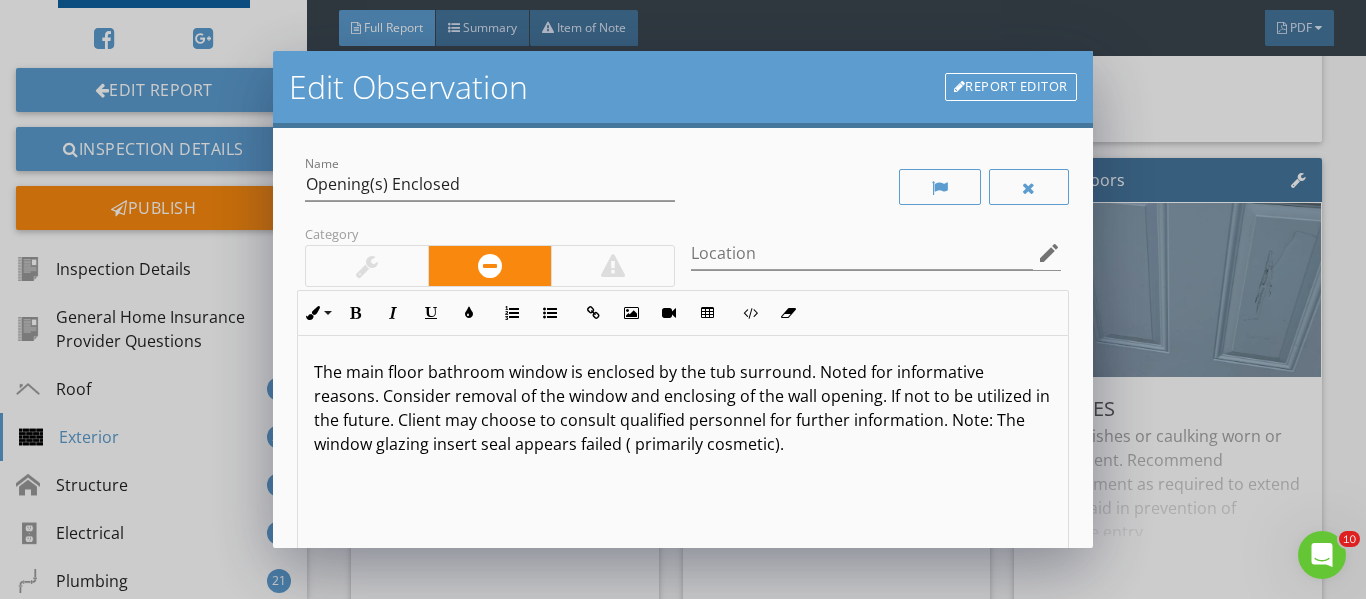 click on "The main floor bathroom window is enclosed by the tub surround. Noted for informative reasons. Consider removal of the window and enclosing of the wall opening. If not to be utilized in the future. Client may choose to consult qualified personnel for further information. Note: The window glazing insert seal appears failed ( primarily cosmetic)." at bounding box center (683, 408) 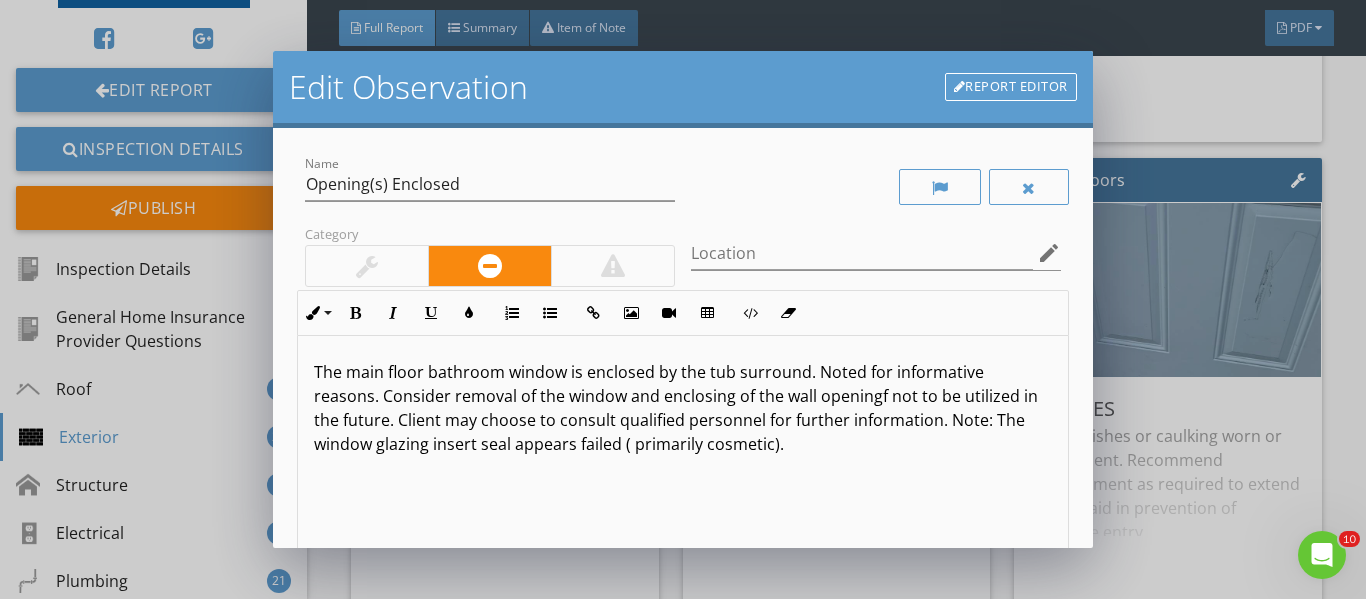 type 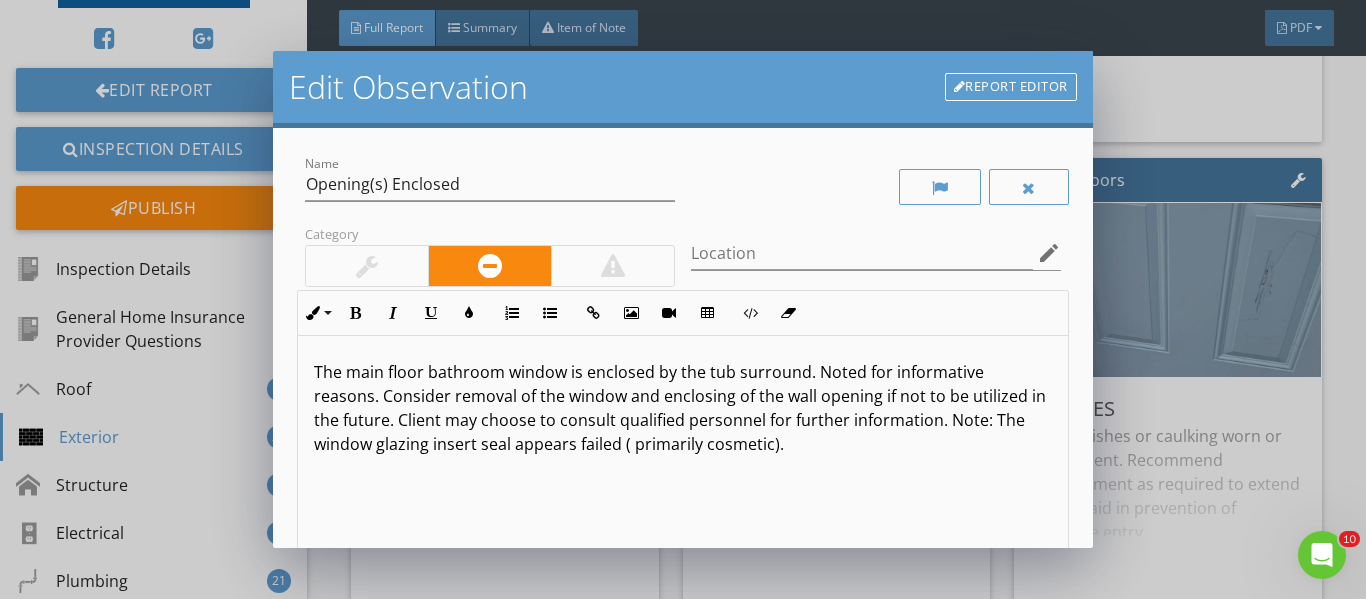 scroll, scrollTop: 1, scrollLeft: 0, axis: vertical 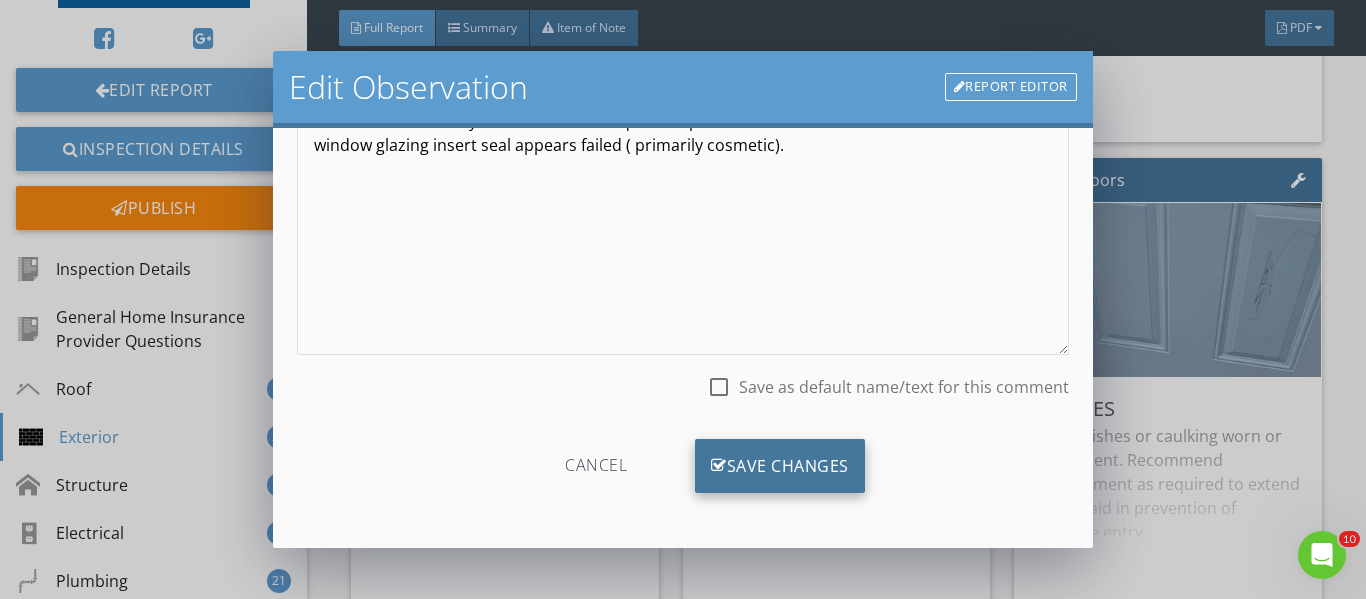 click on "Save Changes" at bounding box center (780, 466) 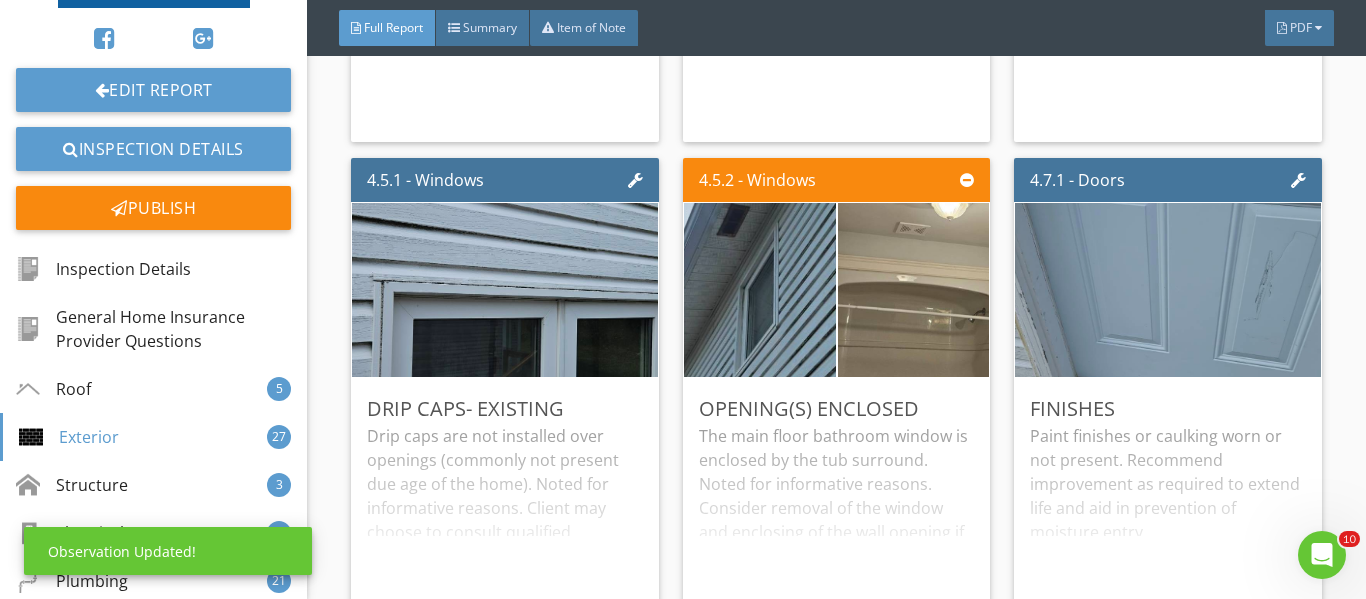 scroll, scrollTop: 62, scrollLeft: 0, axis: vertical 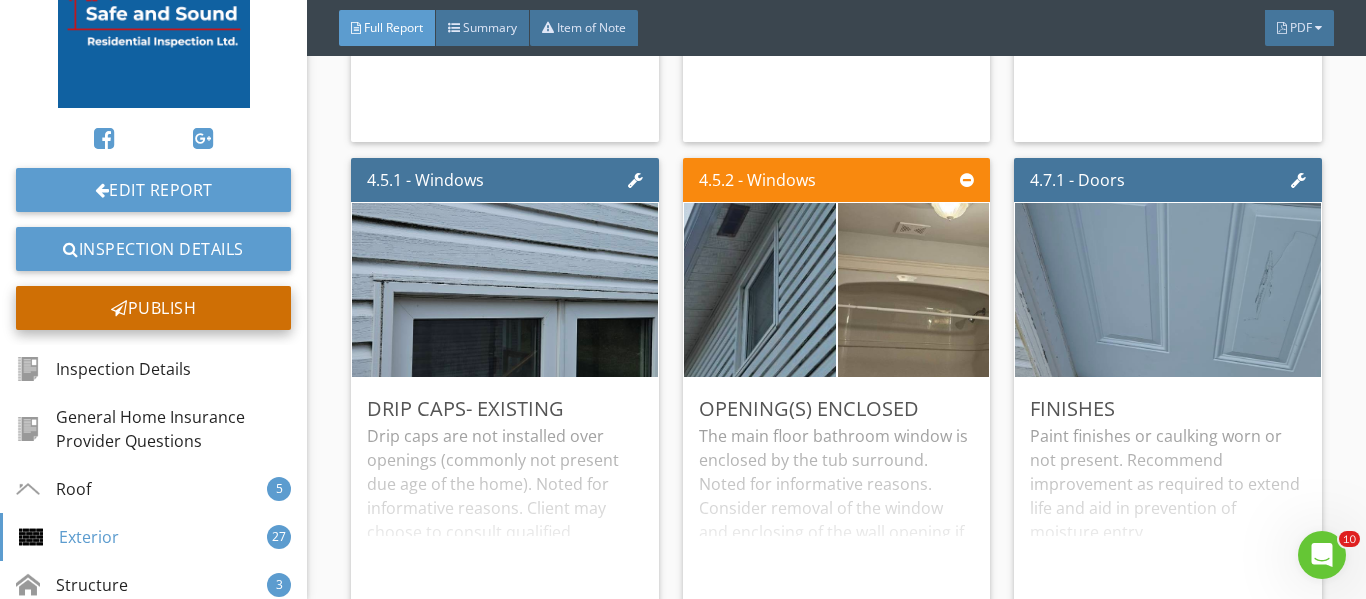 click on "Publish" at bounding box center [153, 308] 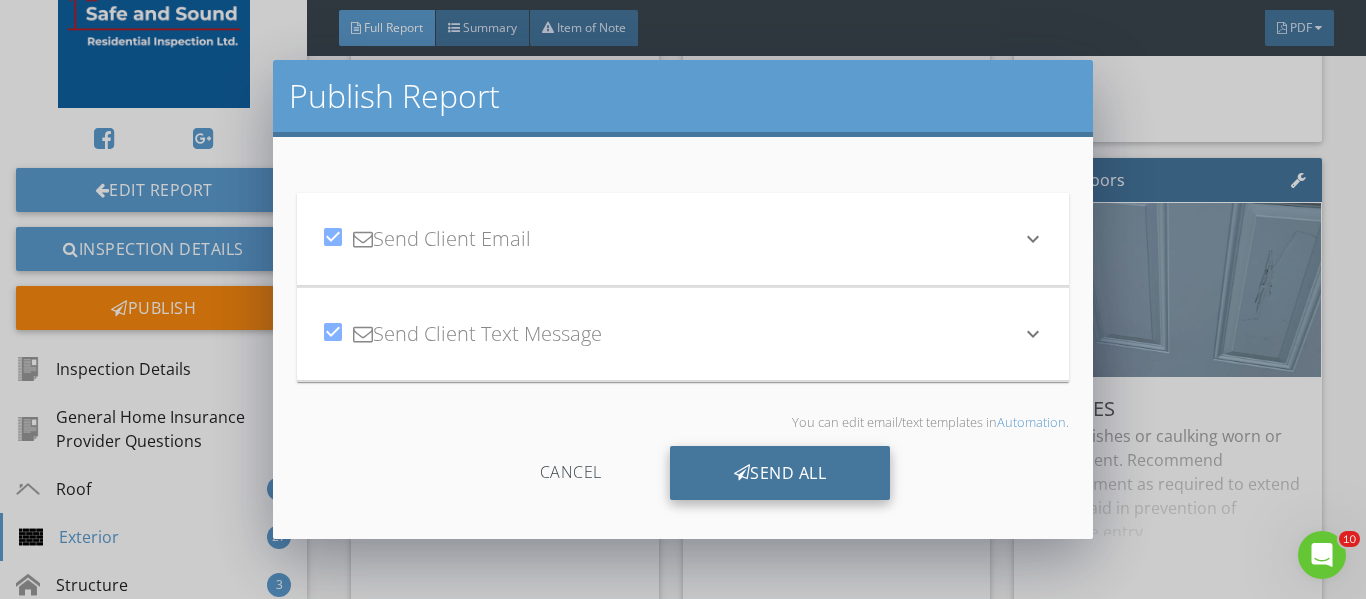 click on "Send All" at bounding box center [780, 473] 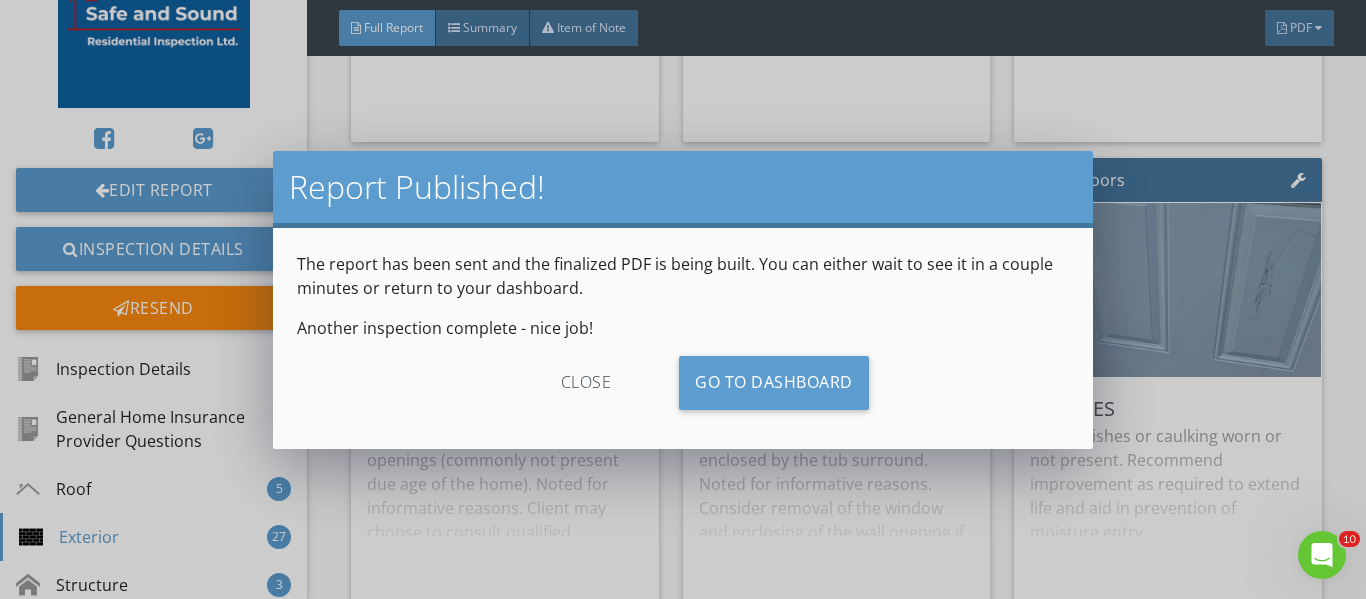 click on "Report Published!
The report has been sent and the finalized PDF is being built. You
can either wait to see it in a couple minutes or return to your
dashboard.
Another inspection complete - nice job!   close    Go To Dashboard" at bounding box center (683, 299) 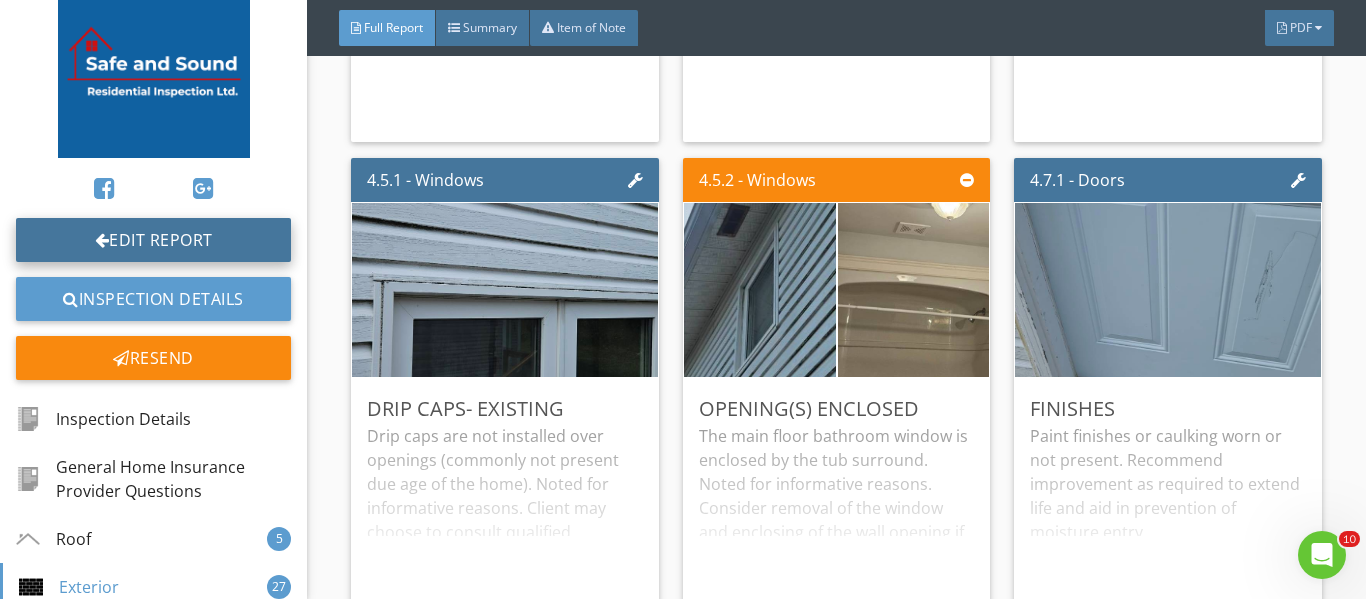 scroll, scrollTop: 0, scrollLeft: 0, axis: both 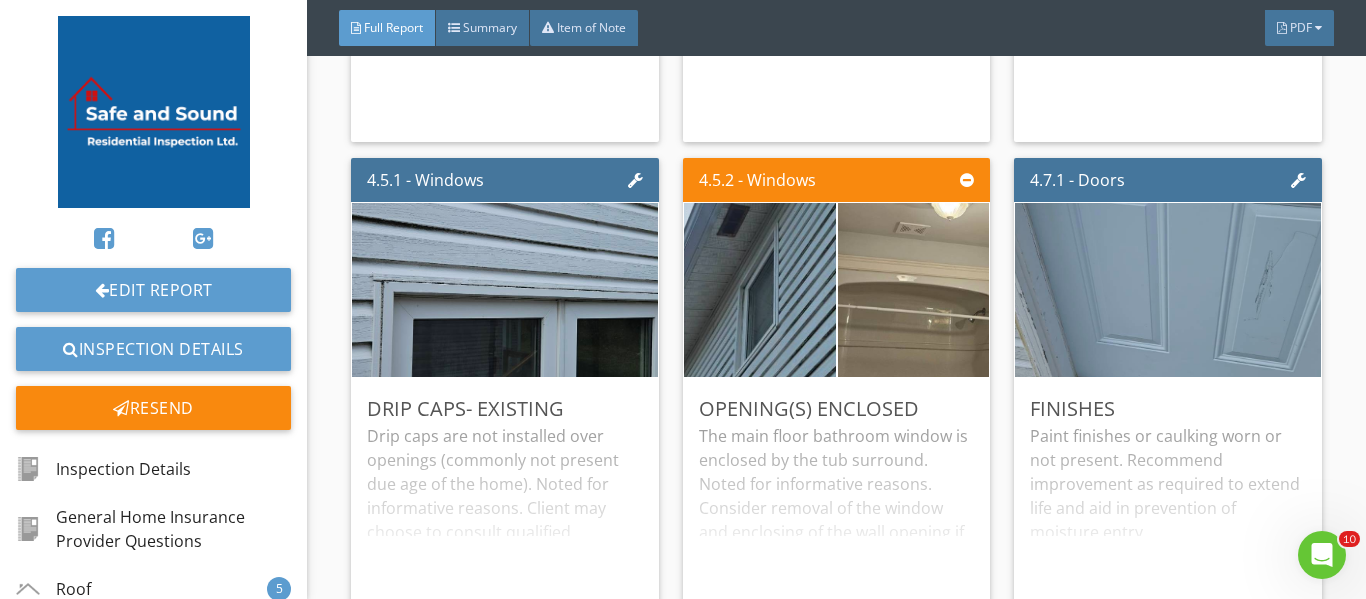 click at bounding box center [154, 112] 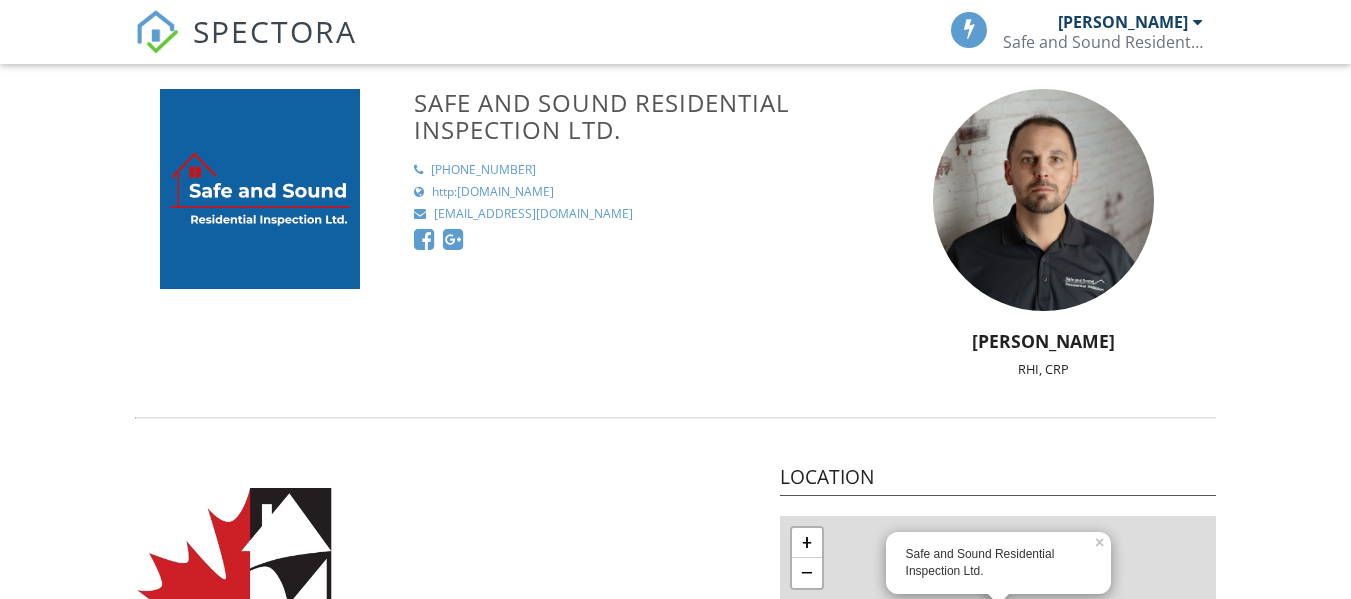 scroll, scrollTop: 0, scrollLeft: 0, axis: both 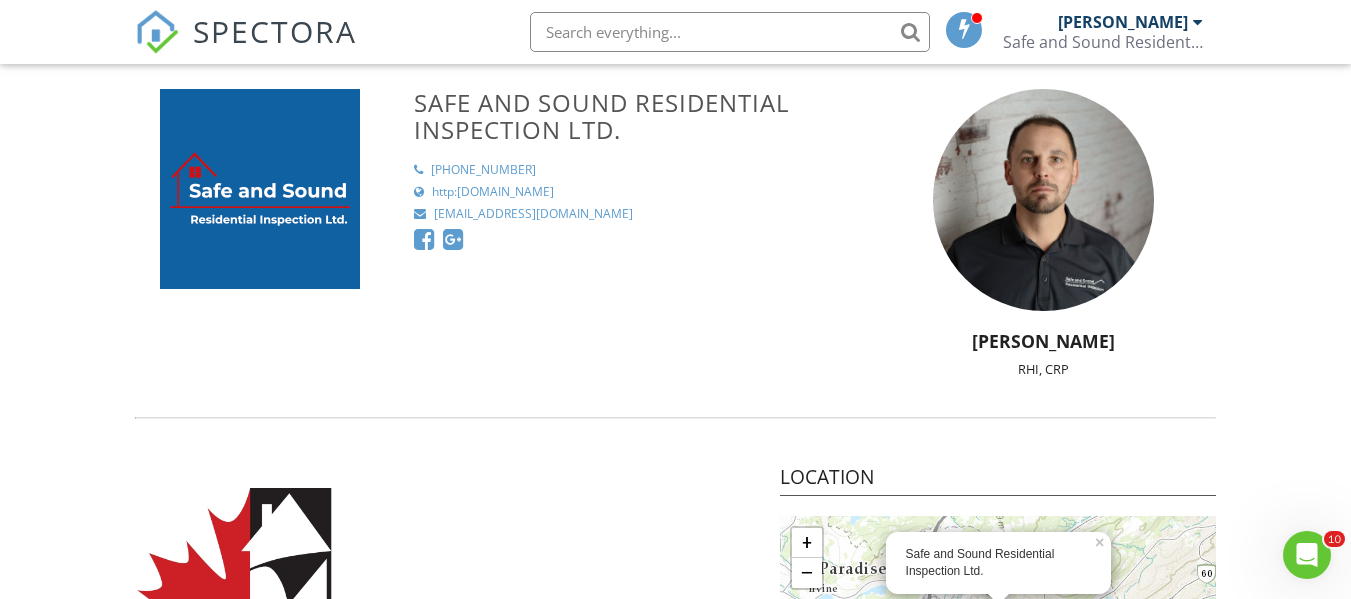 click on "SPECTORA" at bounding box center (275, 31) 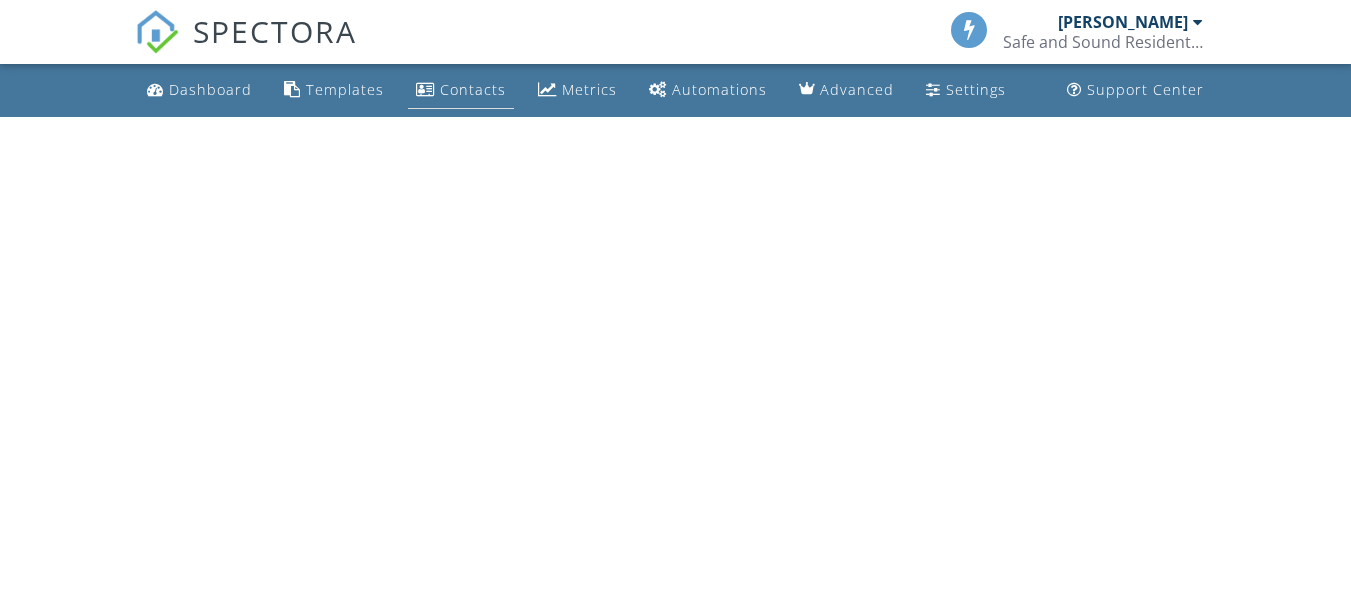 scroll, scrollTop: 0, scrollLeft: 0, axis: both 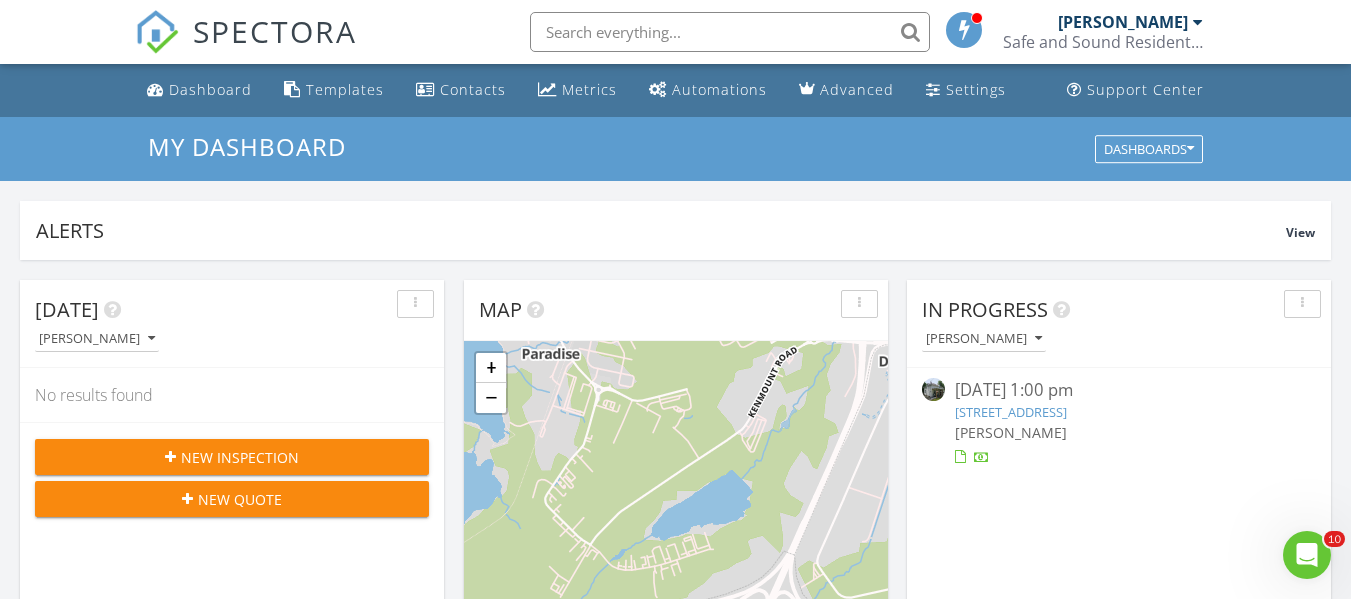 click on "[STREET_ADDRESS]" at bounding box center [1011, 412] 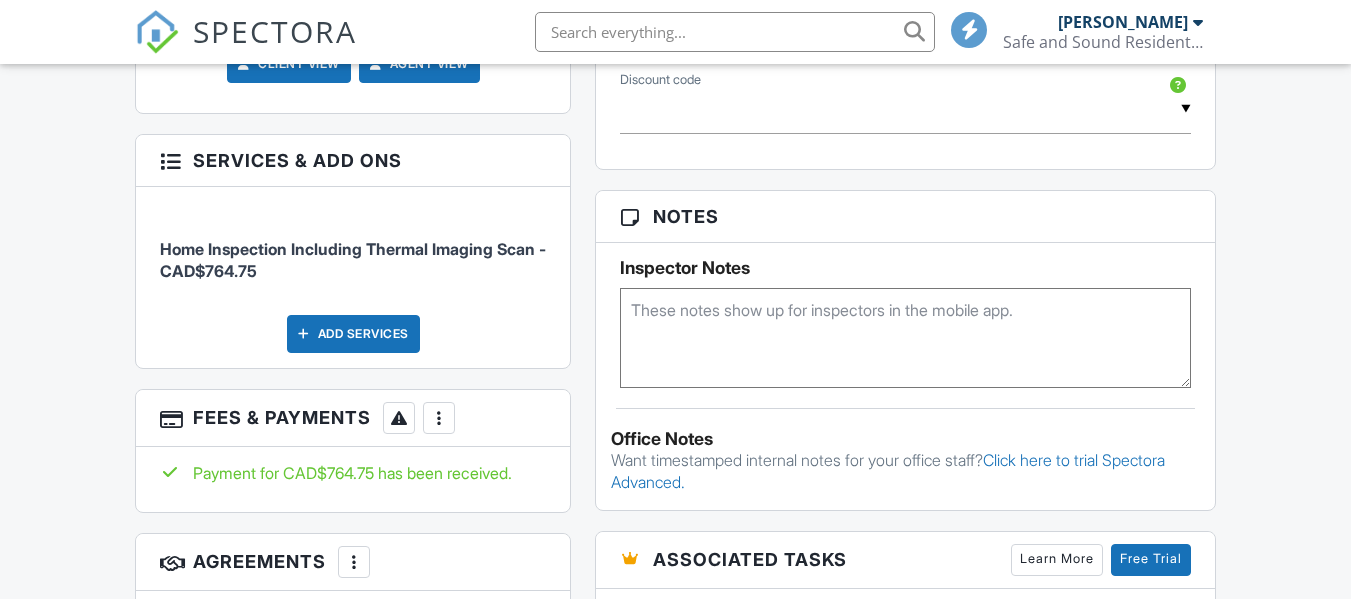 scroll, scrollTop: 1200, scrollLeft: 0, axis: vertical 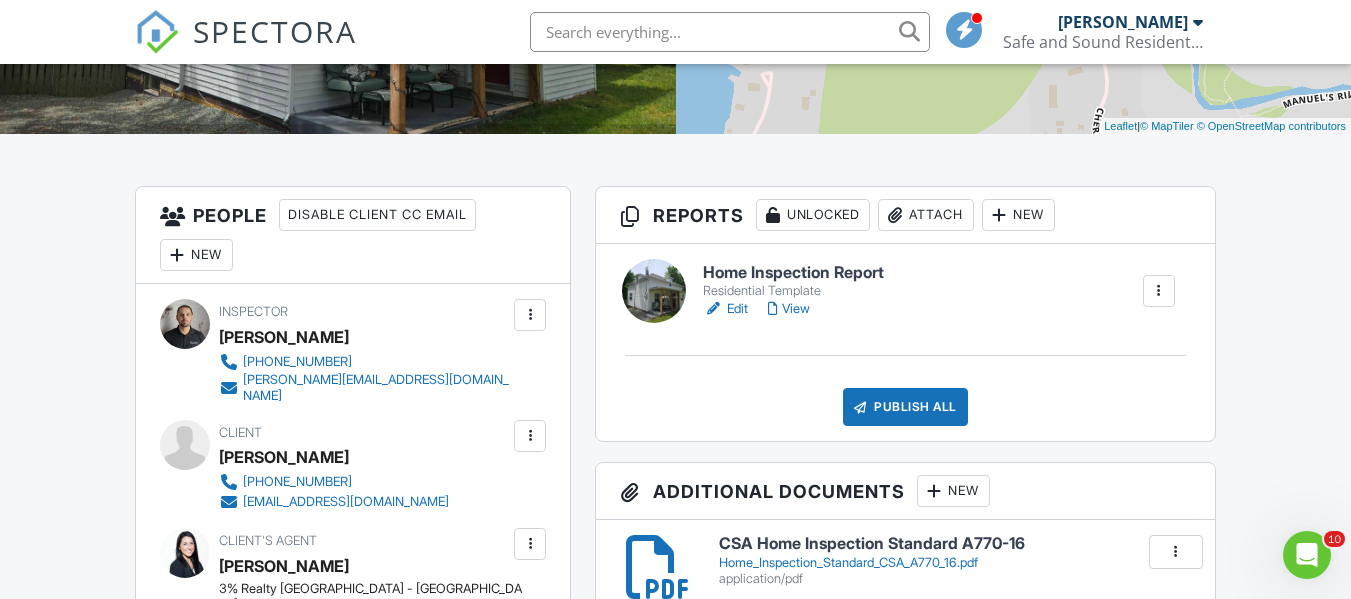 click on "Publish All" at bounding box center (905, 407) 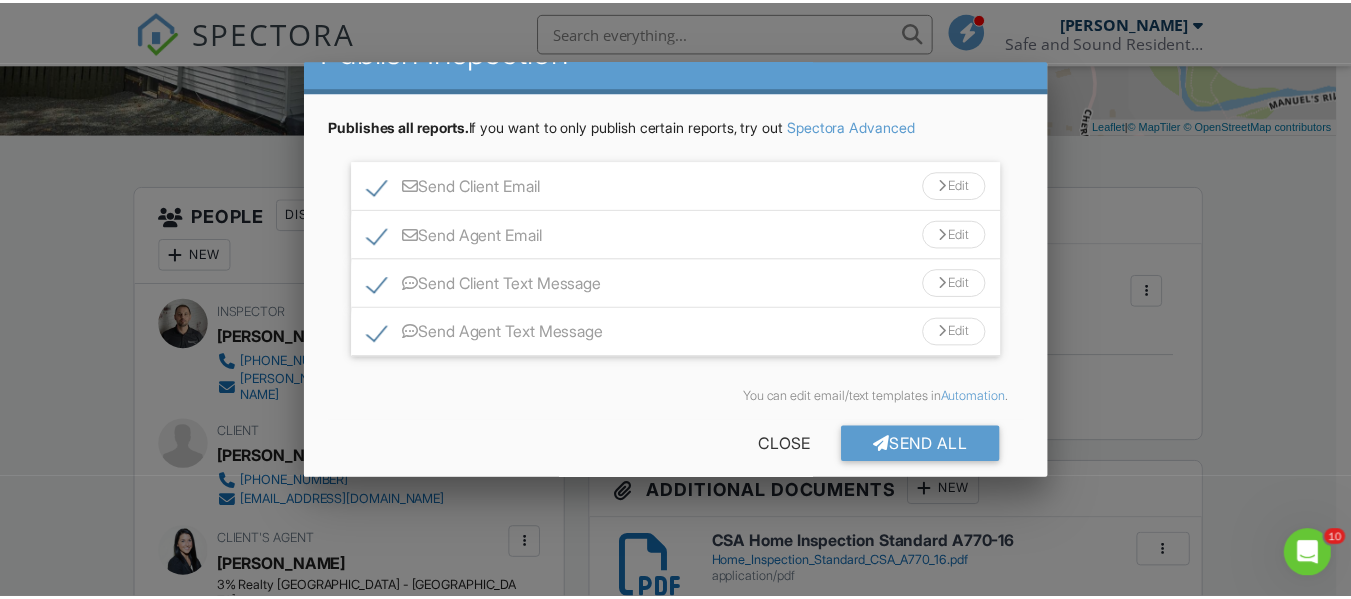 scroll, scrollTop: 67, scrollLeft: 0, axis: vertical 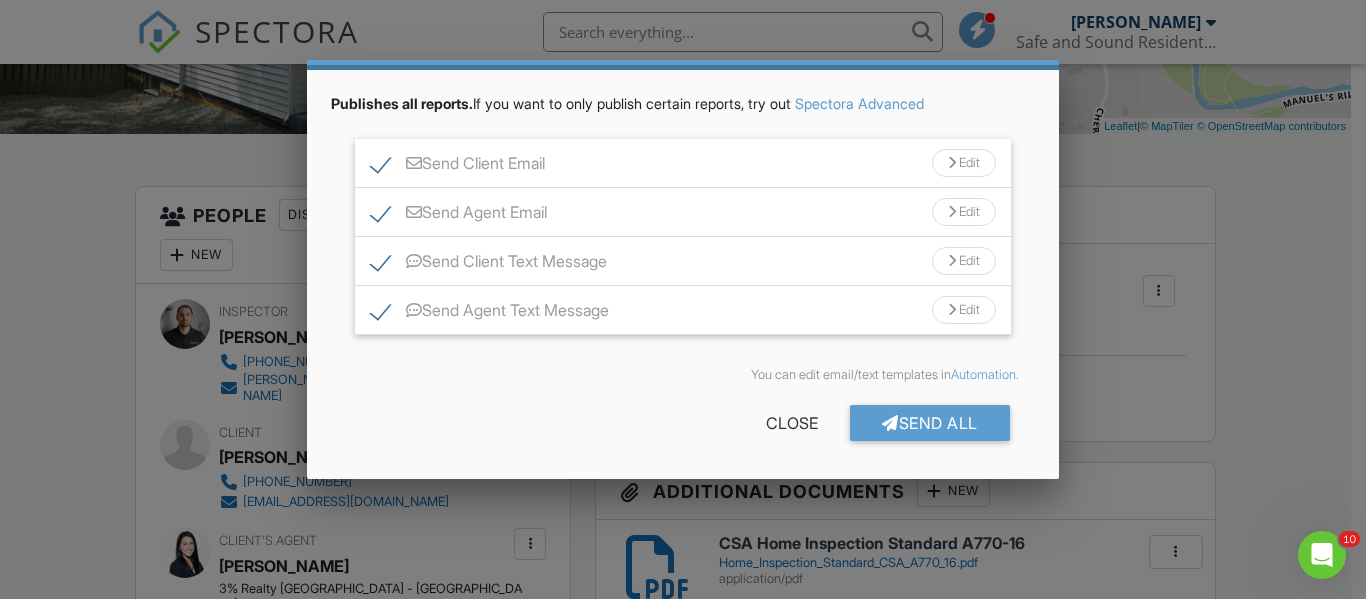 click at bounding box center (683, 274) 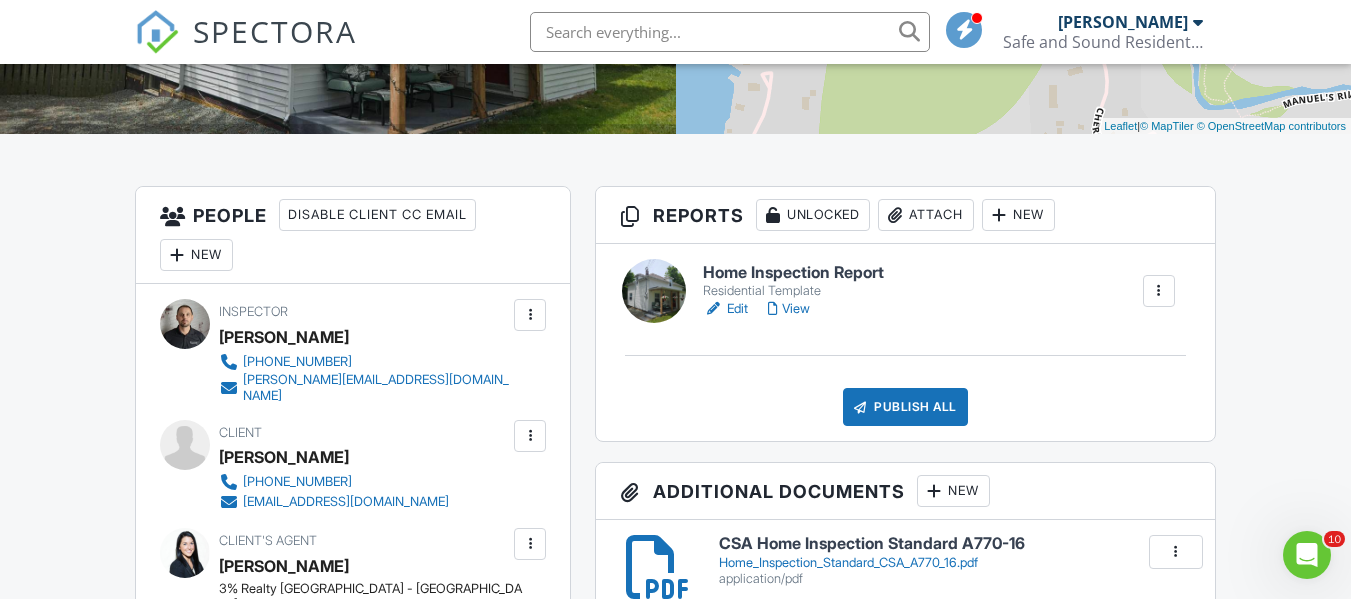 click on "View" at bounding box center (789, 309) 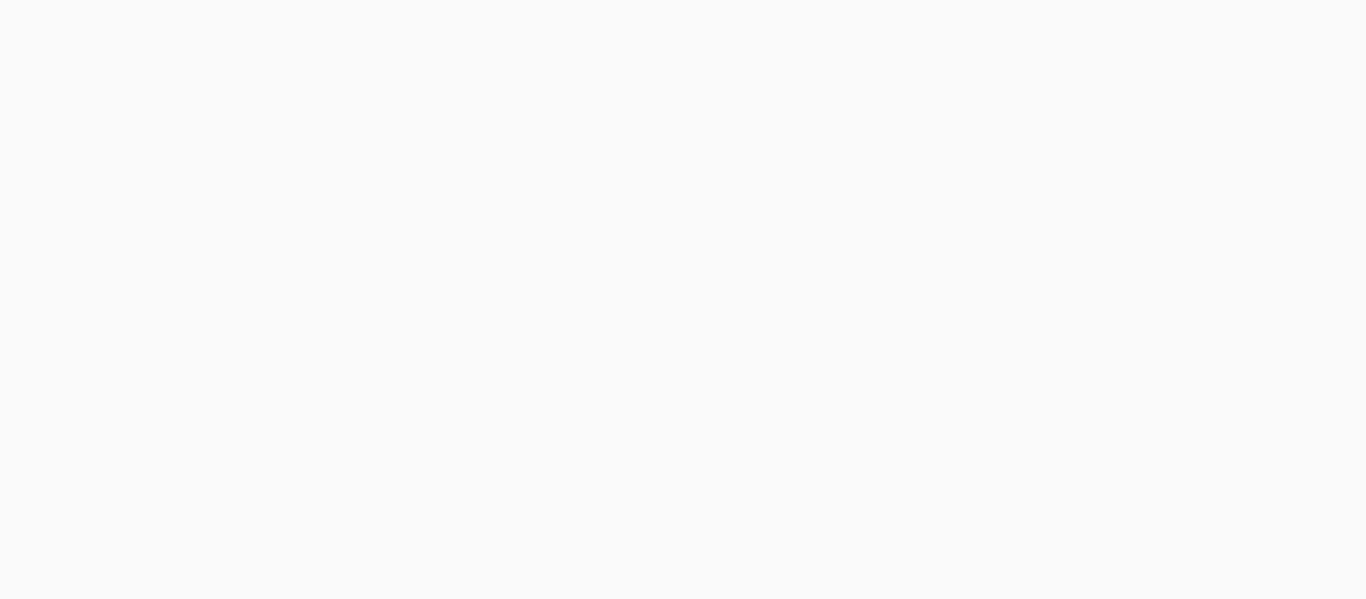 scroll, scrollTop: 0, scrollLeft: 0, axis: both 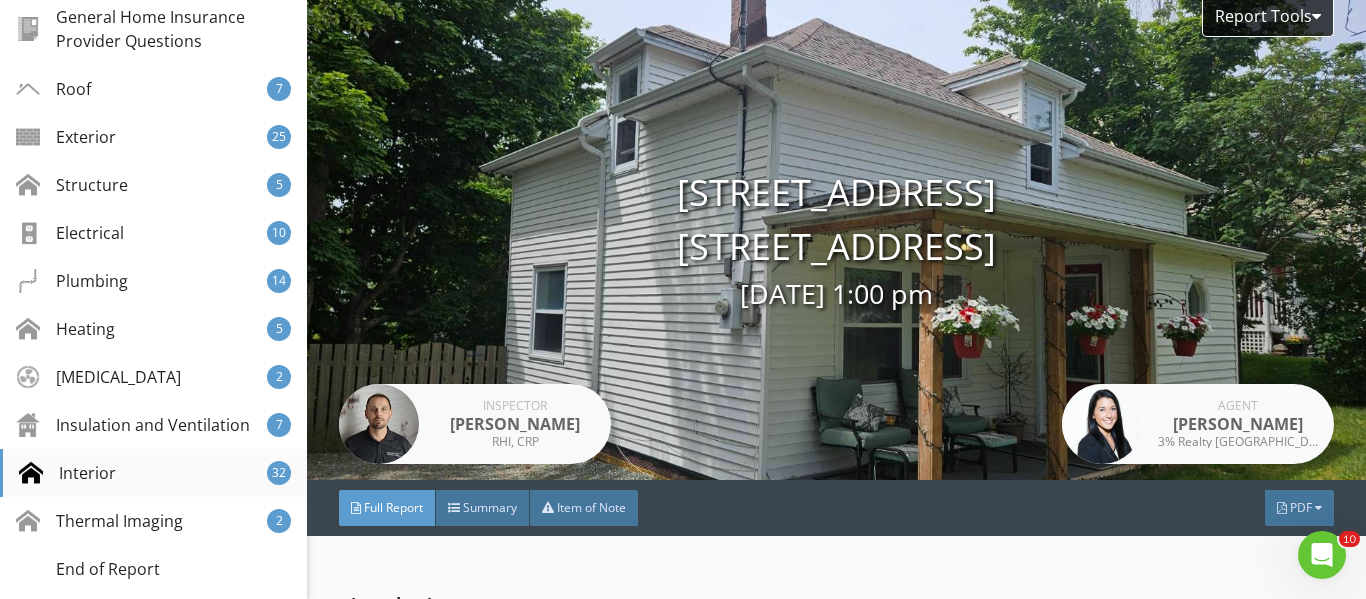 click on "Interior
32" at bounding box center [153, 473] 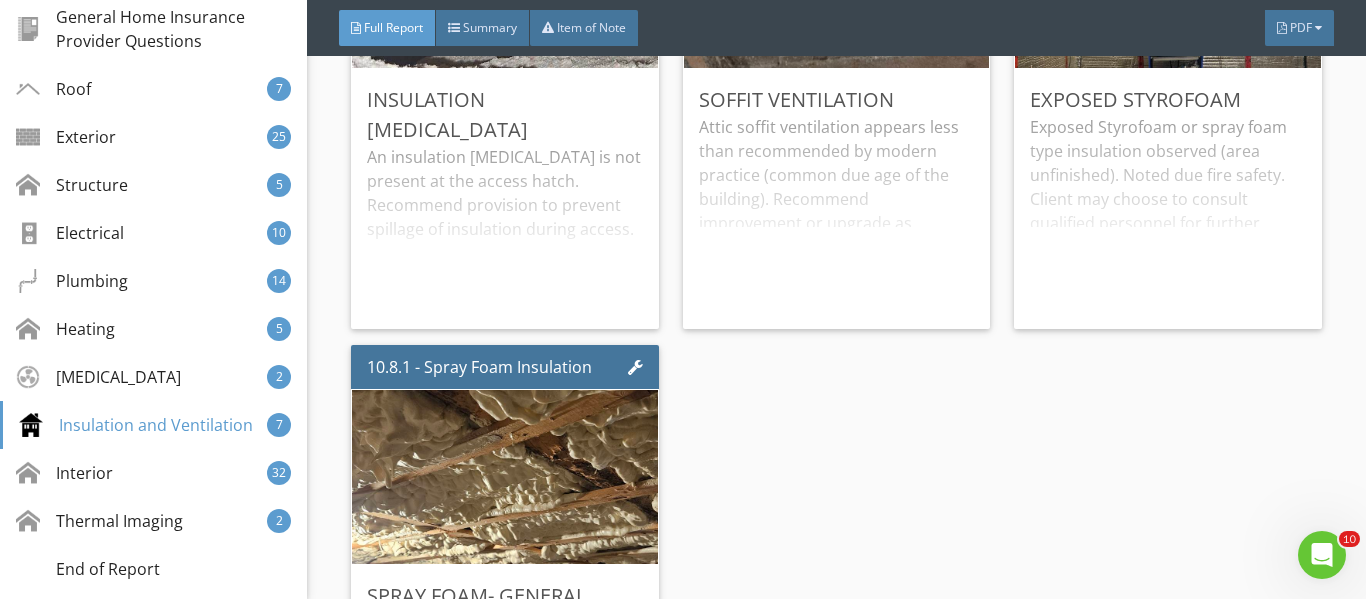 scroll, scrollTop: 26533, scrollLeft: 0, axis: vertical 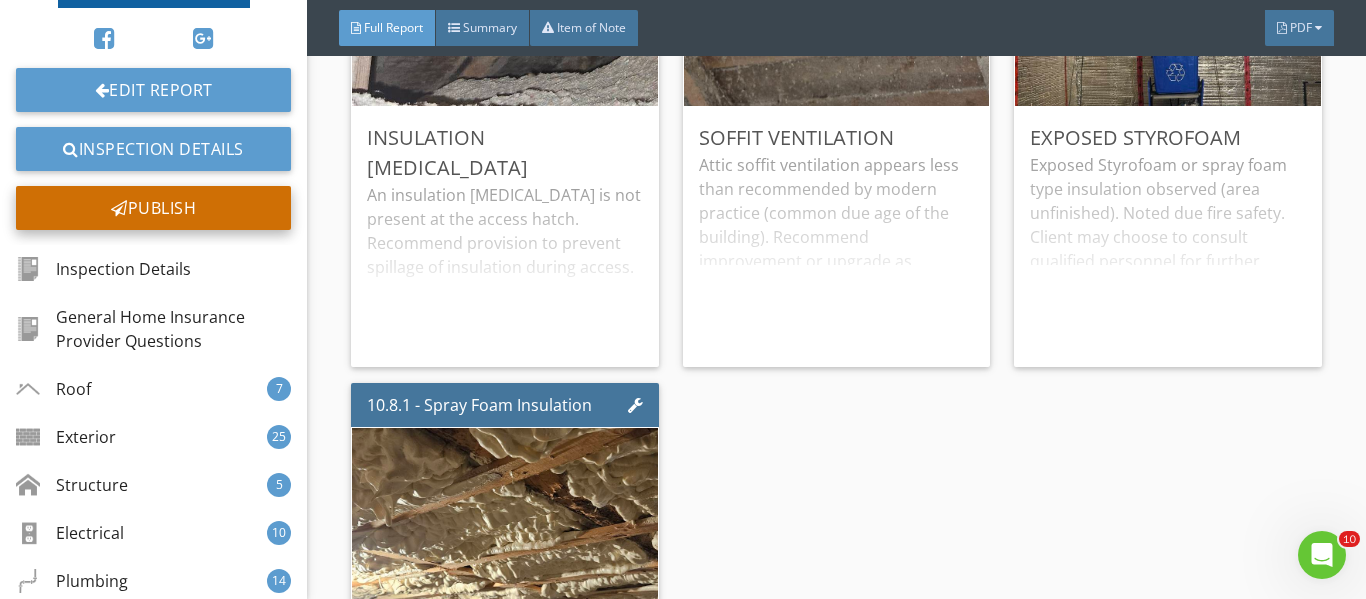 click on "Publish" at bounding box center (153, 208) 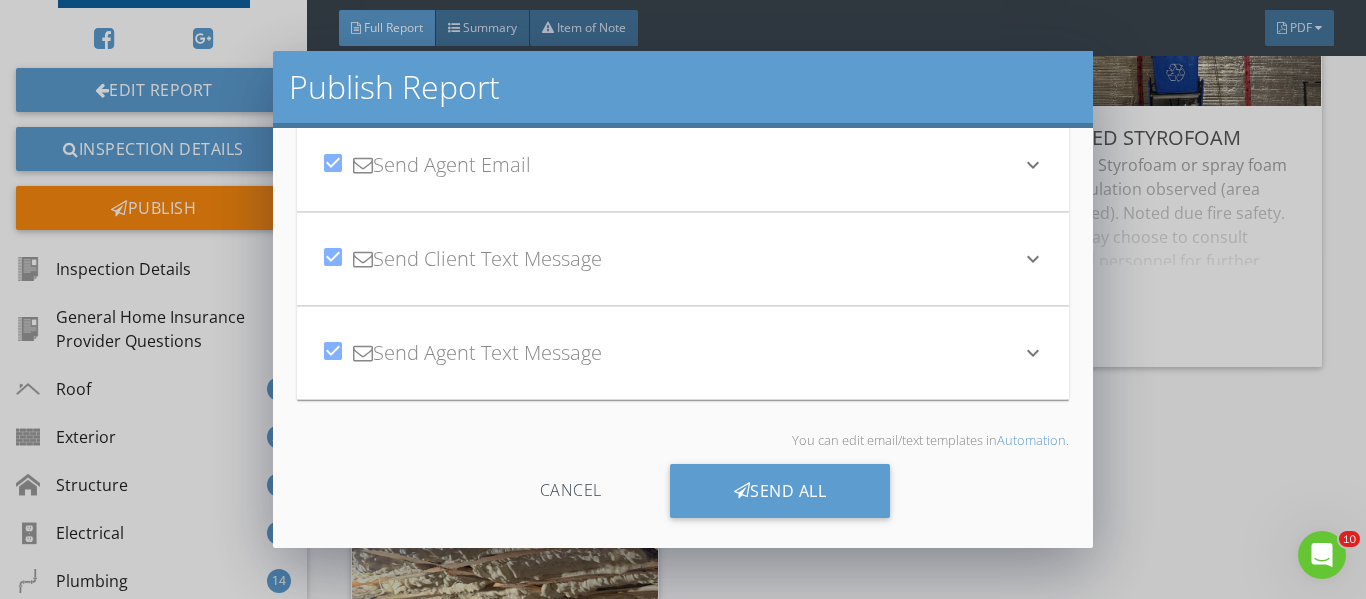 scroll, scrollTop: 168, scrollLeft: 0, axis: vertical 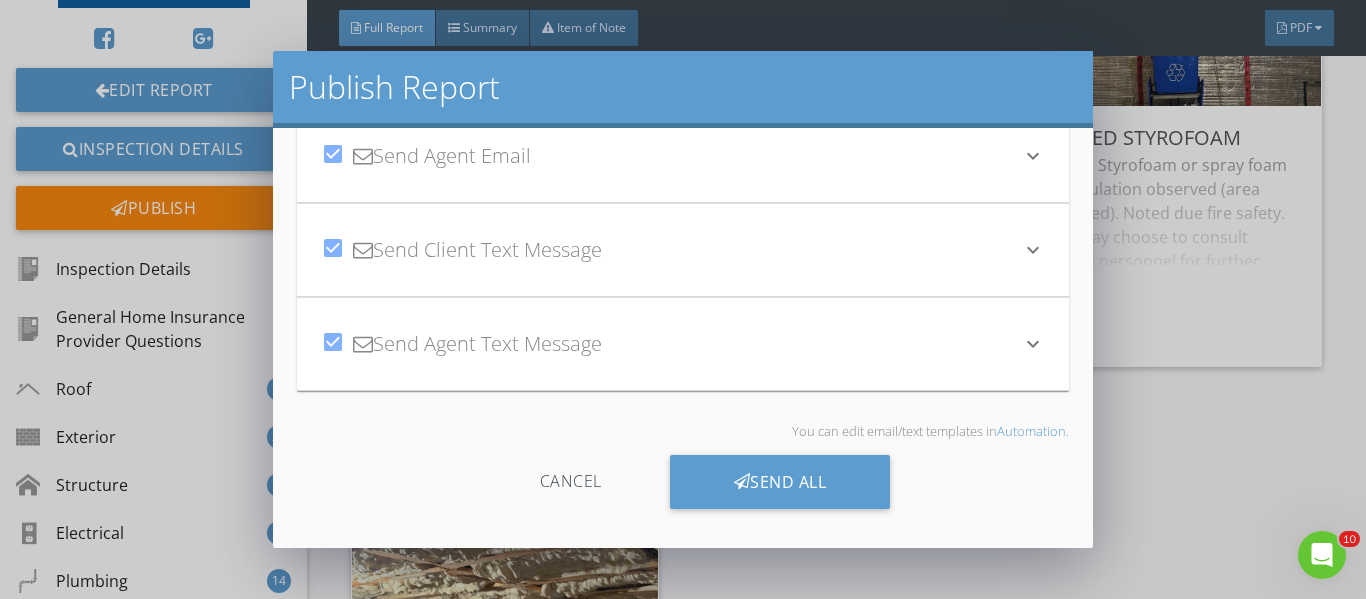 click on "Publish Report     check_box
Send Client Email
keyboard_arrow_down   Subject Your Home Inspection Report   Inline Style XLarge Large Normal Small Light Small/Light Bold Italic Underline Colors Ordered List Unordered List Insert Link Insert Image Insert Video Insert Table Code View Clear Formatting Hi [PERSON_NAME], Your home inspection report is complete. Please click here to view it: Inspection Details Please contact me if you require assistance or have any questions. Thank you, Enter text here check_box
Send Agent Email
keyboard_arrow_down   Subject Report Complete   Inline Style XLarge Large Normal Small Light Small/Light Bold Italic Underline Colors Ordered List Unordered List Insert Link Insert Image Insert Video Insert Table Code View Clear Formatting Hi [PERSON_NAME], The home inspection report for 51 Cherry Ln is complete. Please view the report at the following link: Thank you," at bounding box center (683, 299) 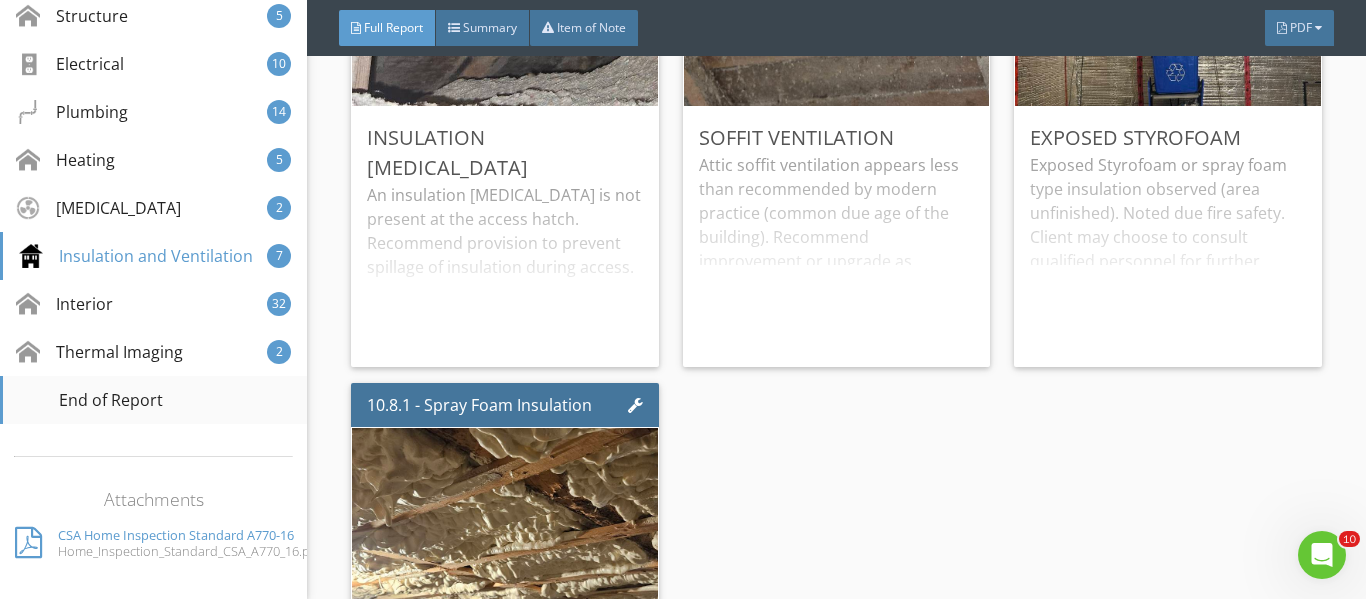 scroll, scrollTop: 700, scrollLeft: 0, axis: vertical 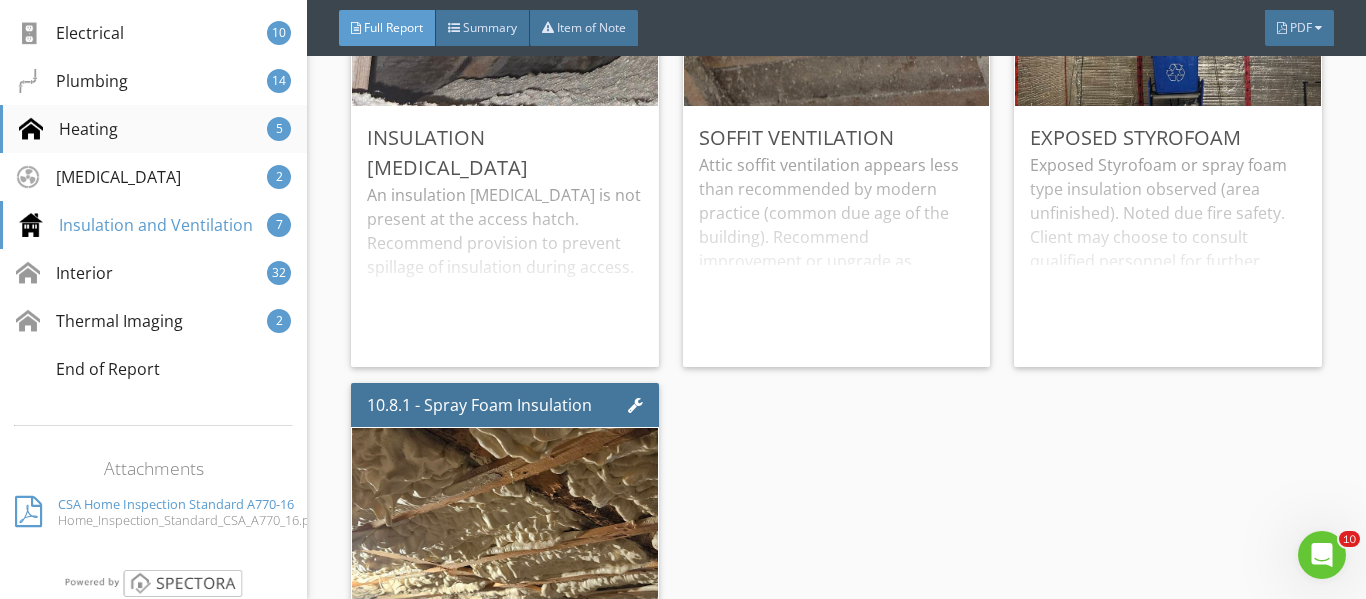 click on "Heating" at bounding box center [68, 129] 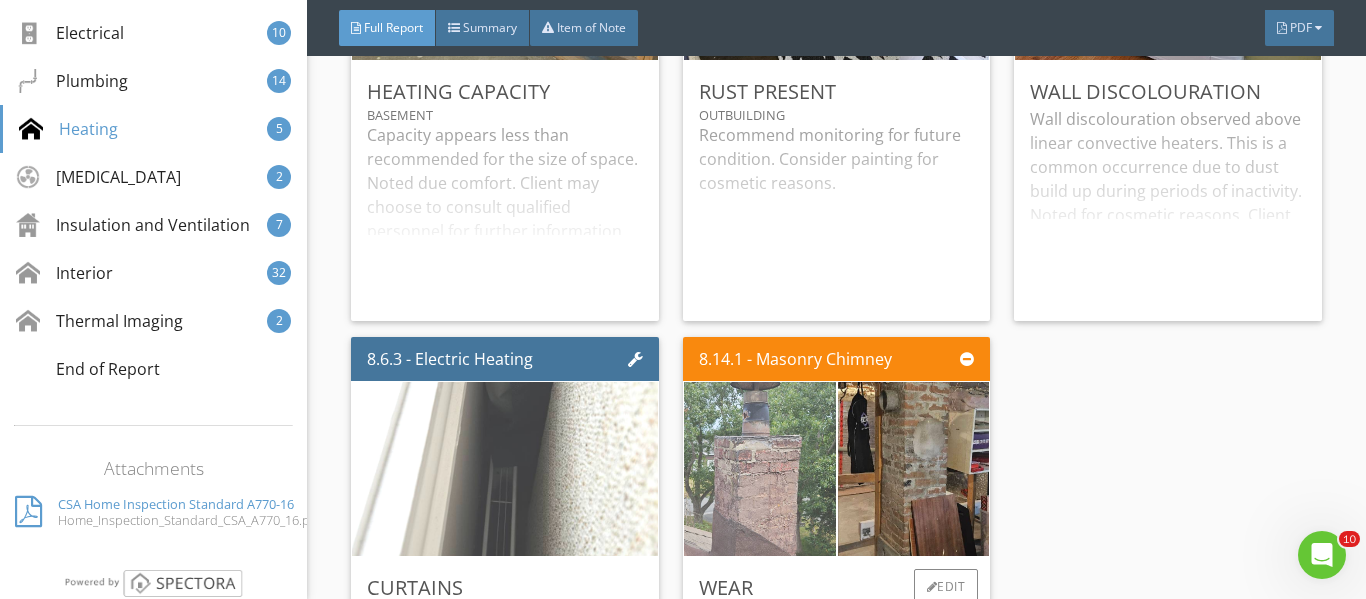 scroll, scrollTop: 23436, scrollLeft: 0, axis: vertical 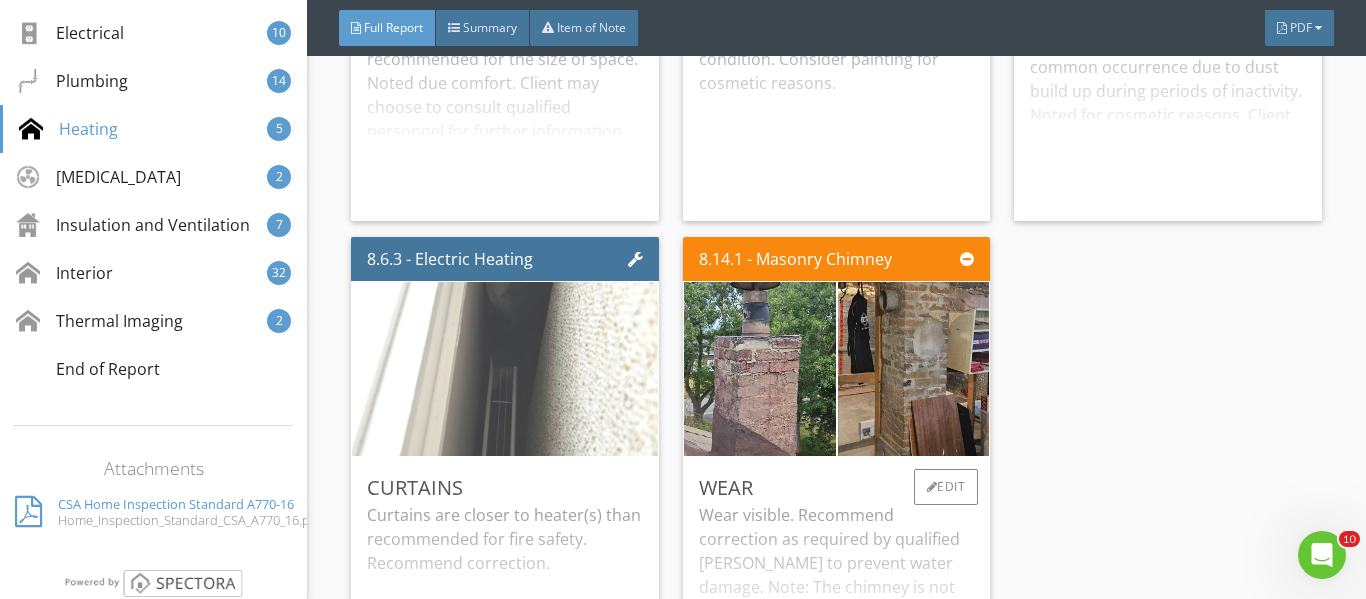 click on "Wear visible. Recommend correction as required by qualified [PERSON_NAME] to prevent water damage. Note: The chimney is not presently in use. Recommend further evaluation of suitability and condition by appropriately qualified personnel prior to consideration for any use. Consider enclosing of flue(s) or removal as applicable if not to be utilized to prevent moisture entry." at bounding box center [836, 602] 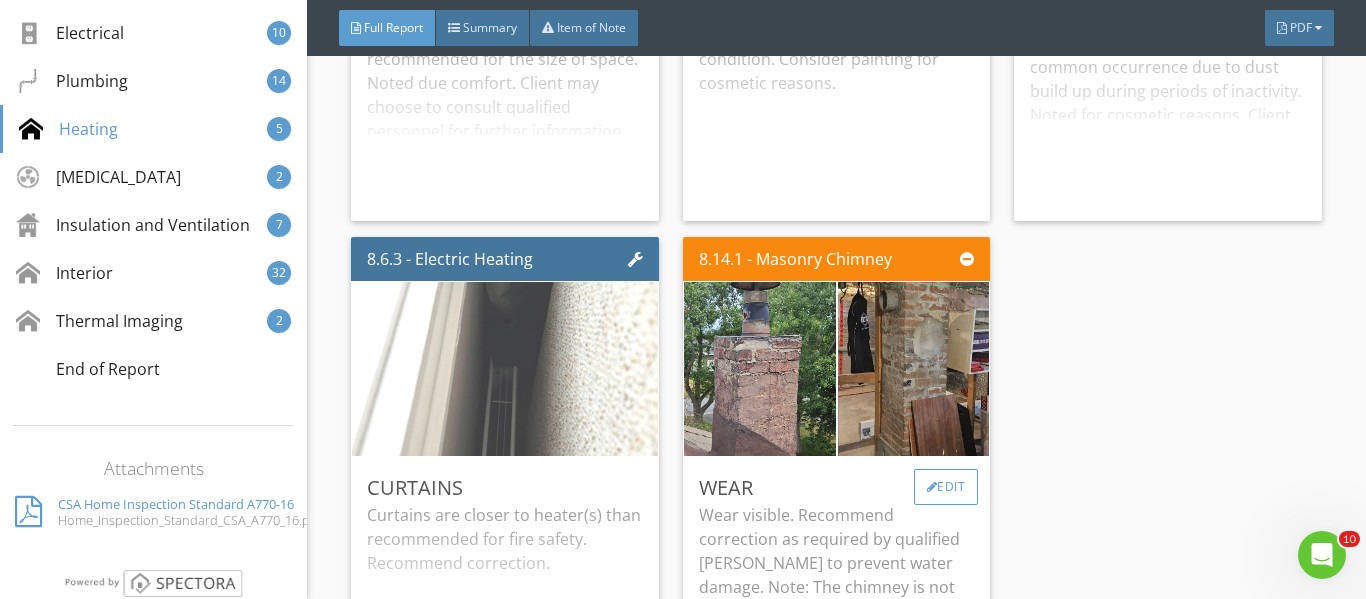 click on "Edit" at bounding box center (946, 487) 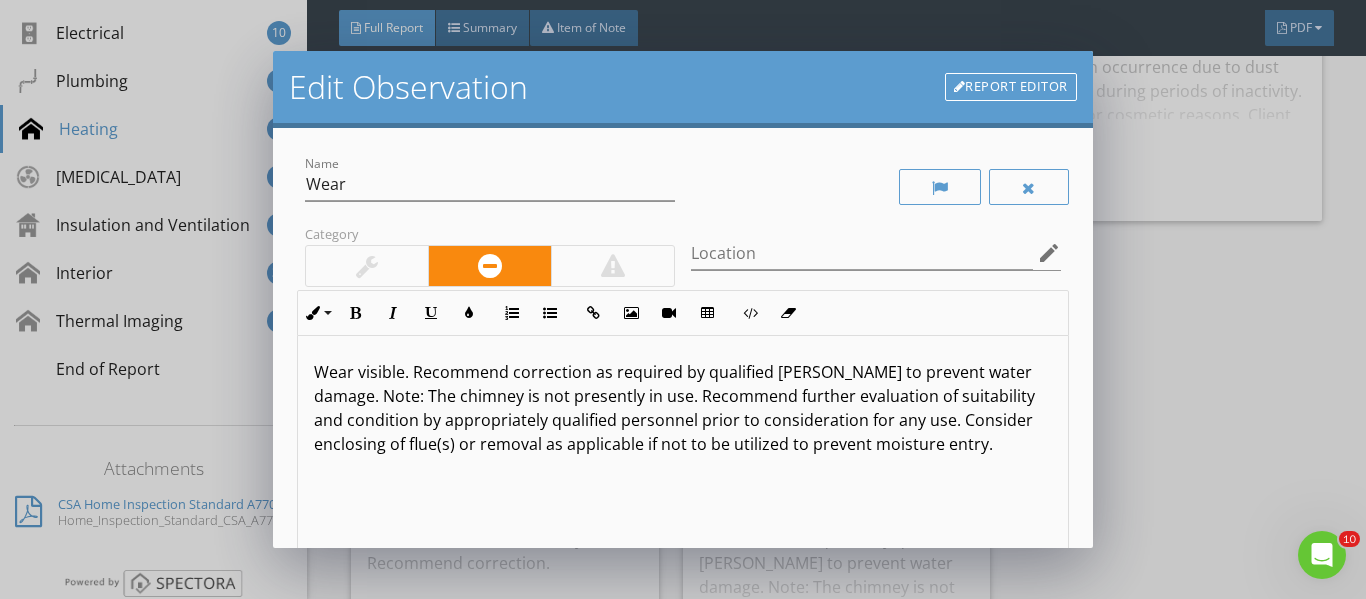 click on "Wear visible. Recommend correction as required by qualified [PERSON_NAME] to prevent water damage. Note: The chimney is not presently in use. Recommend further evaluation of suitability and condition by appropriately qualified personnel prior to consideration for any use. Consider enclosing of flue(s) or removal as applicable if not to be utilized to prevent moisture entry." at bounding box center [683, 408] 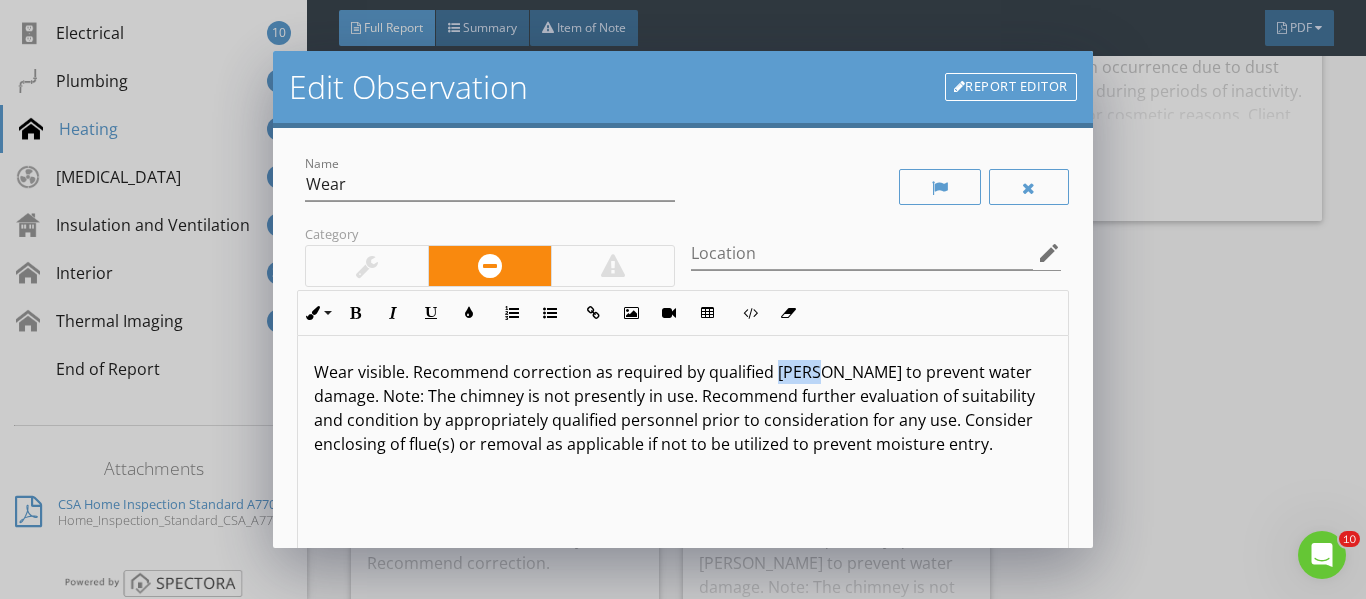drag, startPoint x: 820, startPoint y: 373, endPoint x: 774, endPoint y: 370, distance: 46.09772 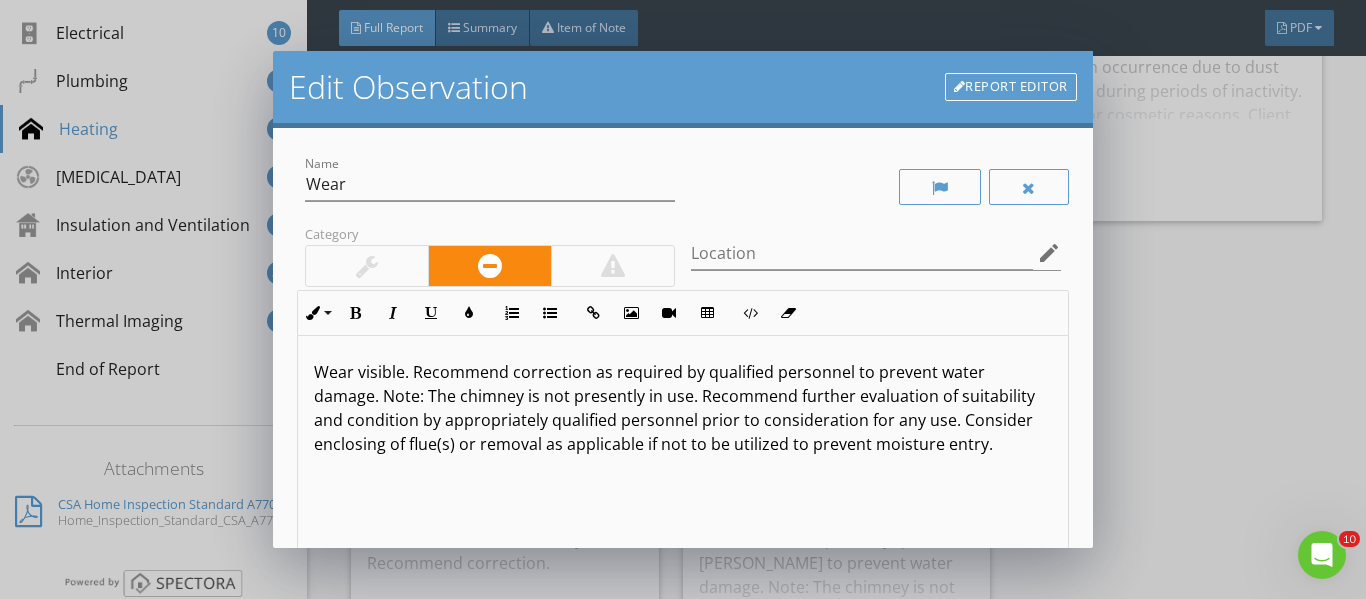scroll, scrollTop: 1, scrollLeft: 0, axis: vertical 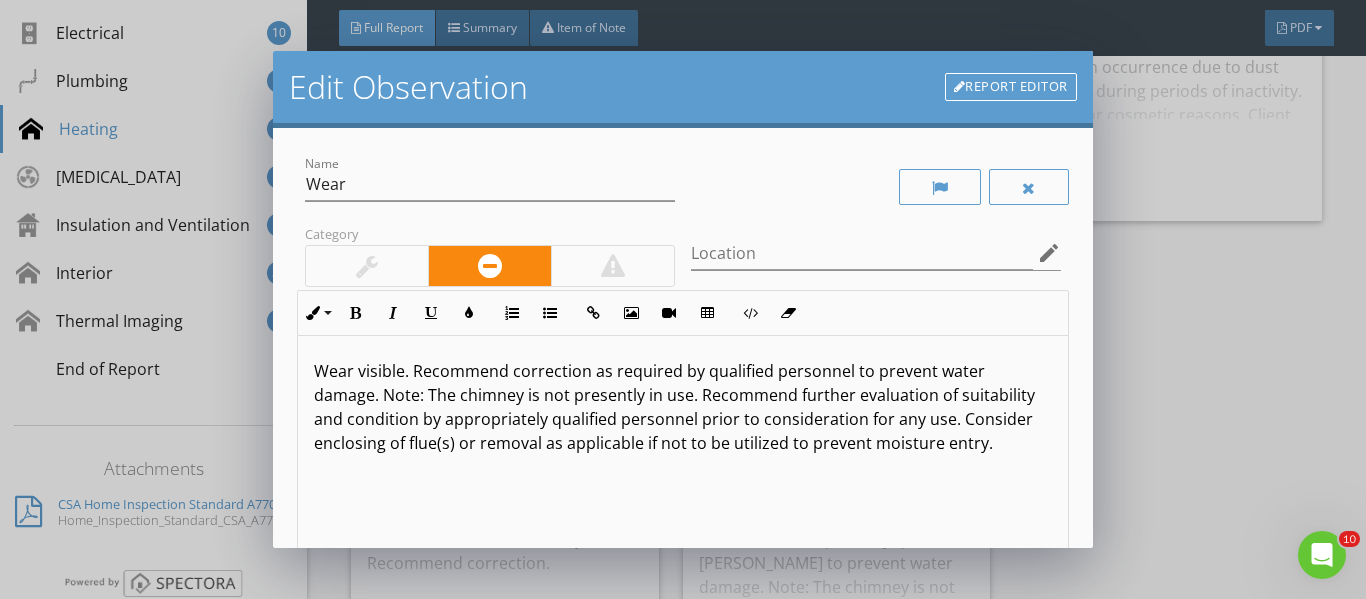 click on "Wear visible. Recommend correction as required by qualified personnel to prevent water damage. Note: The chimney is not presently in use. Recommend further evaluation of suitability and condition by appropriately qualified personnel prior to consideration for any use. Consider enclosing of flue(s) or removal as applicable if not to be utilized to prevent moisture entry." at bounding box center [683, 407] 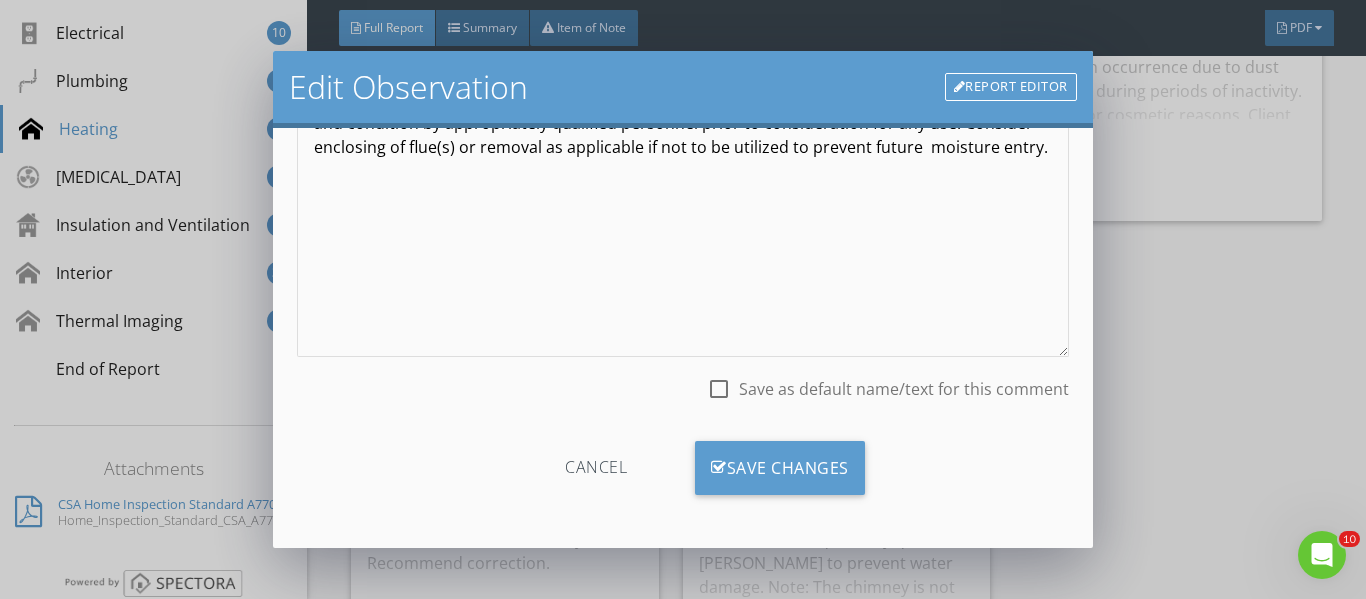 scroll, scrollTop: 298, scrollLeft: 0, axis: vertical 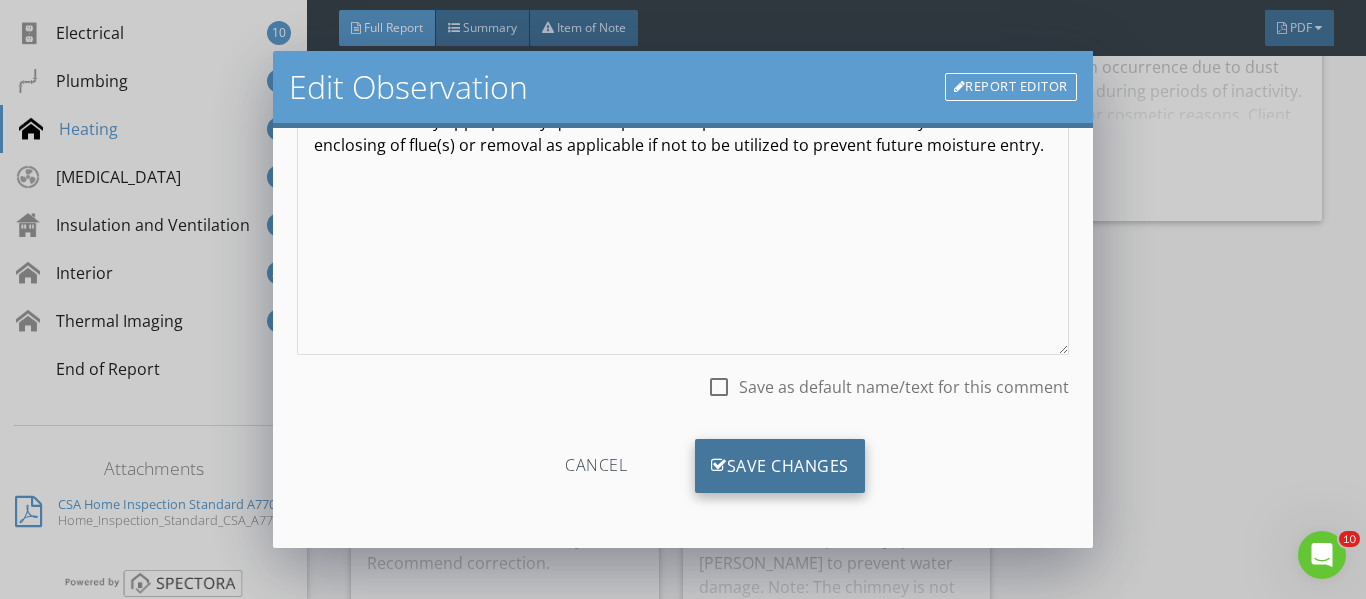 click on "Save Changes" at bounding box center (780, 466) 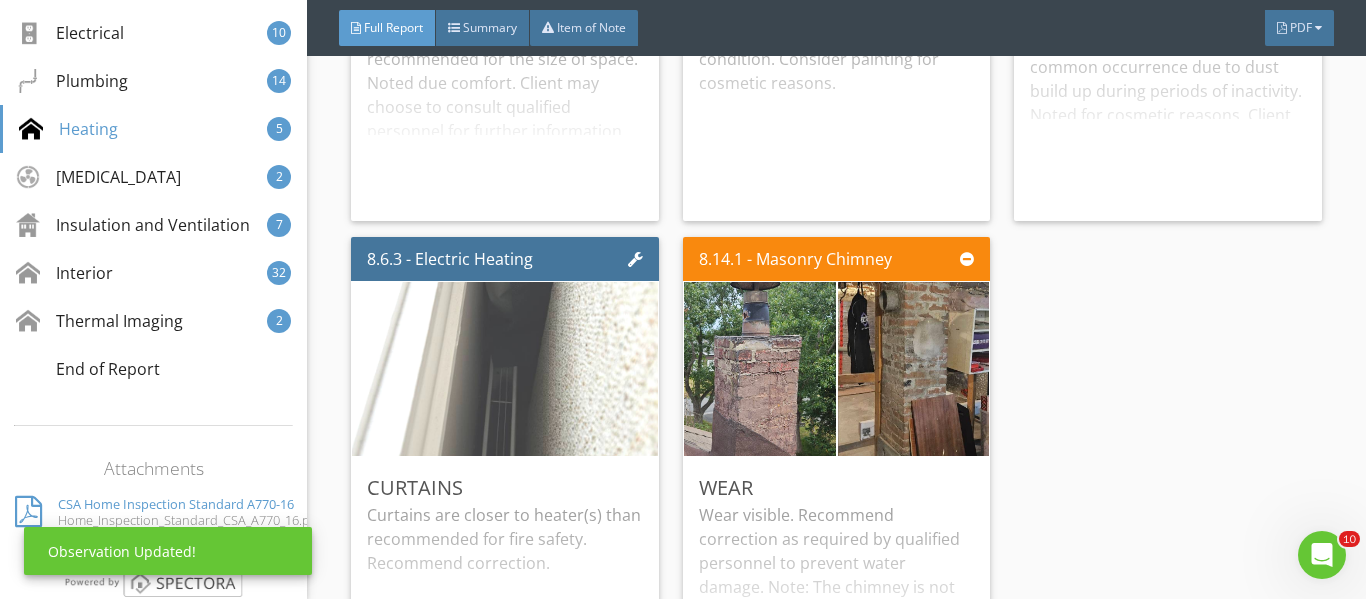 scroll, scrollTop: 62, scrollLeft: 0, axis: vertical 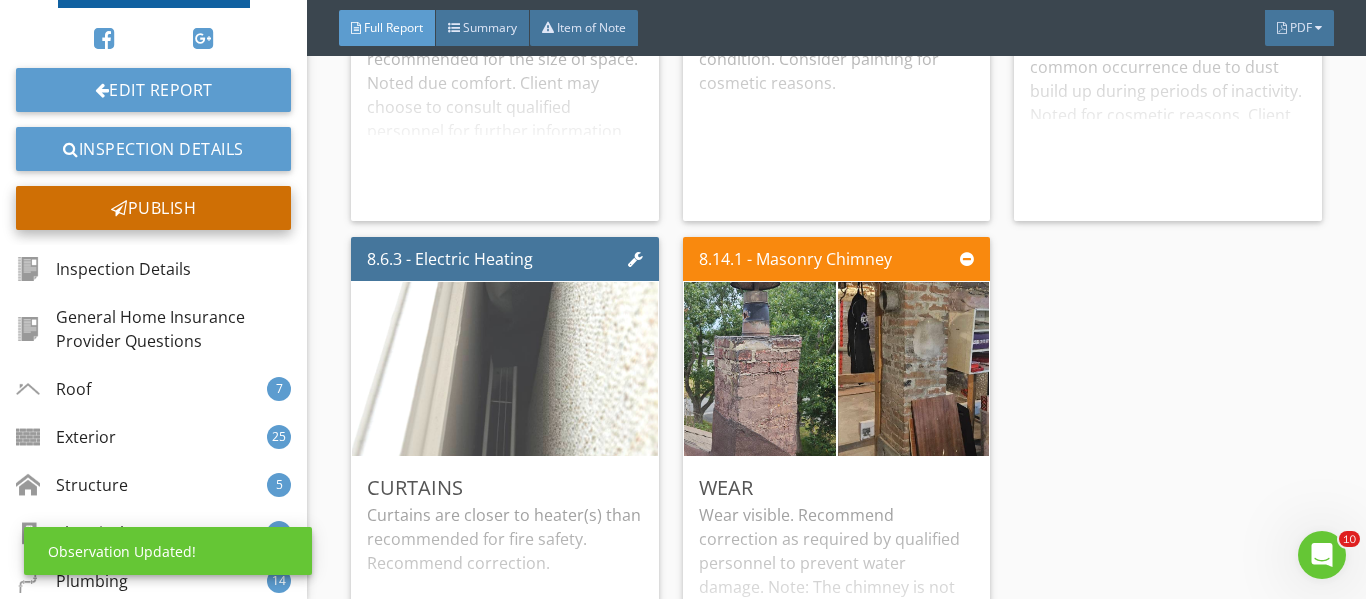 click on "Publish" at bounding box center (153, 208) 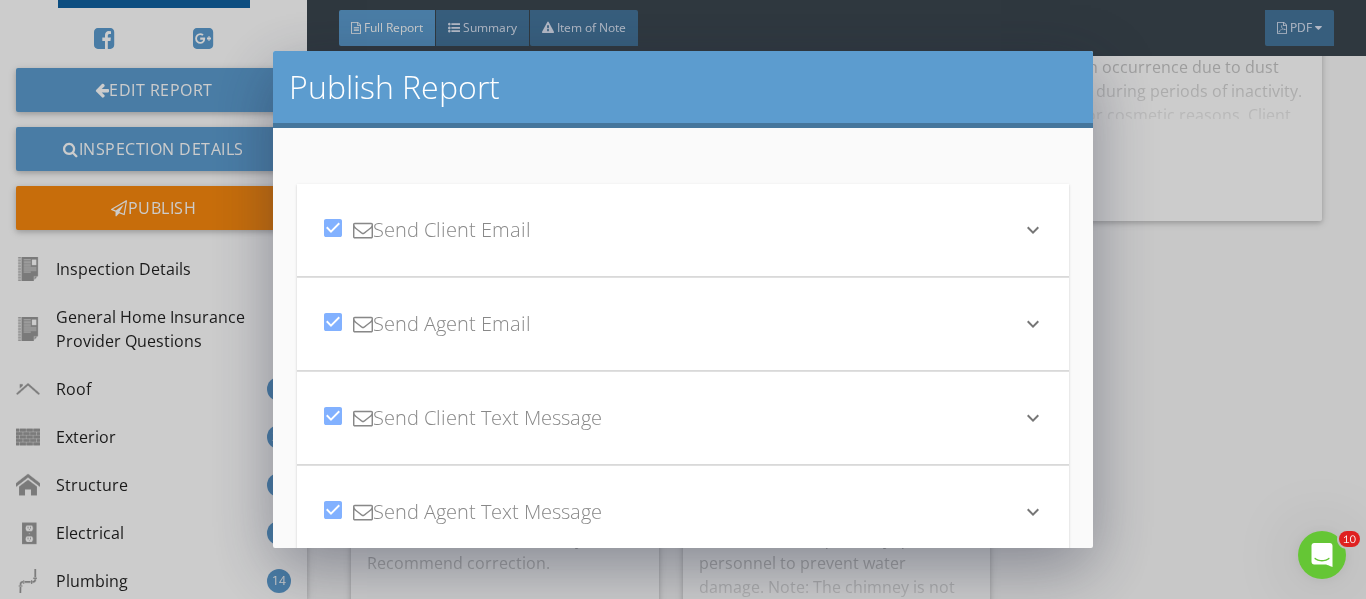 scroll, scrollTop: 168, scrollLeft: 0, axis: vertical 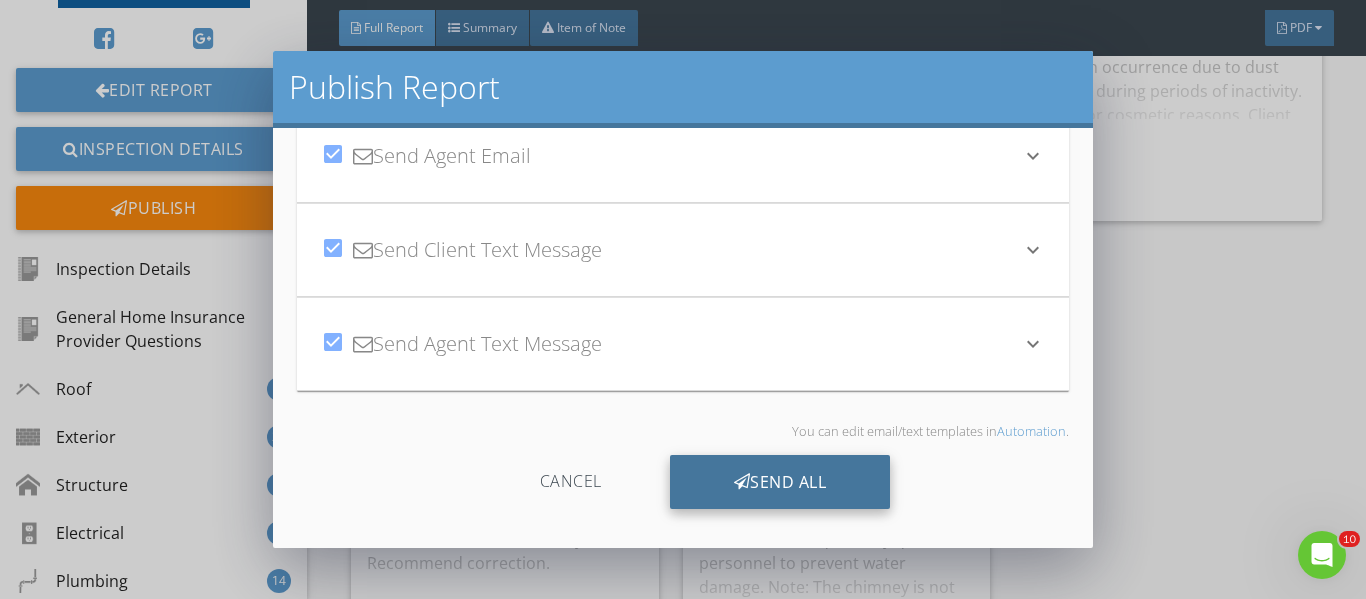 click on "Send All" at bounding box center [780, 482] 